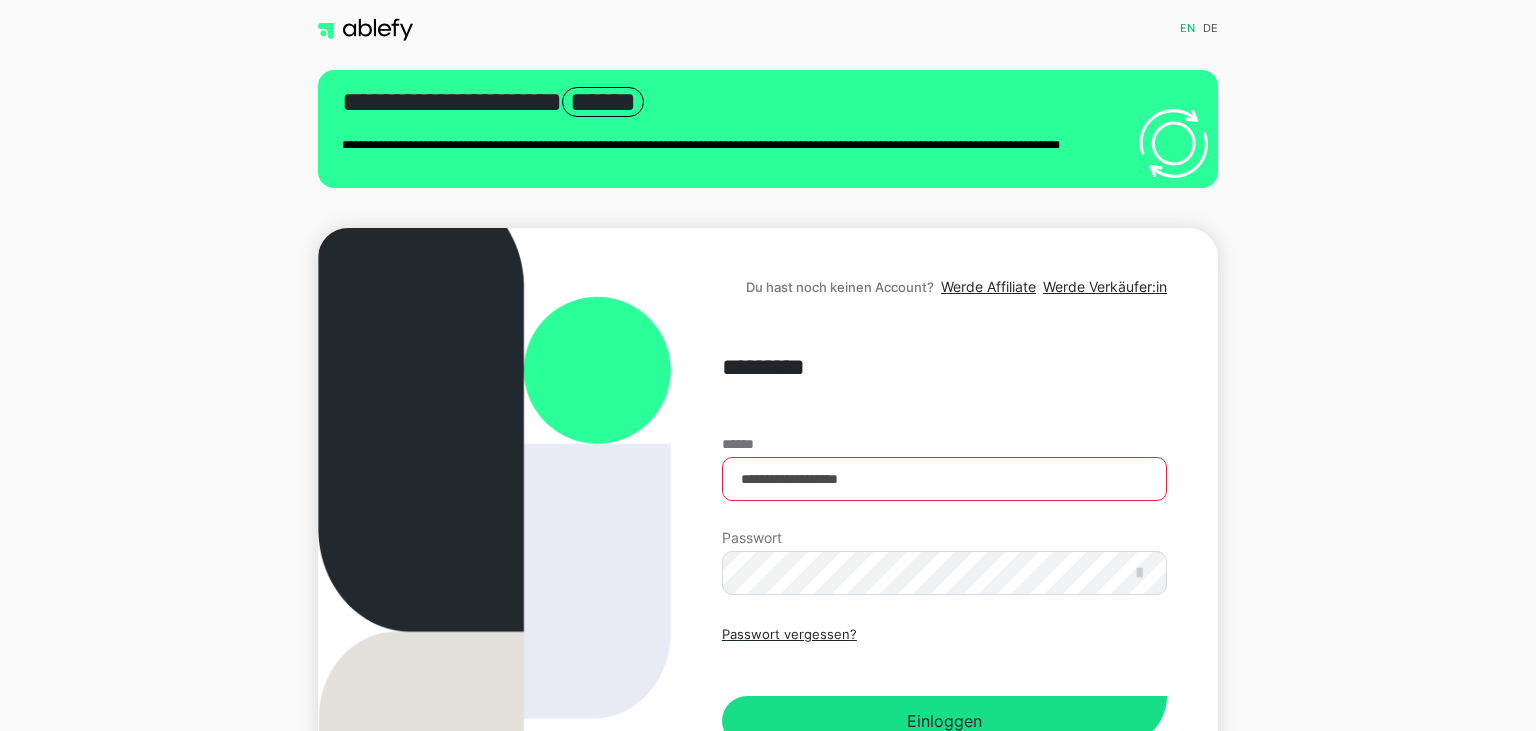 scroll, scrollTop: 0, scrollLeft: 0, axis: both 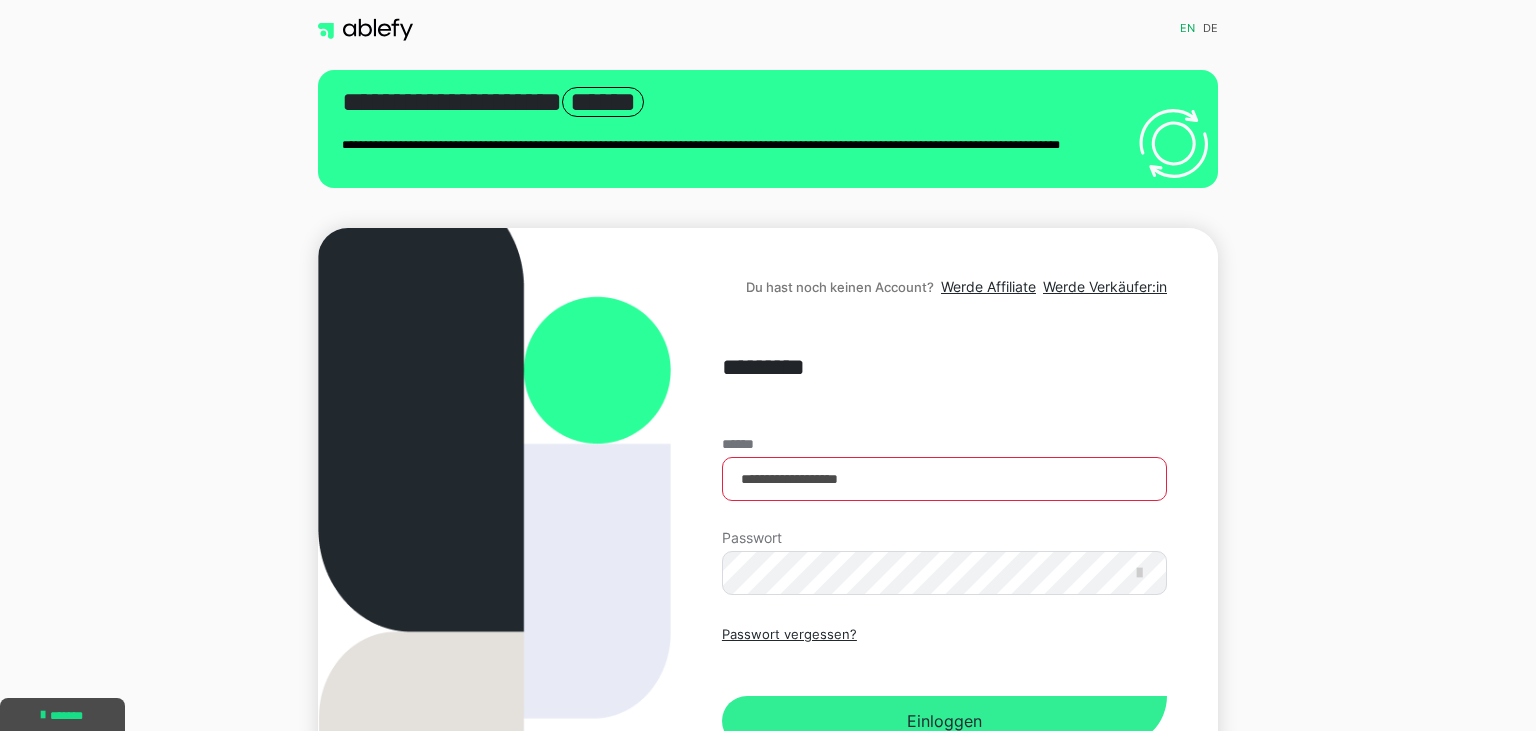 click on "Einloggen" at bounding box center [944, 721] 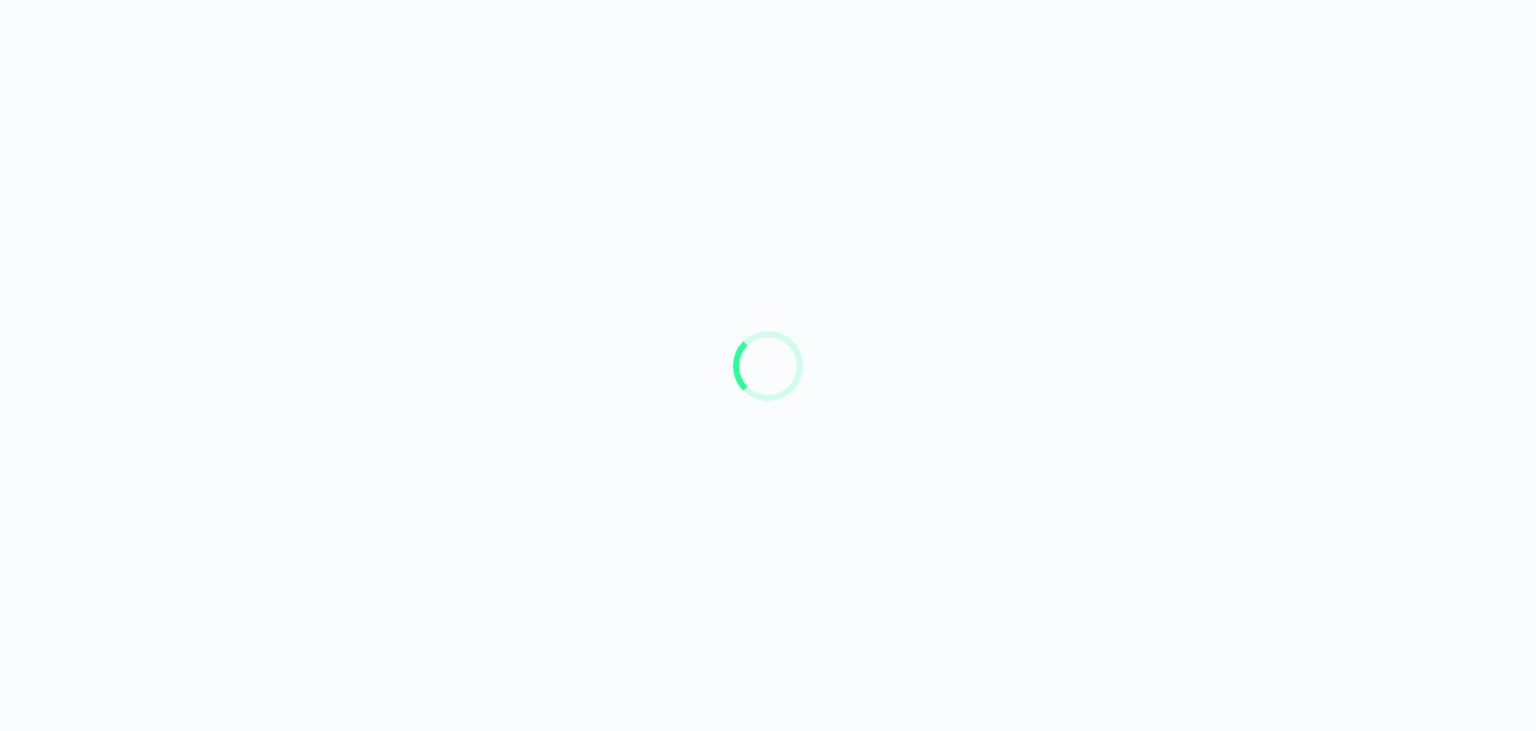 scroll, scrollTop: 0, scrollLeft: 0, axis: both 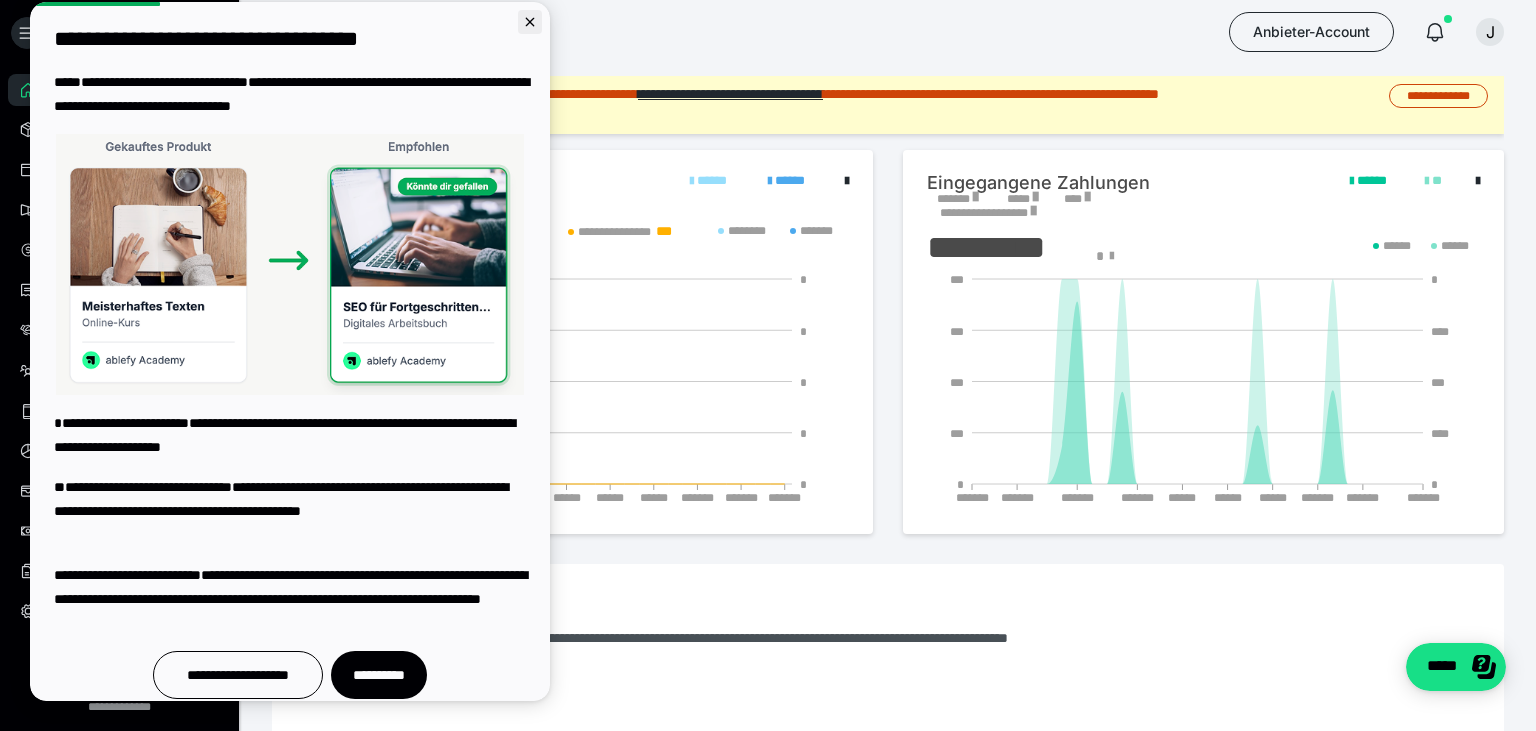 click at bounding box center [530, 22] 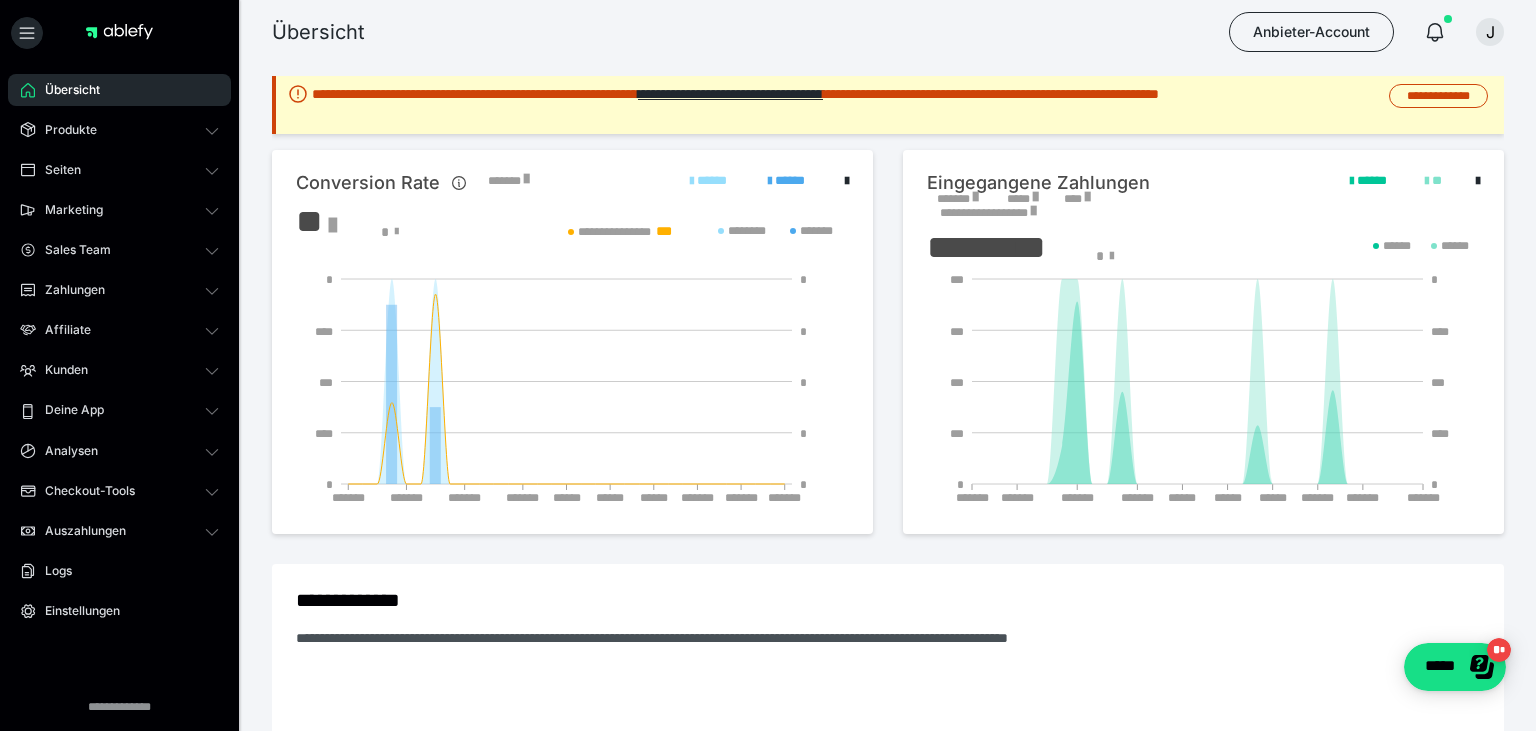 scroll, scrollTop: 0, scrollLeft: 0, axis: both 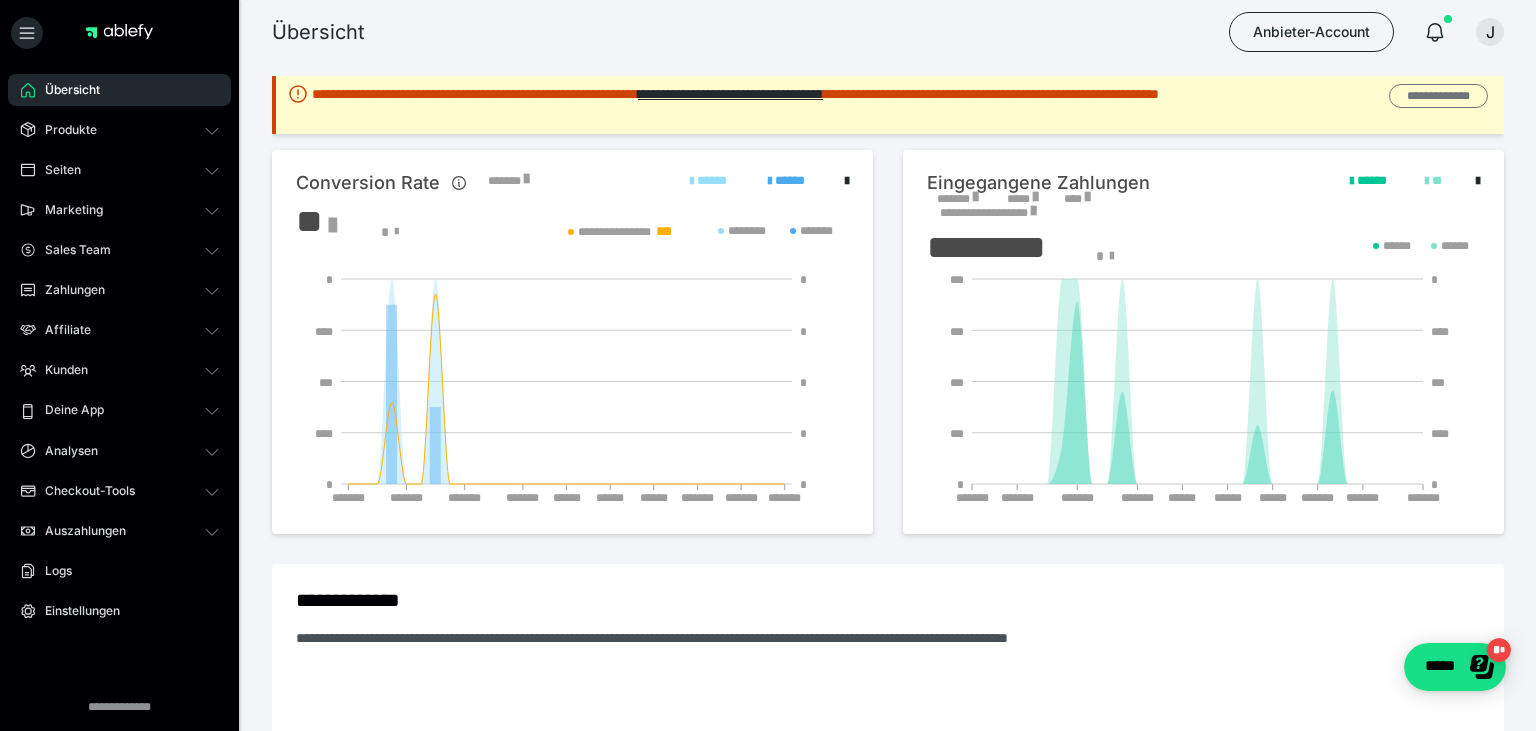 click on "**********" at bounding box center [1438, 96] 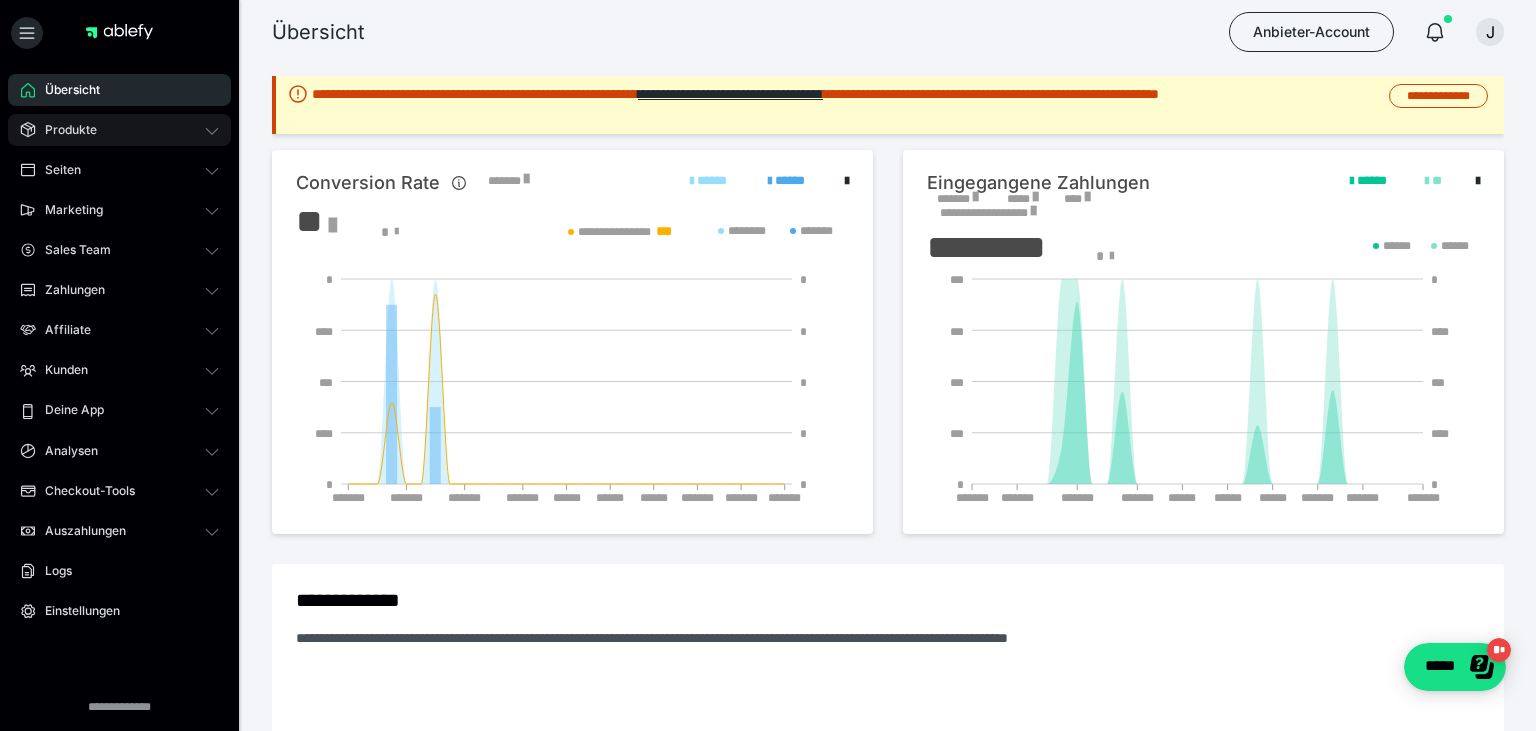 click on "Produkte" at bounding box center [119, 130] 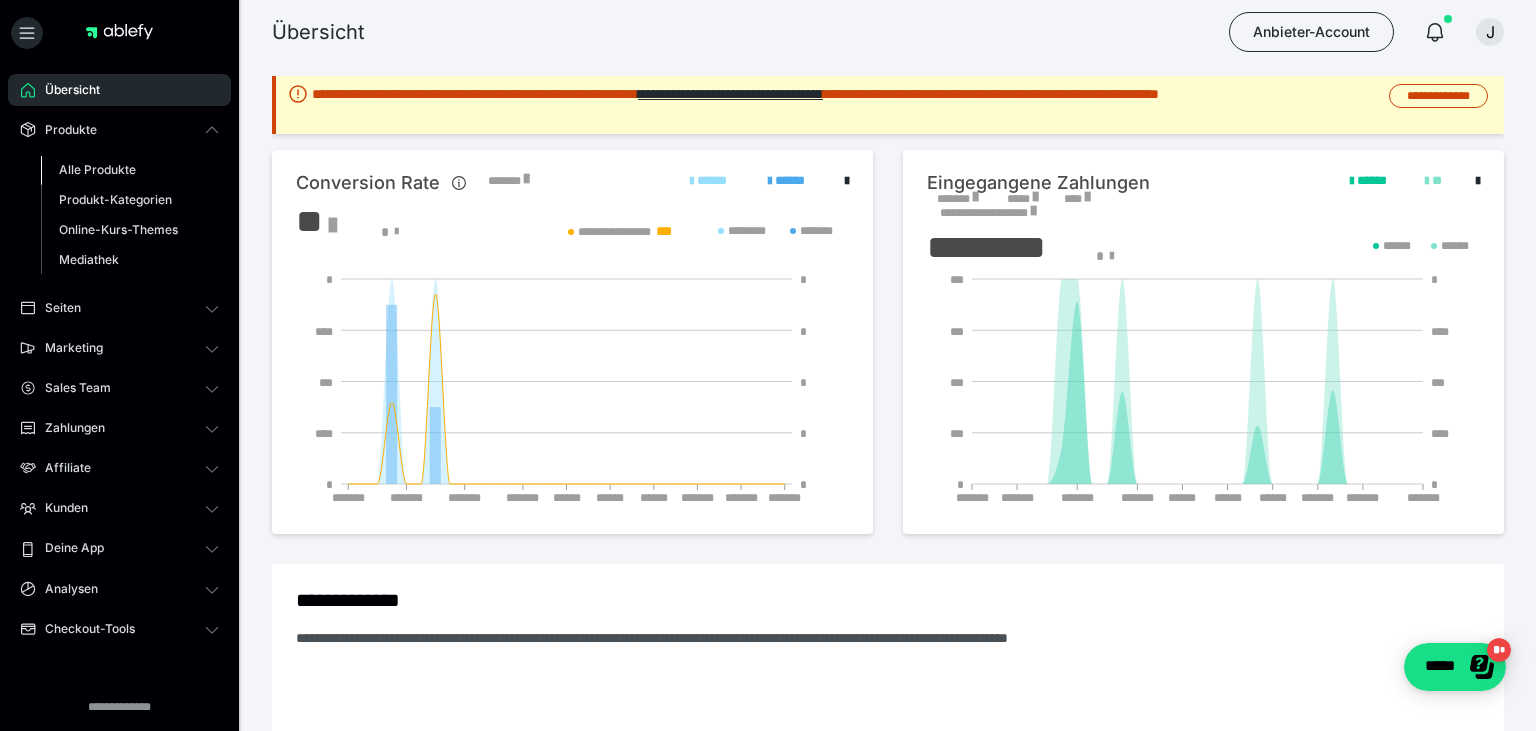 click on "Alle Produkte" at bounding box center [97, 169] 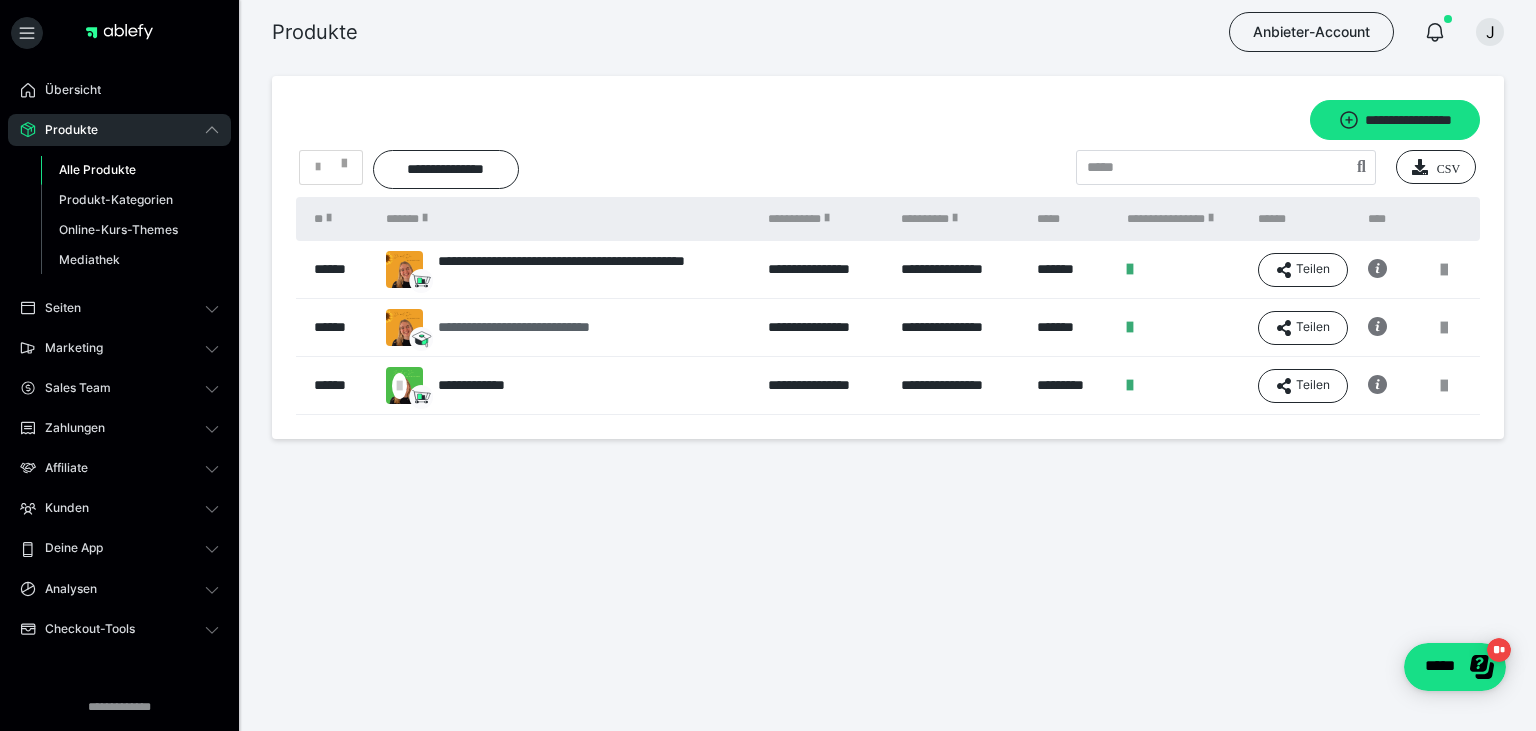 click on "**********" at bounding box center (512, 327) 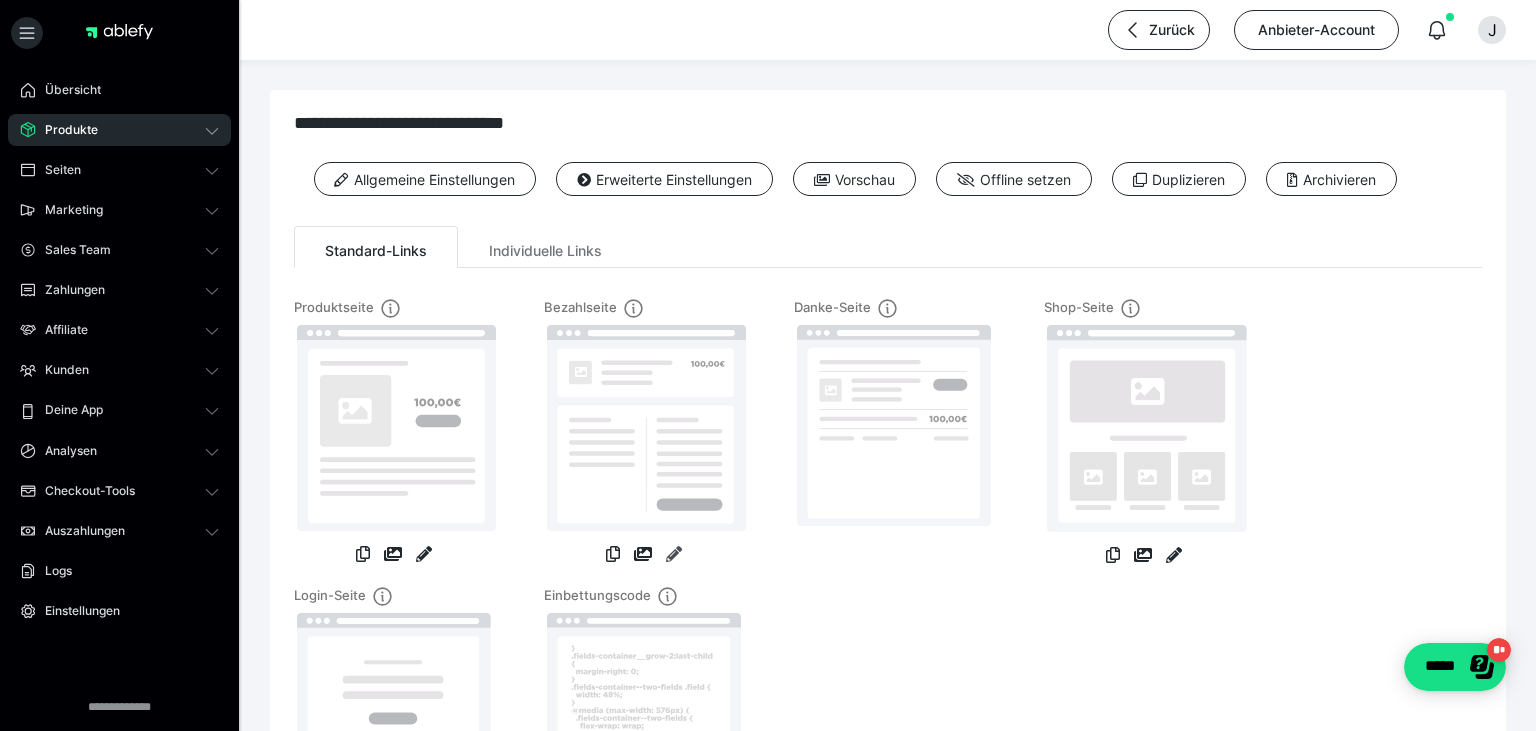 click at bounding box center [674, 554] 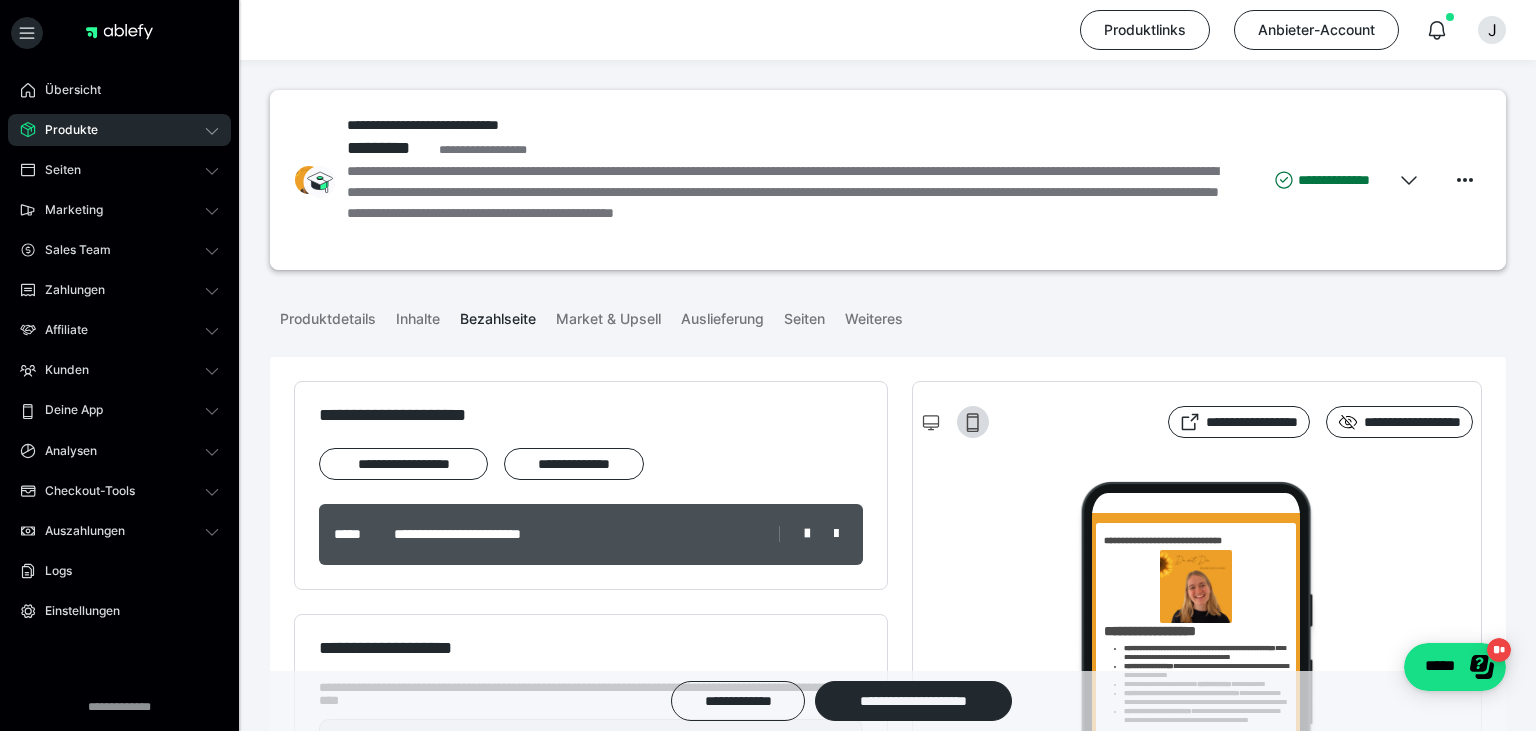 scroll, scrollTop: 0, scrollLeft: 0, axis: both 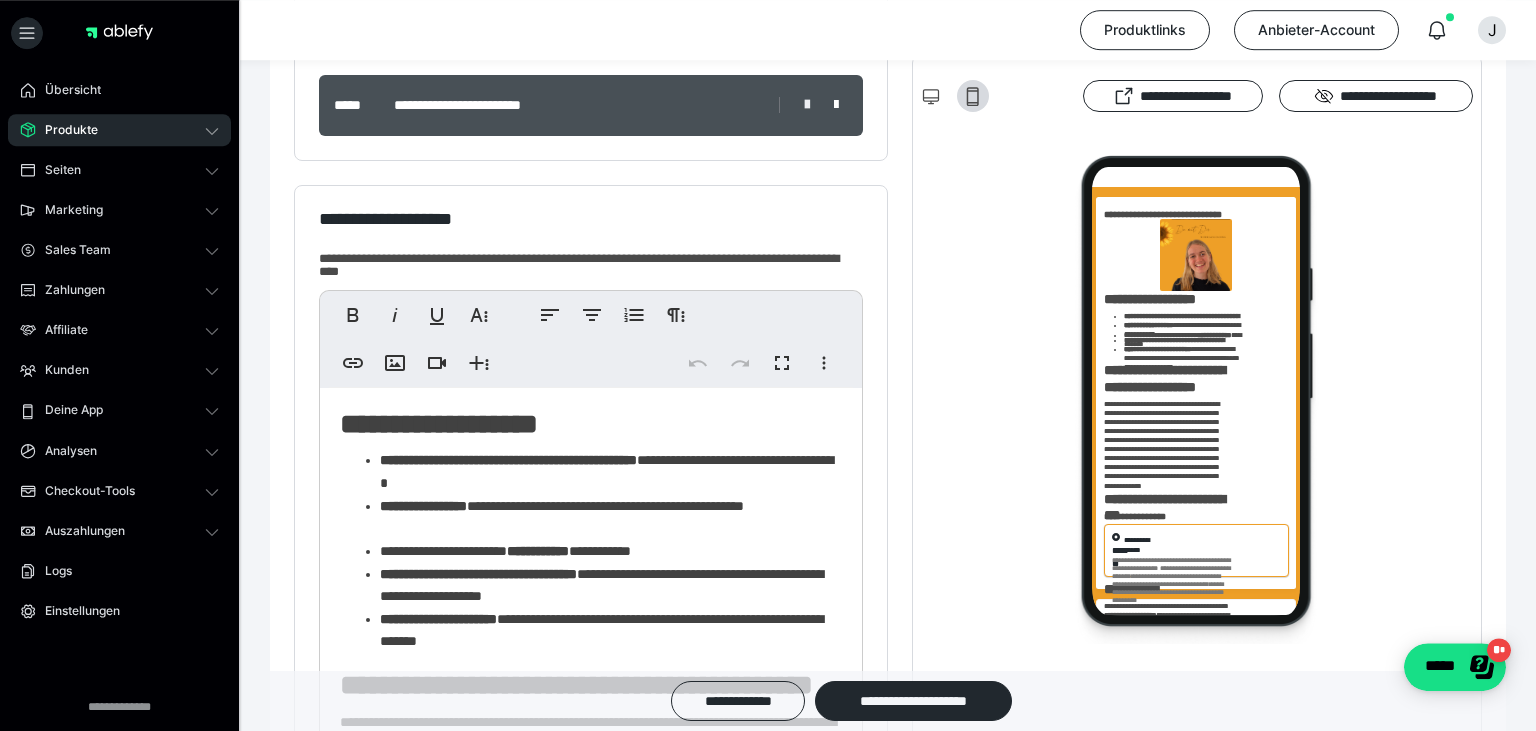 click on "**********" at bounding box center [591, 105] 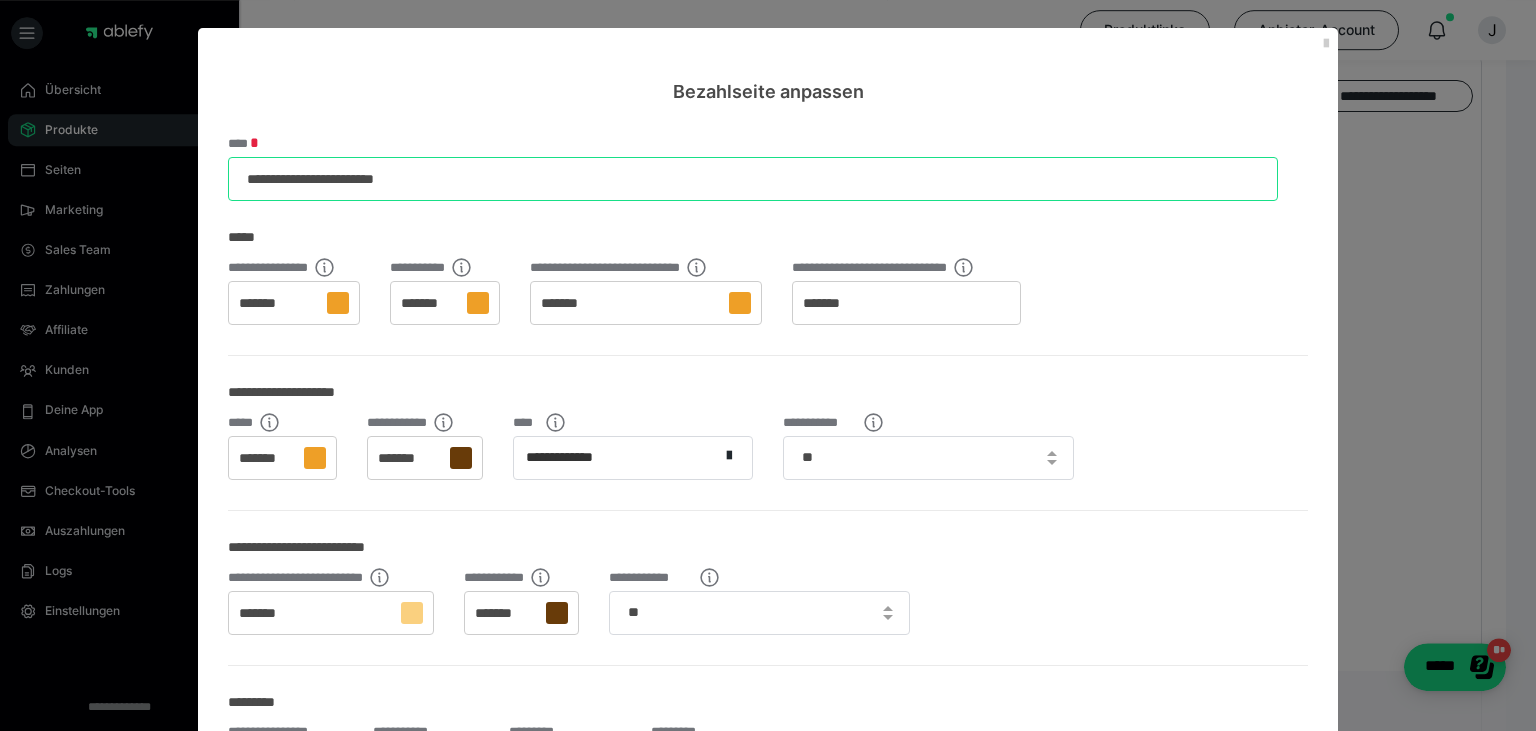 click on "**********" at bounding box center (753, 179) 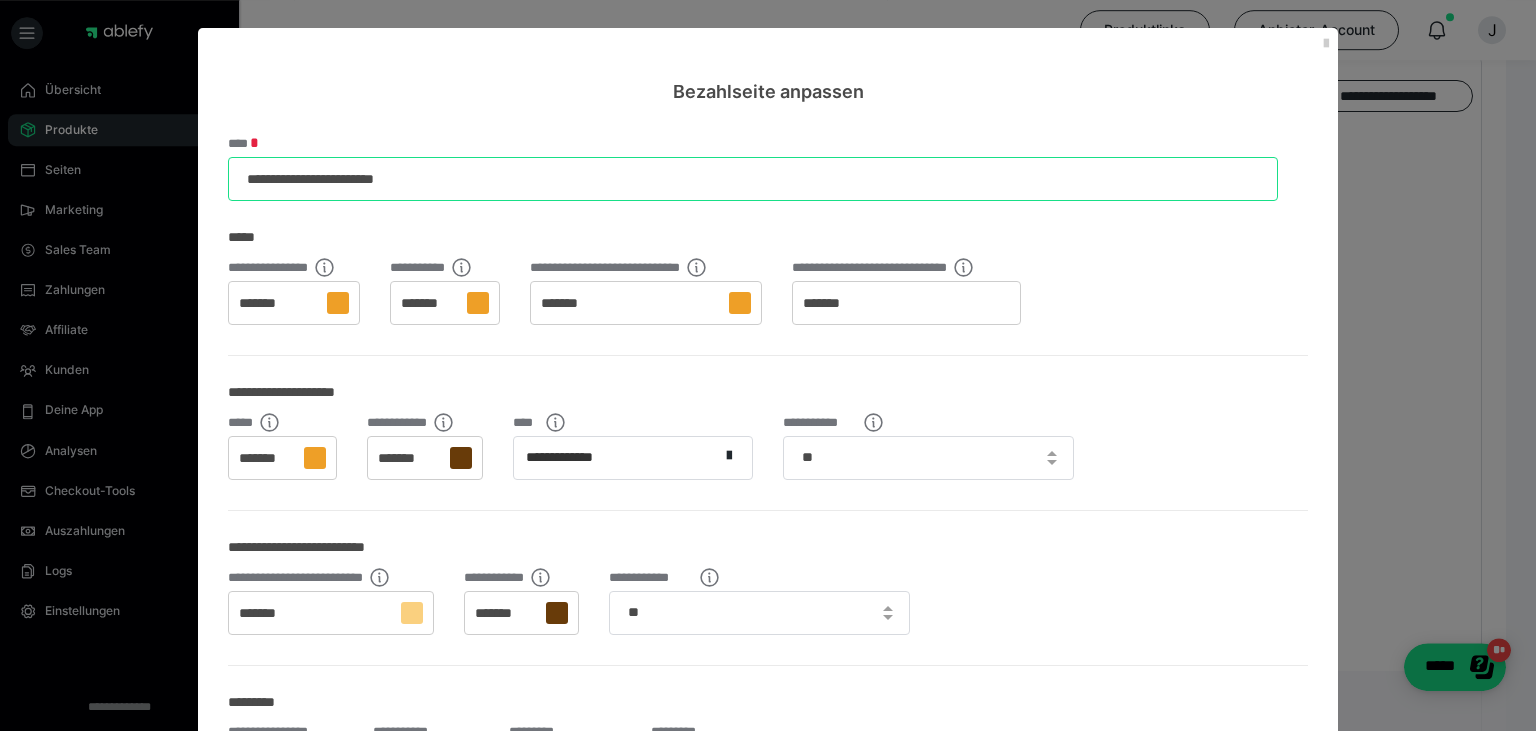 click on "**********" at bounding box center [753, 179] 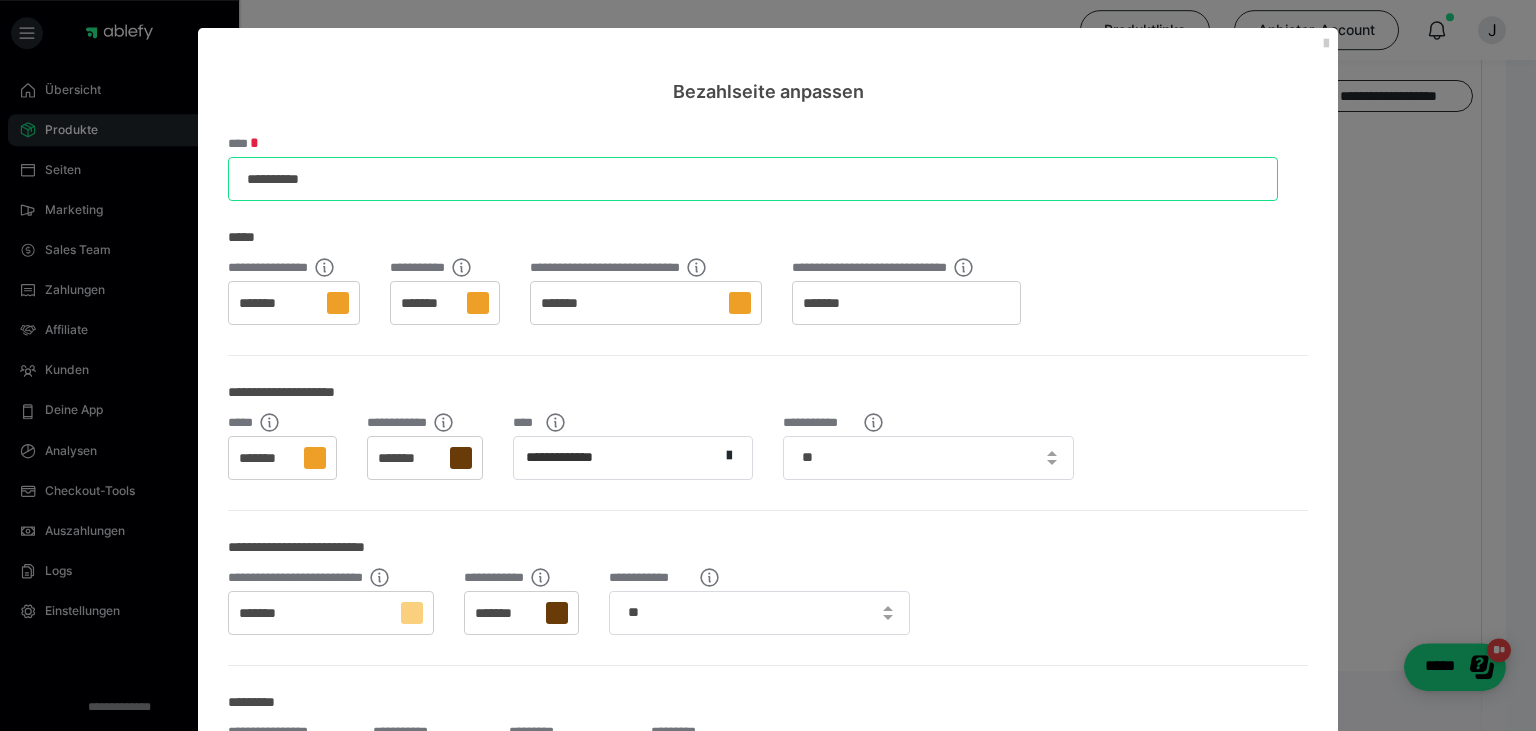 type on "********" 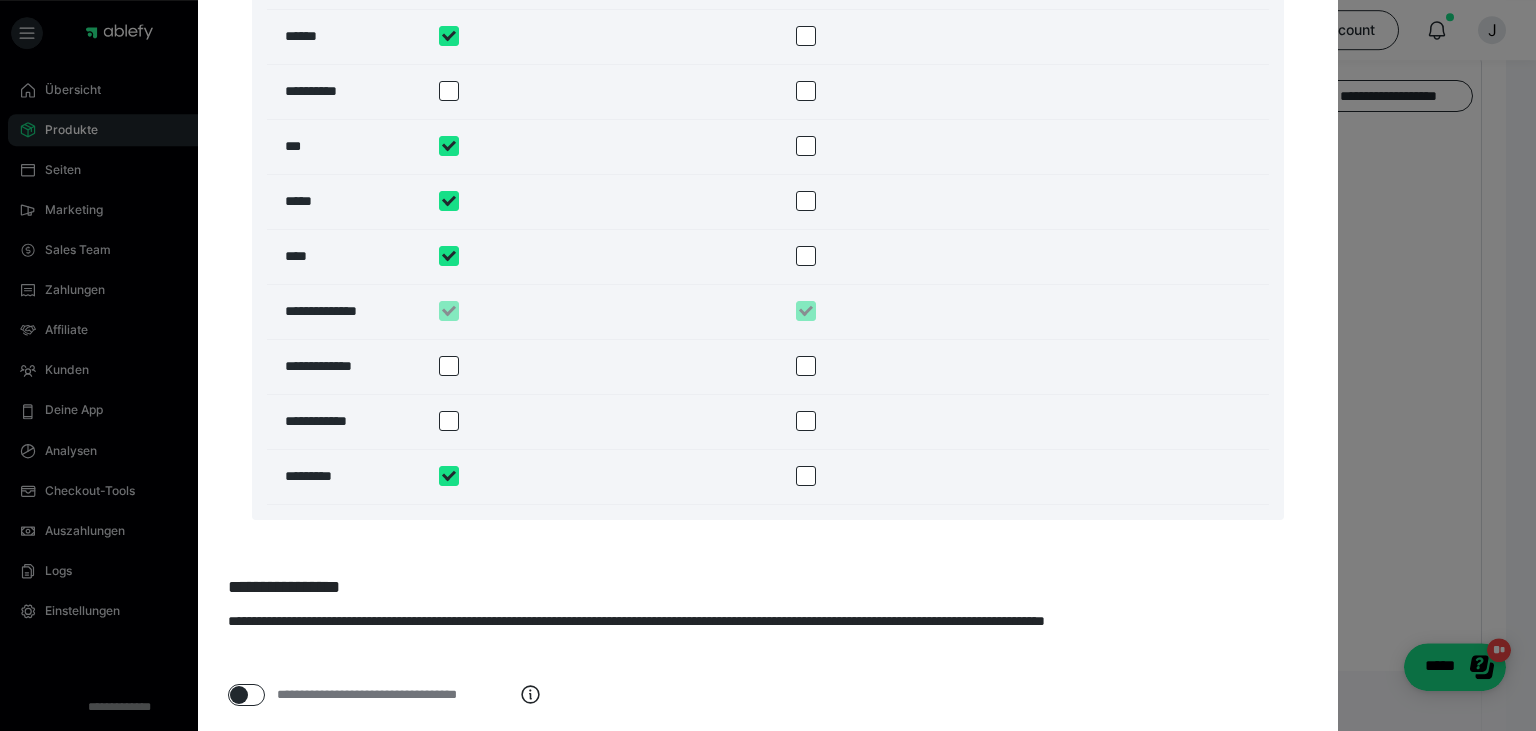 scroll, scrollTop: 3563, scrollLeft: 0, axis: vertical 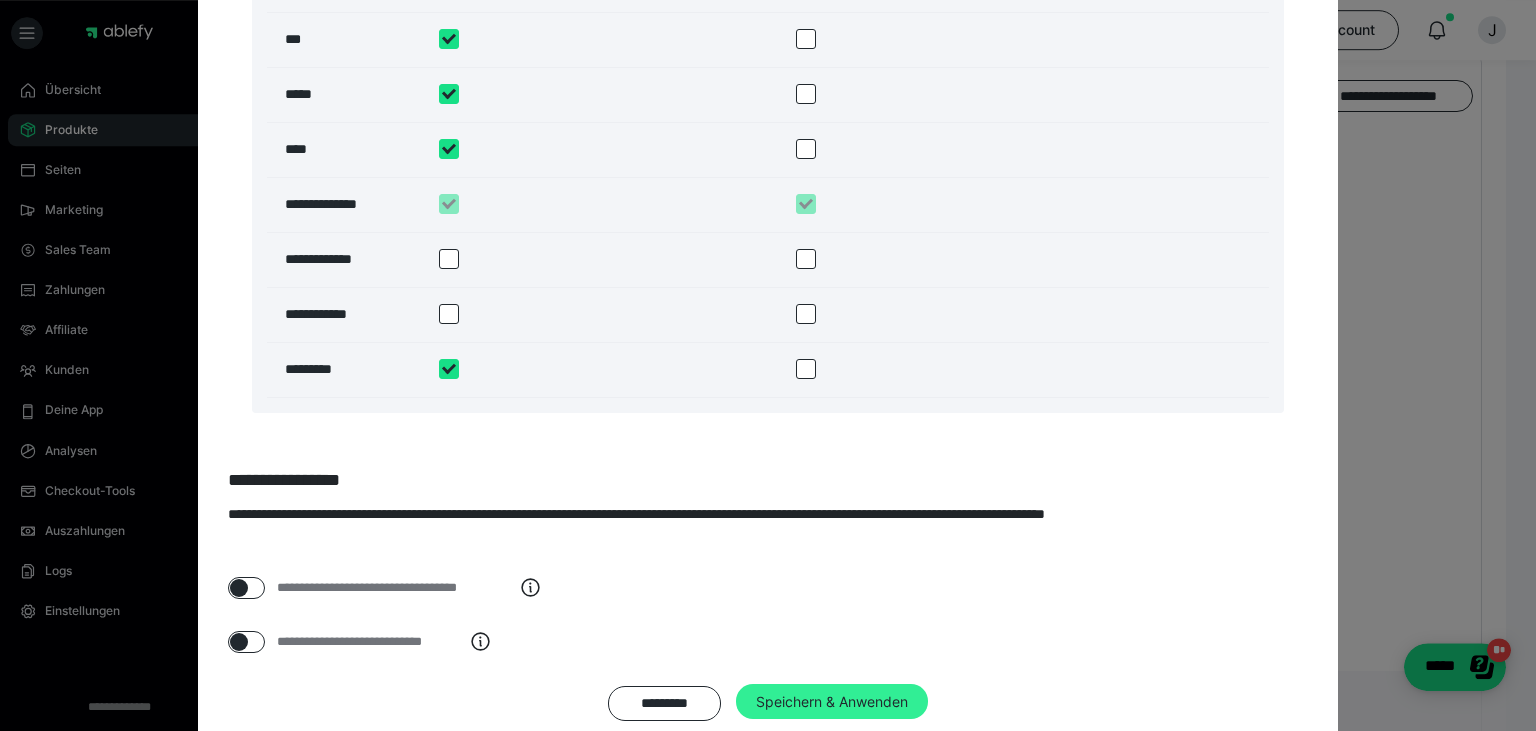 click on "Speichern & Anwenden" at bounding box center (832, 702) 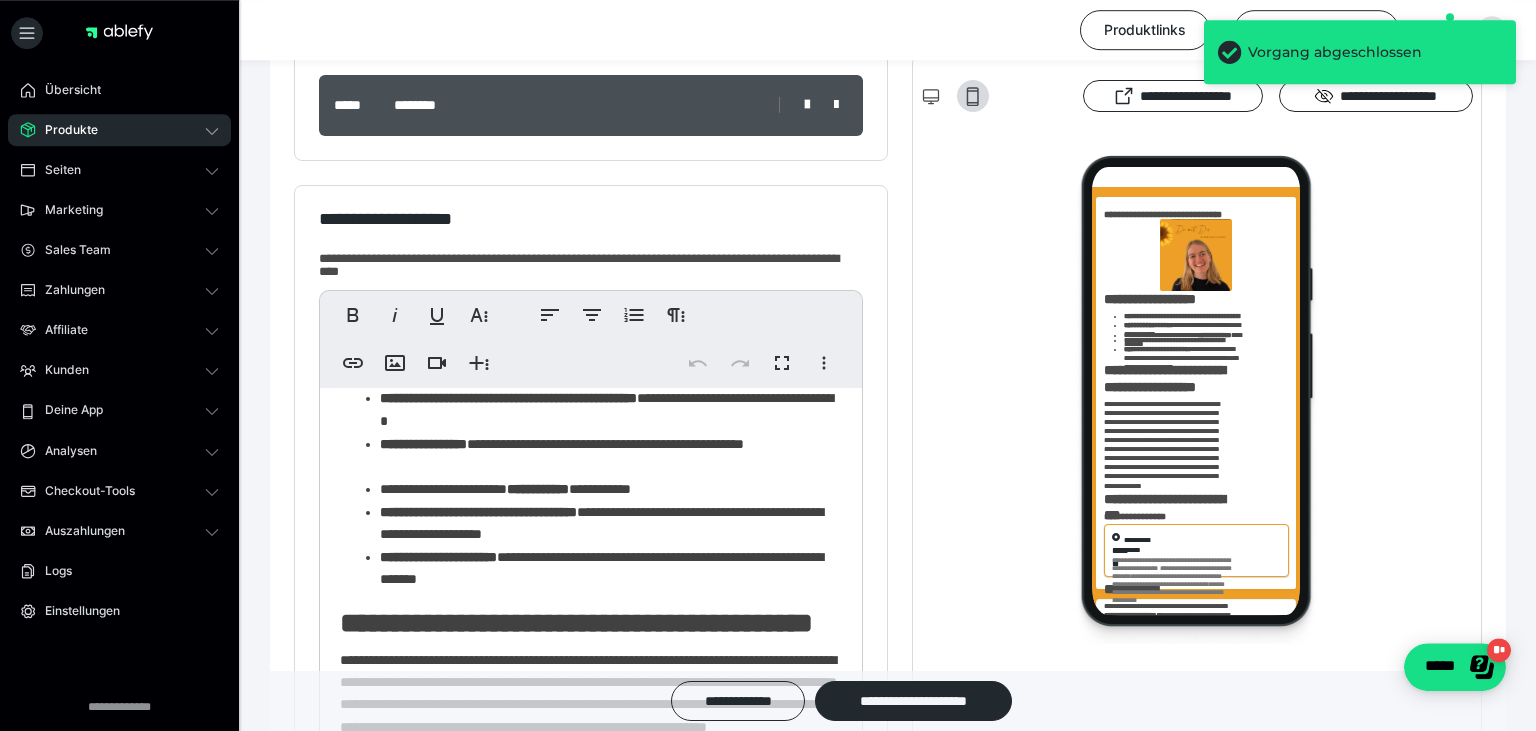 scroll, scrollTop: 65, scrollLeft: 0, axis: vertical 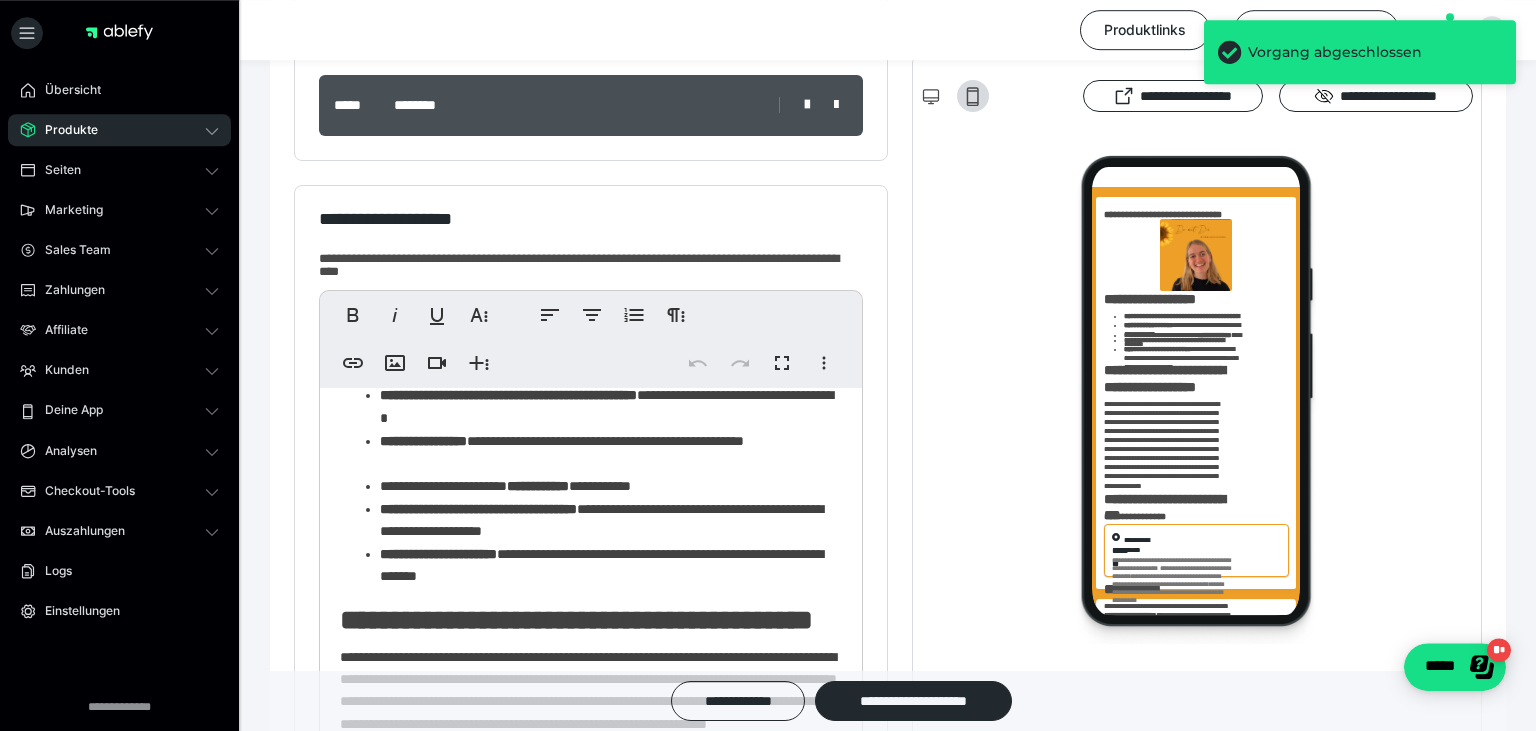 click on "**********" at bounding box center (611, 452) 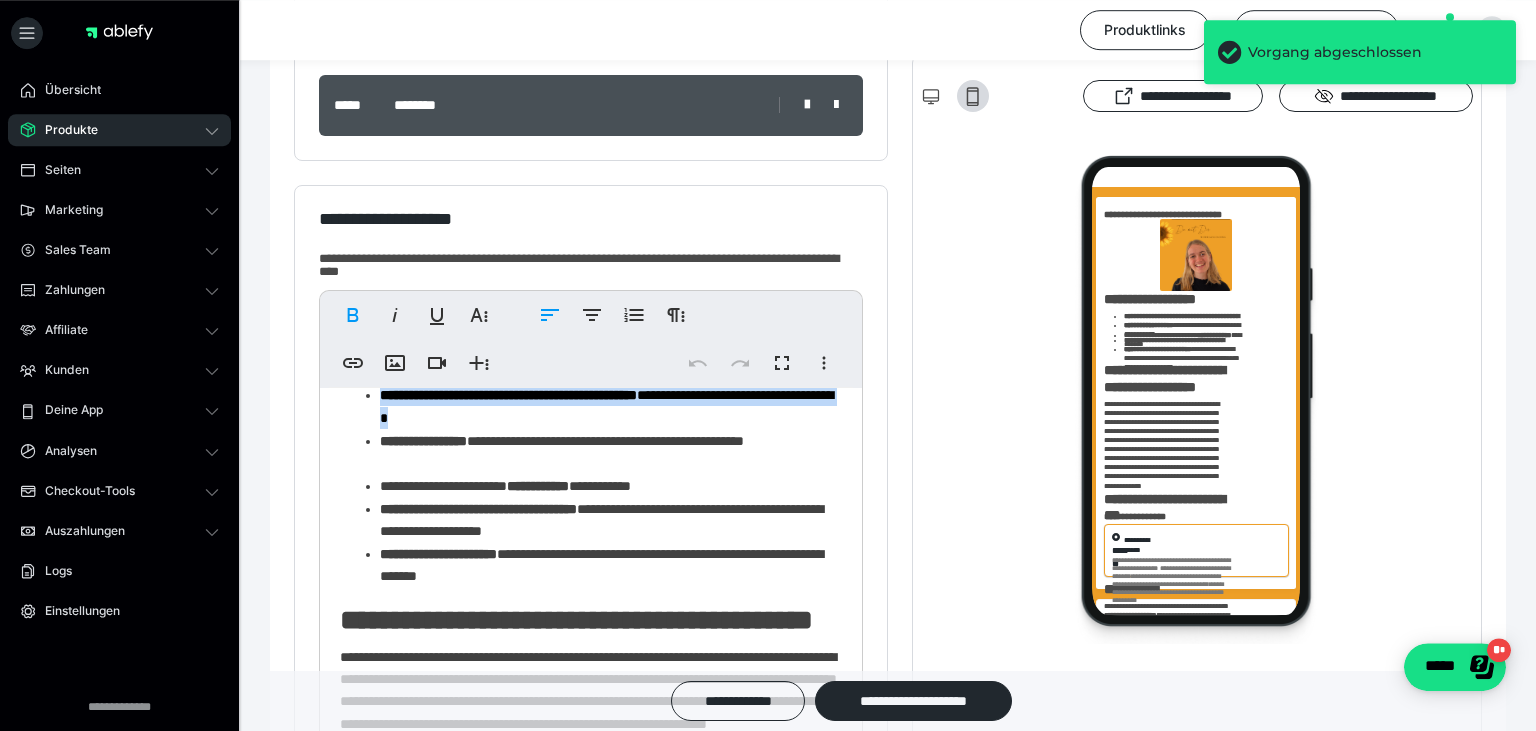 click on "**********" at bounding box center [611, 452] 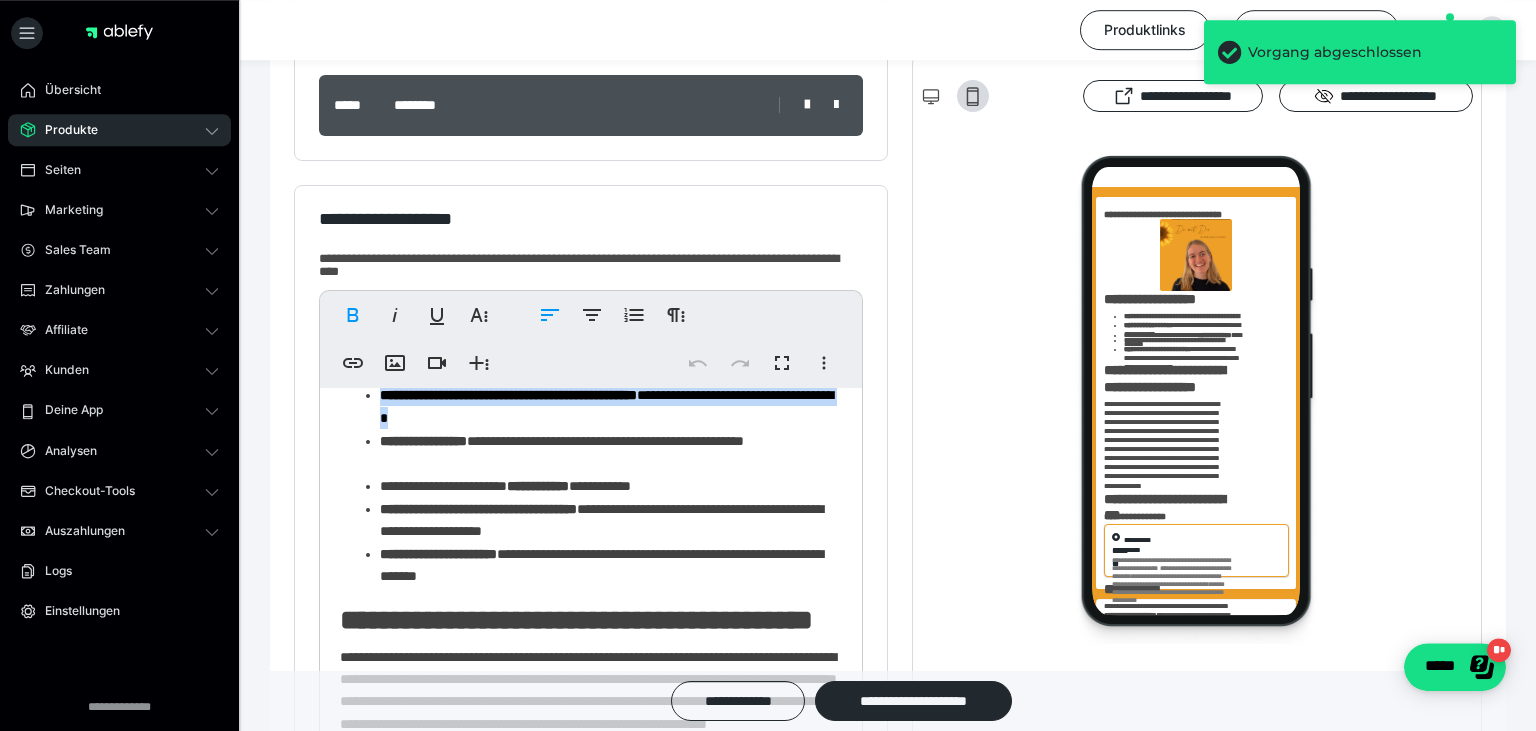 click on "**********" at bounding box center [611, 452] 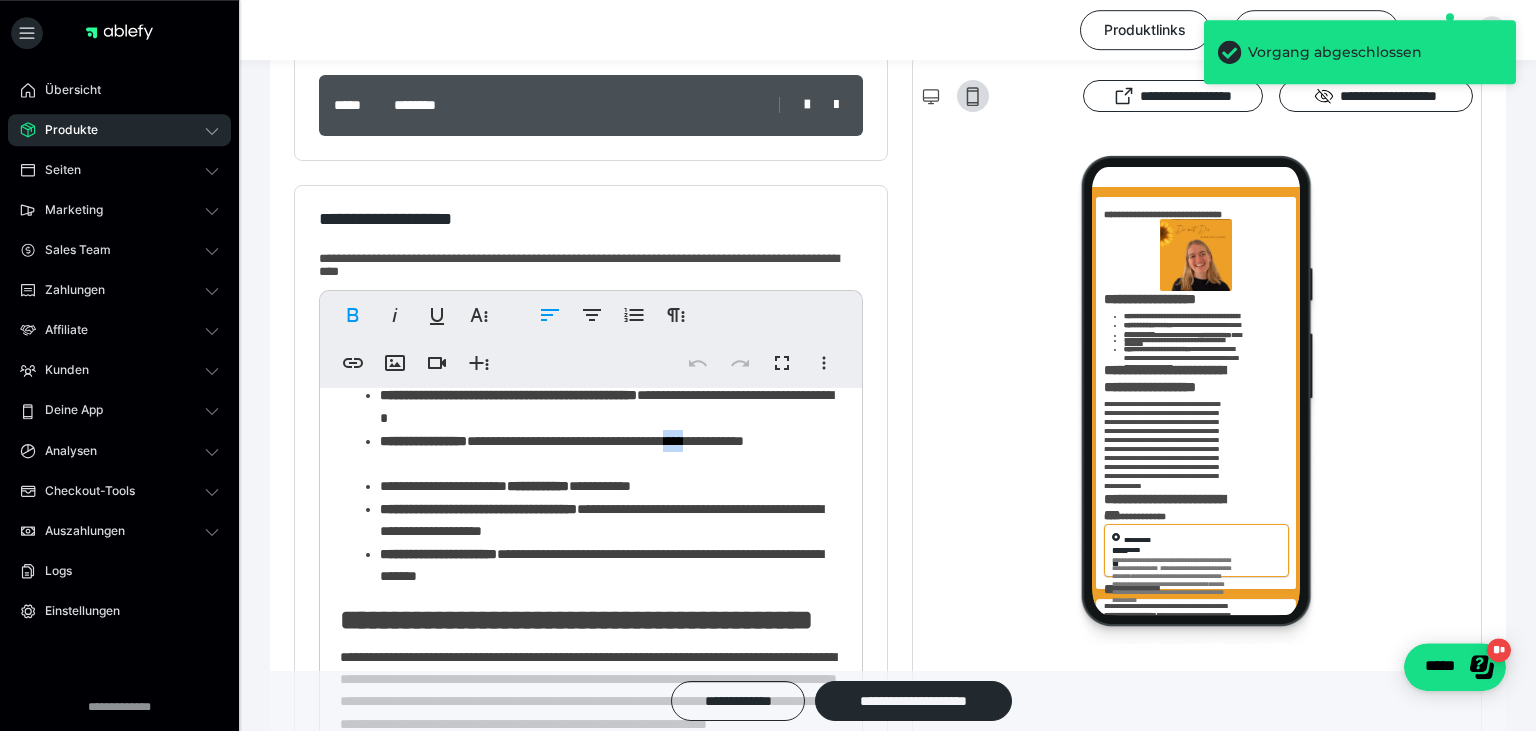 click on "**********" at bounding box center (611, 452) 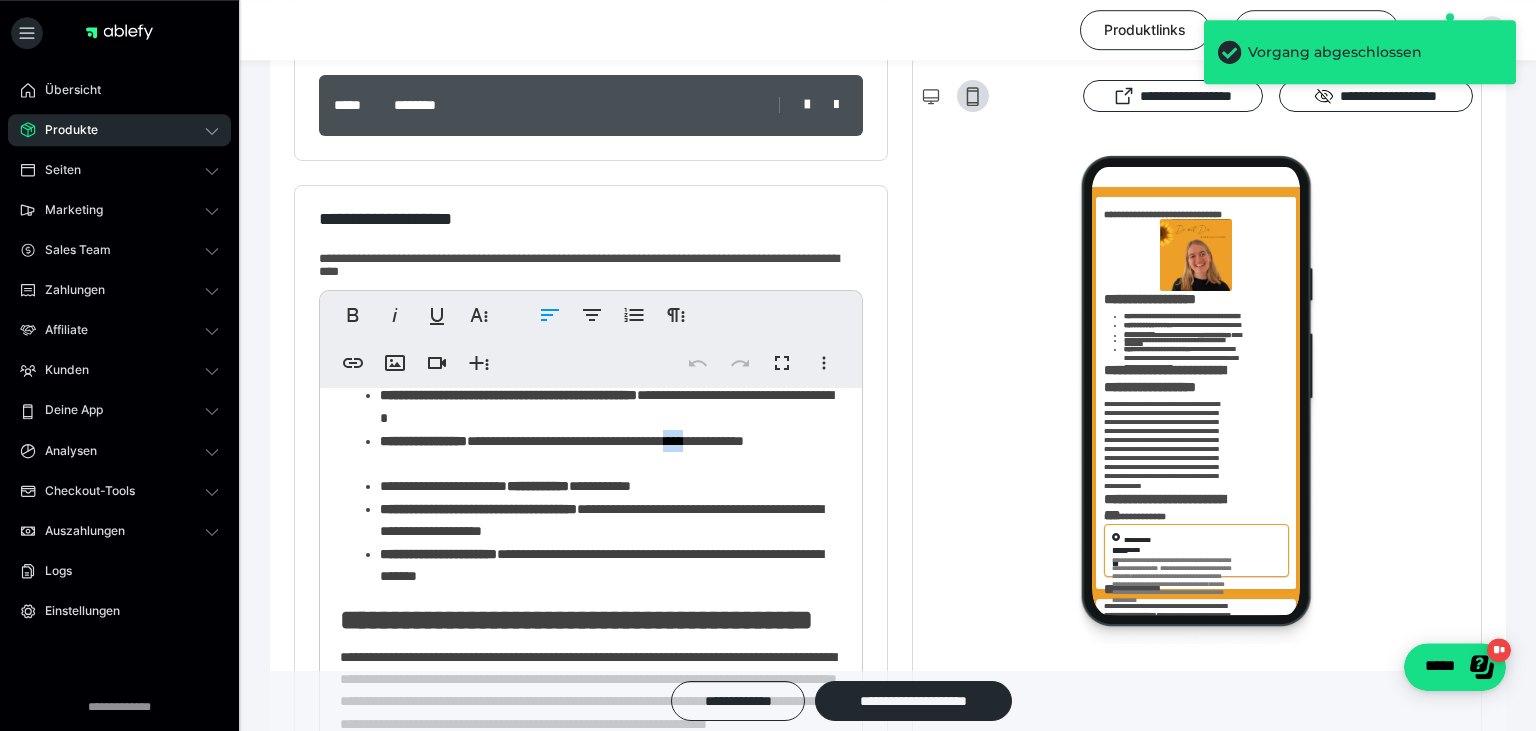 type 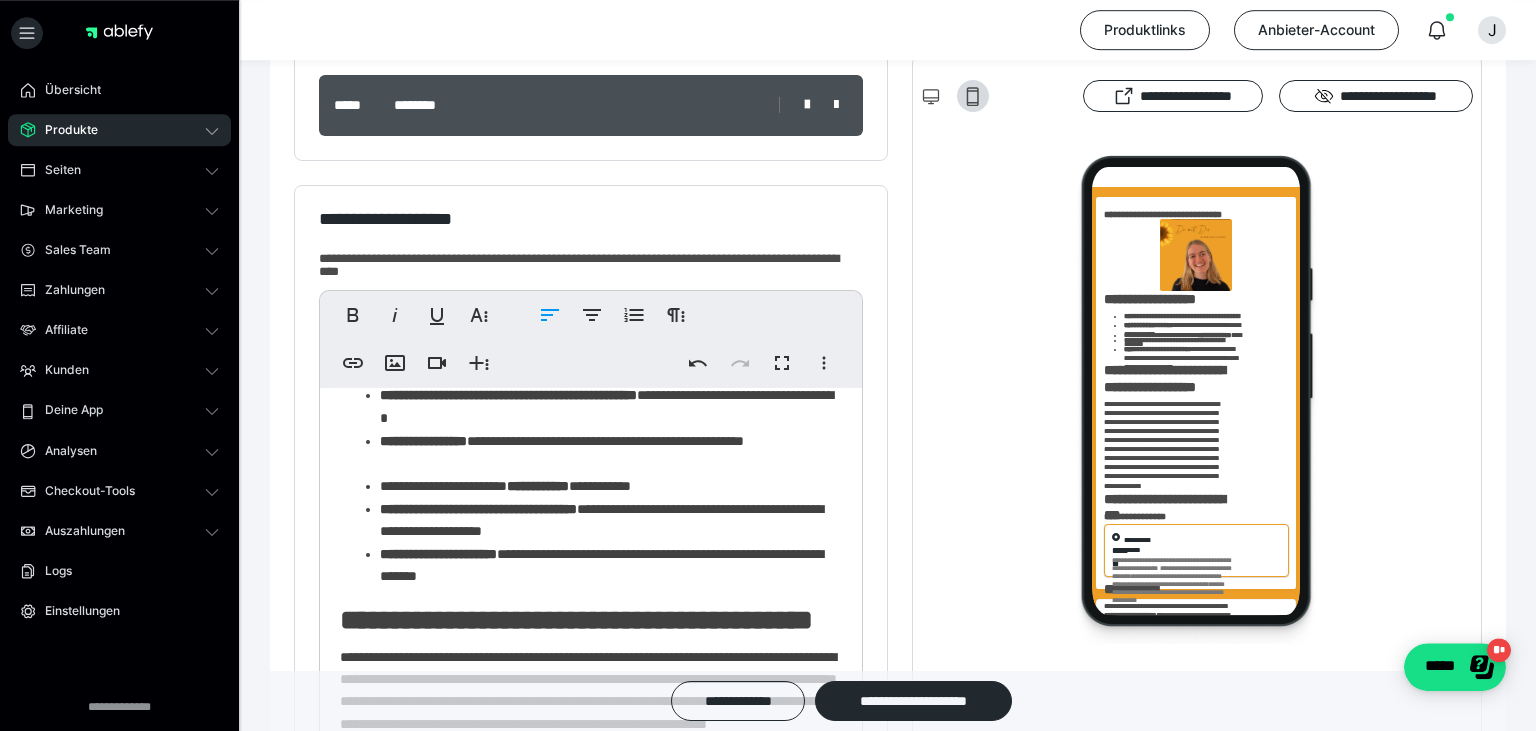 click on "**********" at bounding box center (611, 486) 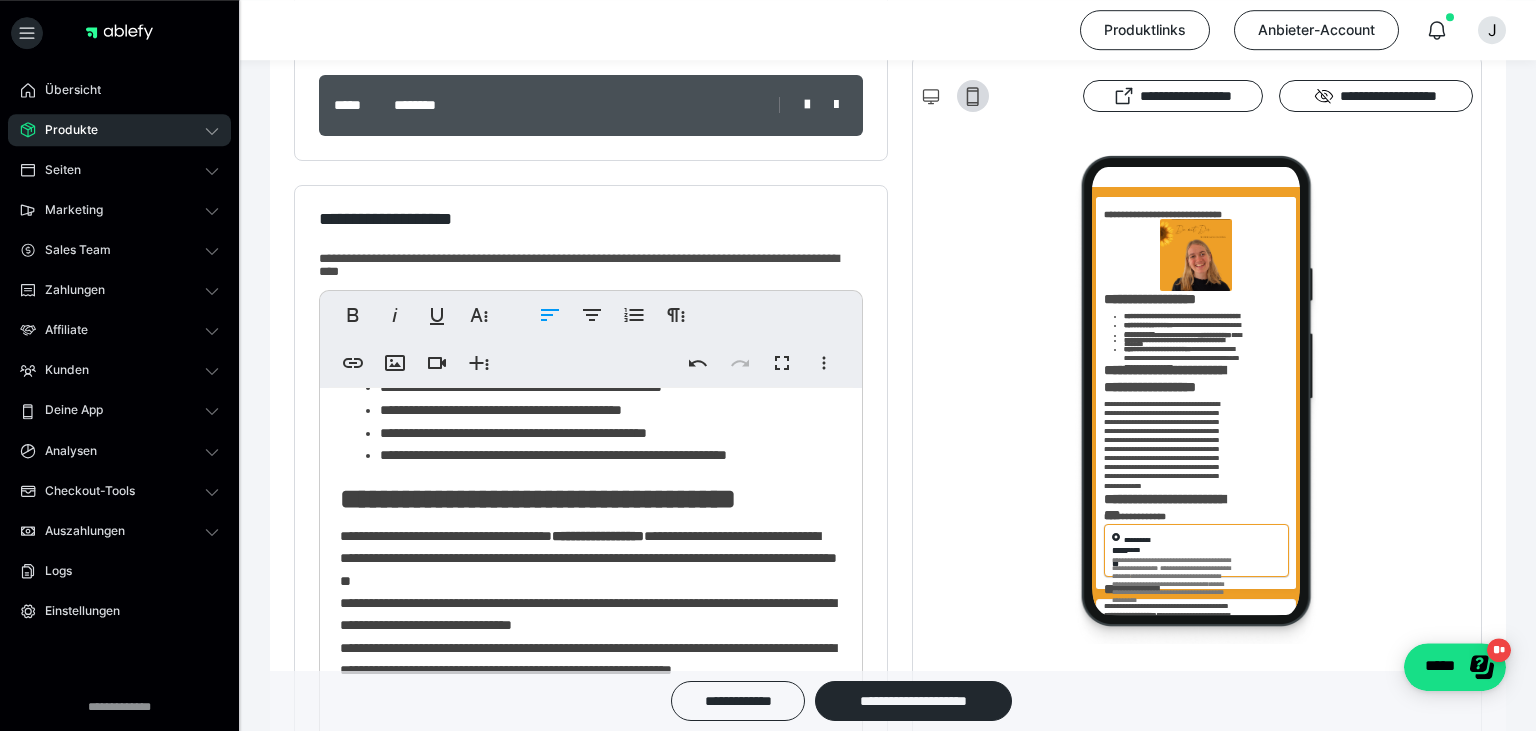 scroll, scrollTop: 514, scrollLeft: 0, axis: vertical 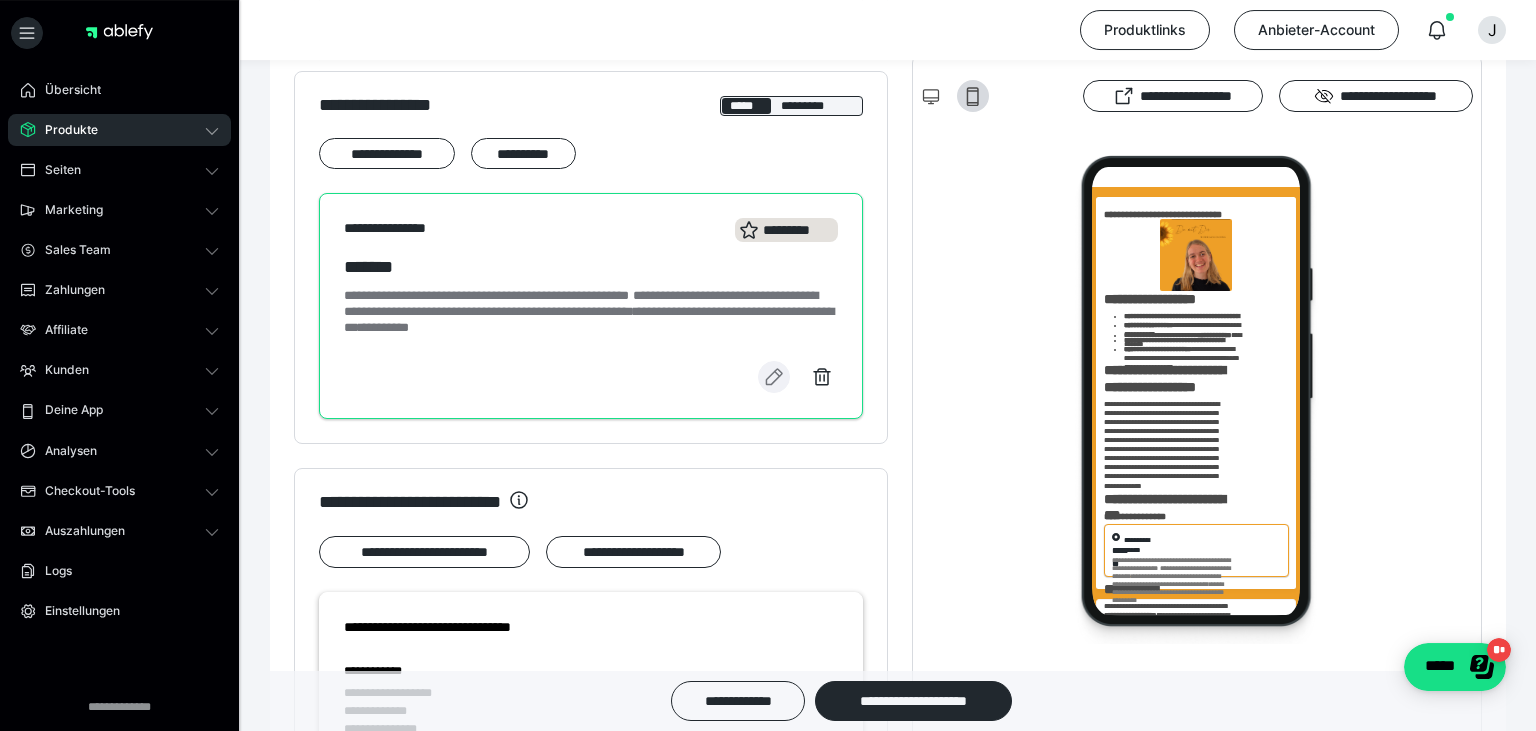 click 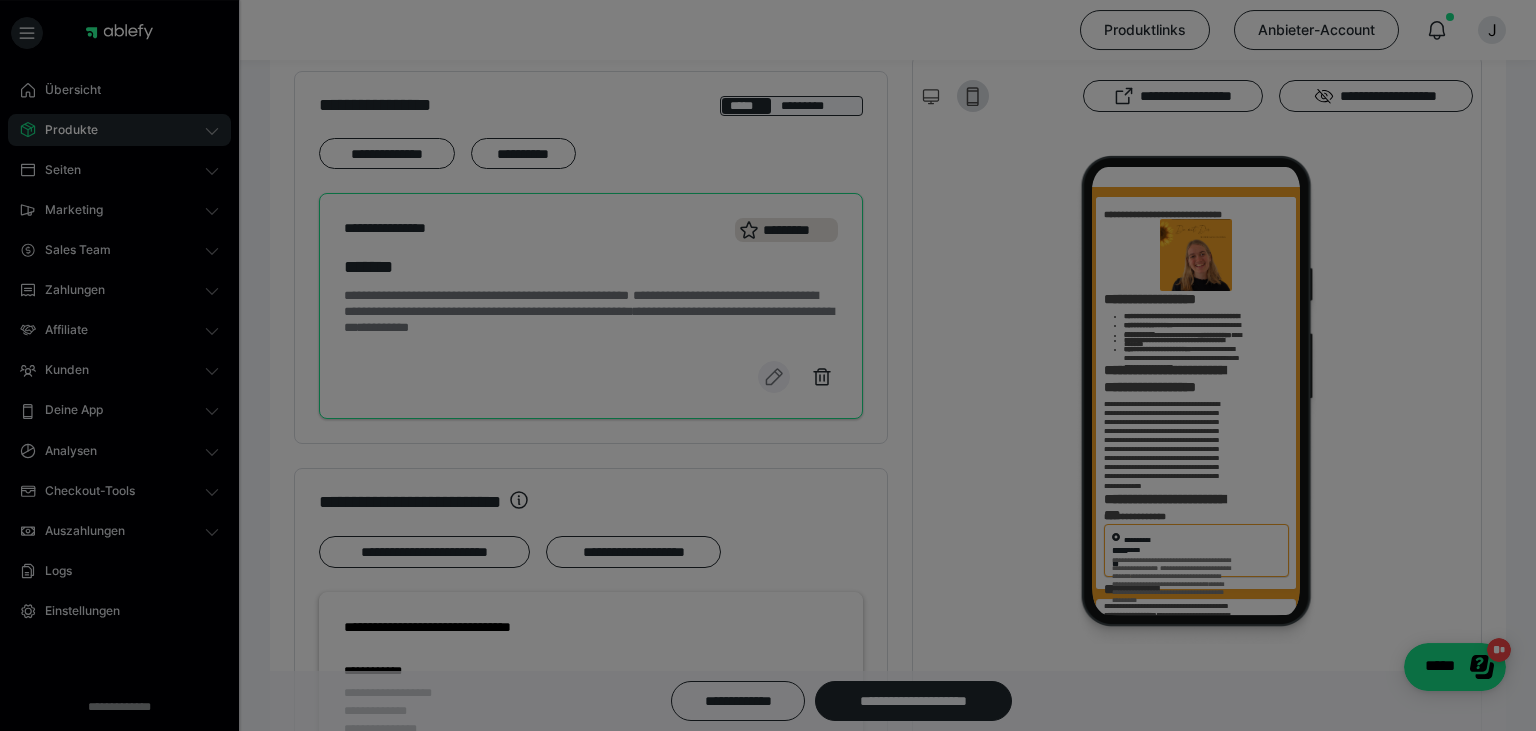 select on "1m" 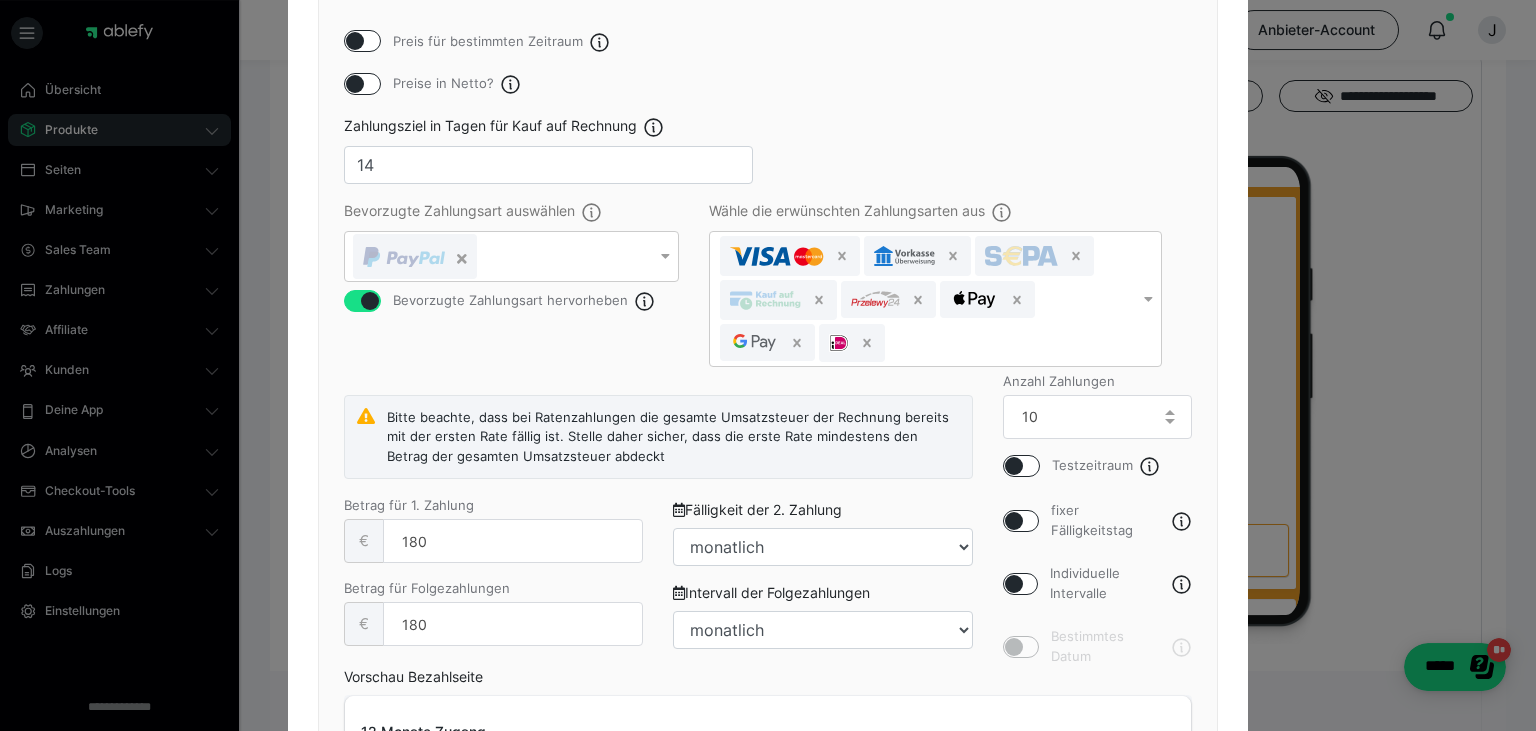scroll, scrollTop: 502, scrollLeft: 0, axis: vertical 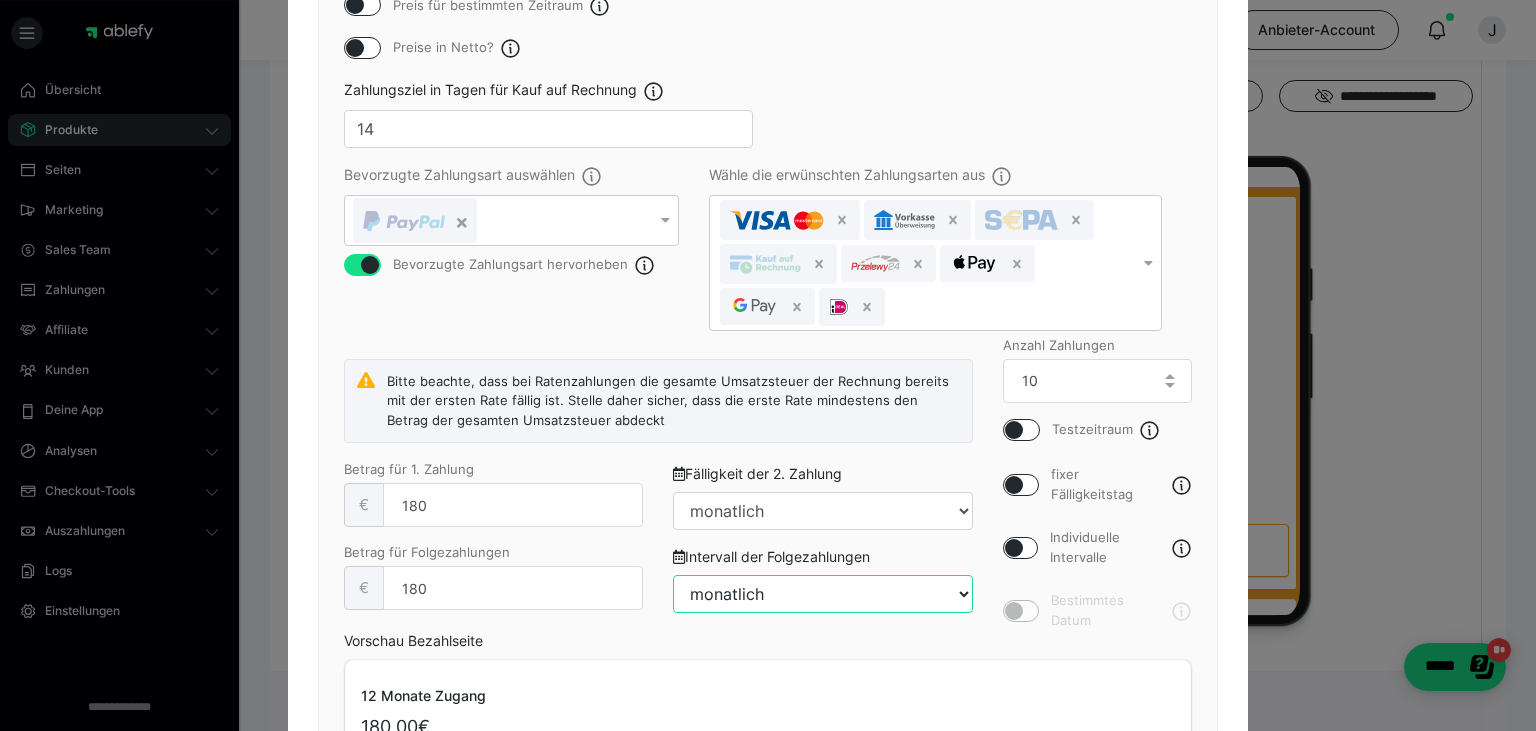 click on "täglich jeden 2. Tag jeden 3. Tag jeden 4. Tag jeden 5. Tag jeden 6. Tag wöchentlich jeden 8. Tag jeden 9. Tag jeden 10. Tag jeden 11. Tag jeden 12. Tag jeden 13. Tag 14-tägig jeden 15. Tag jeden 16. Tag jeden 17. Tag jeden 18. Tag jeden 19. Tag jeden 20. Tag jede 3. Woche jeden 22. Tag jeden 23. Tag jeden 24. Tag jeden 25. Tag jeden 26. Tag jeden 27. Tag jede 4. Woche monatlich jeden 2. Monat vierteljährlich jeden 4. Monat jeden 5. Monat halbjährlich jeden 7. Monat jeden 8. Monat jeden 9. Monat jeden 10. Monat jeden 11. Monat jährlich jedes 2. Jahr" at bounding box center (822, 594) 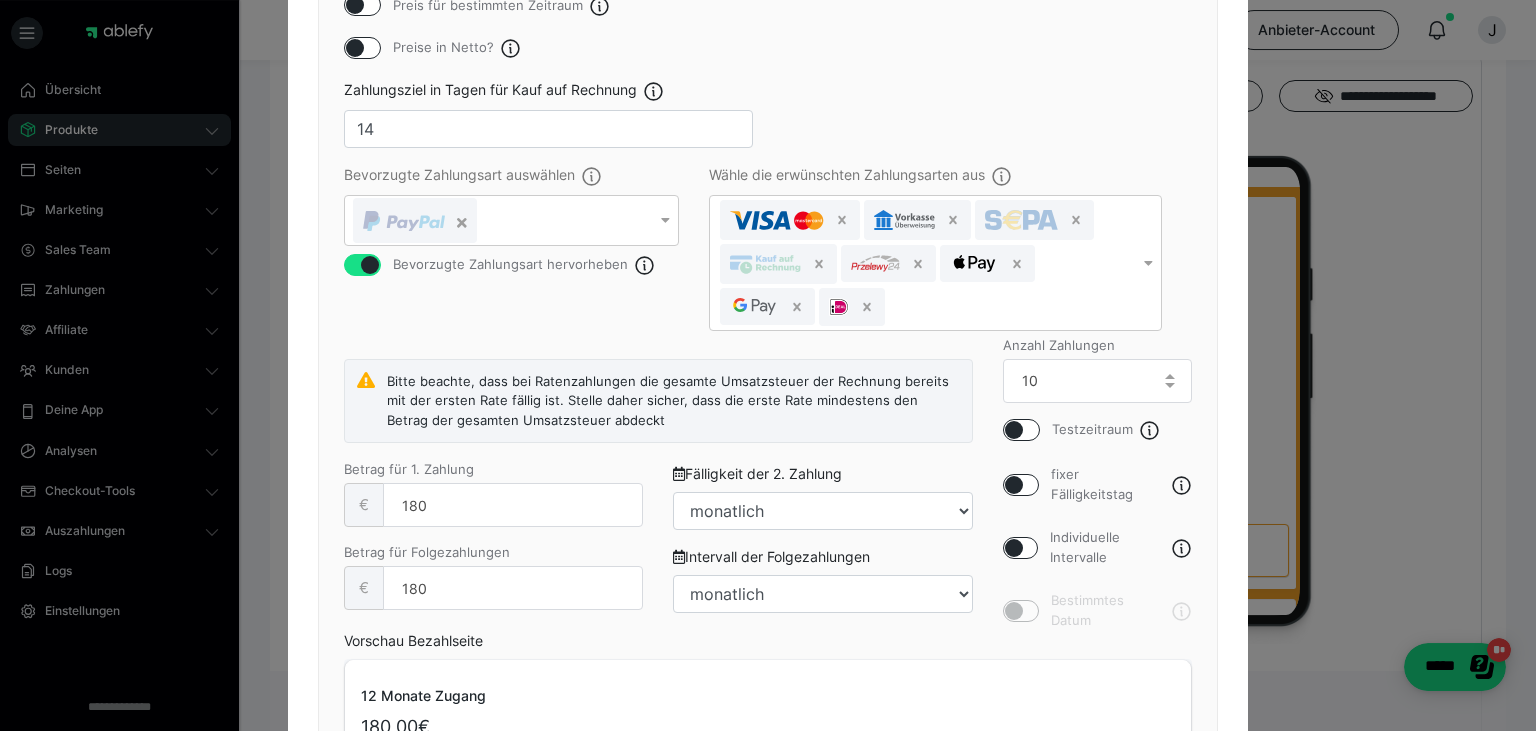 click on "Vorschau Bezahlseite 12 Monate Zugang 180,00€ Die erste Zahlung über  180,00€  ist am [DATE] fällig.    Die nächste Zahlung über  180,00€  wird ab dem [DATE] monatlich und insgesamt 9 mal berechnet.  Der Gesamtpreis für 10 Zahlung(en) beträgt  1.800,00€ ." at bounding box center [768, 717] 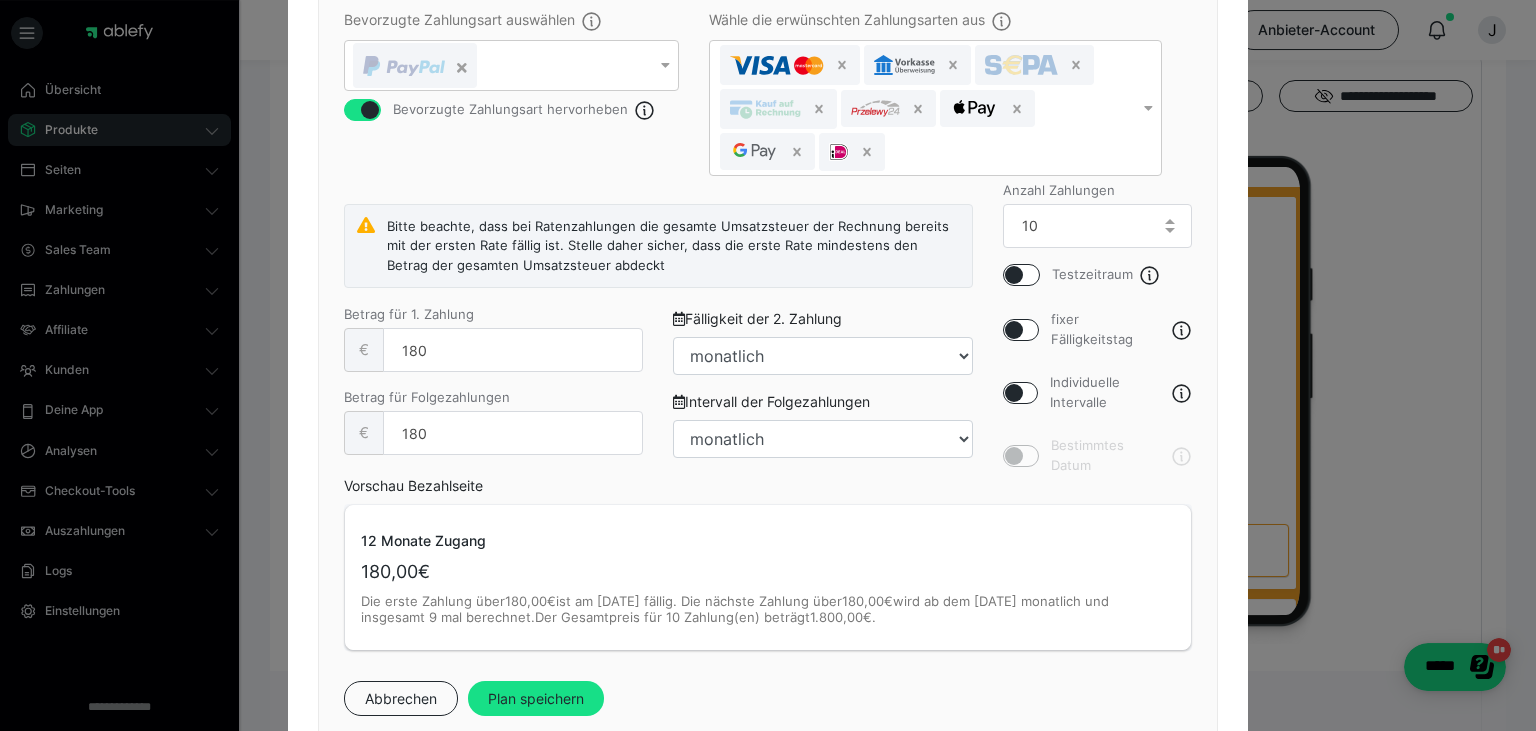 scroll, scrollTop: 658, scrollLeft: 0, axis: vertical 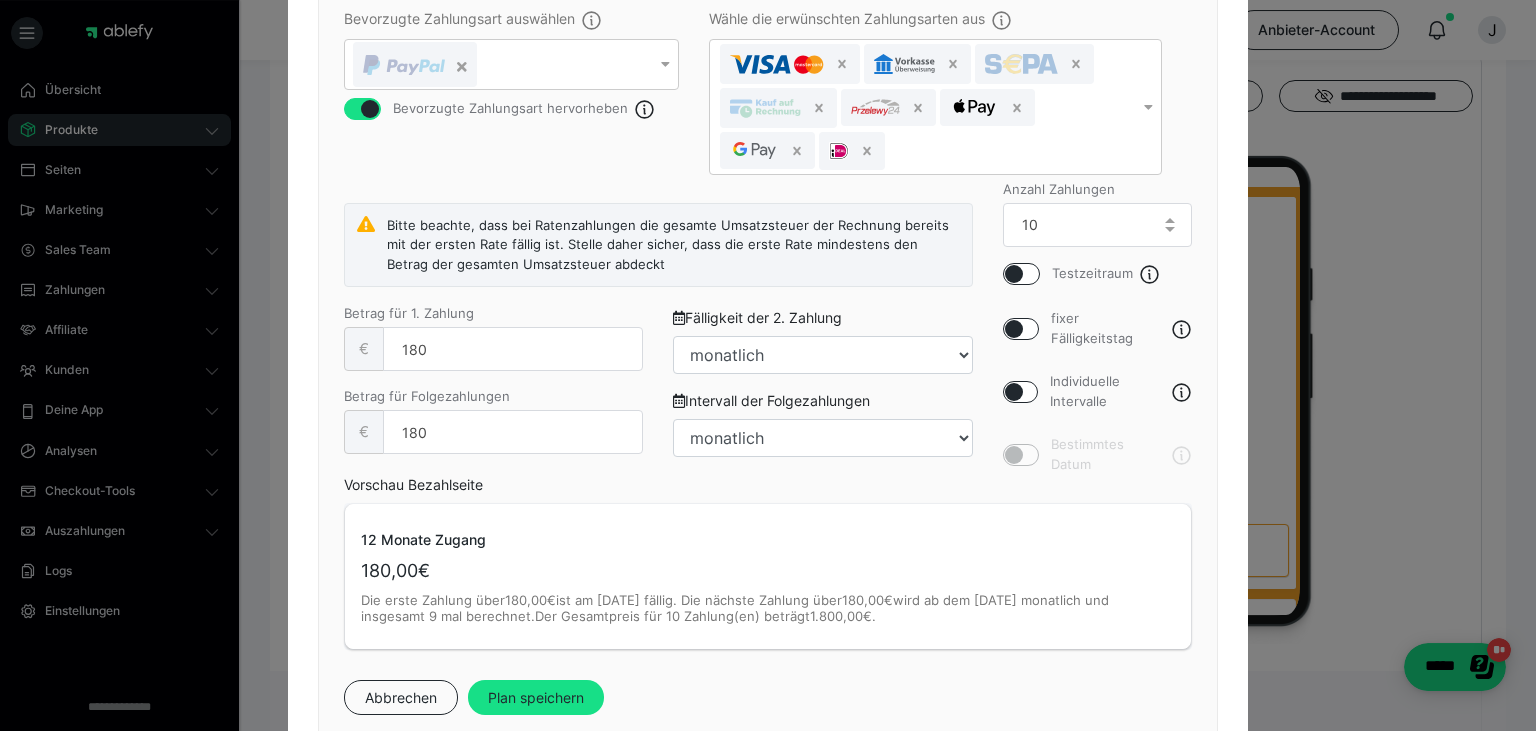 click at bounding box center [1014, 329] 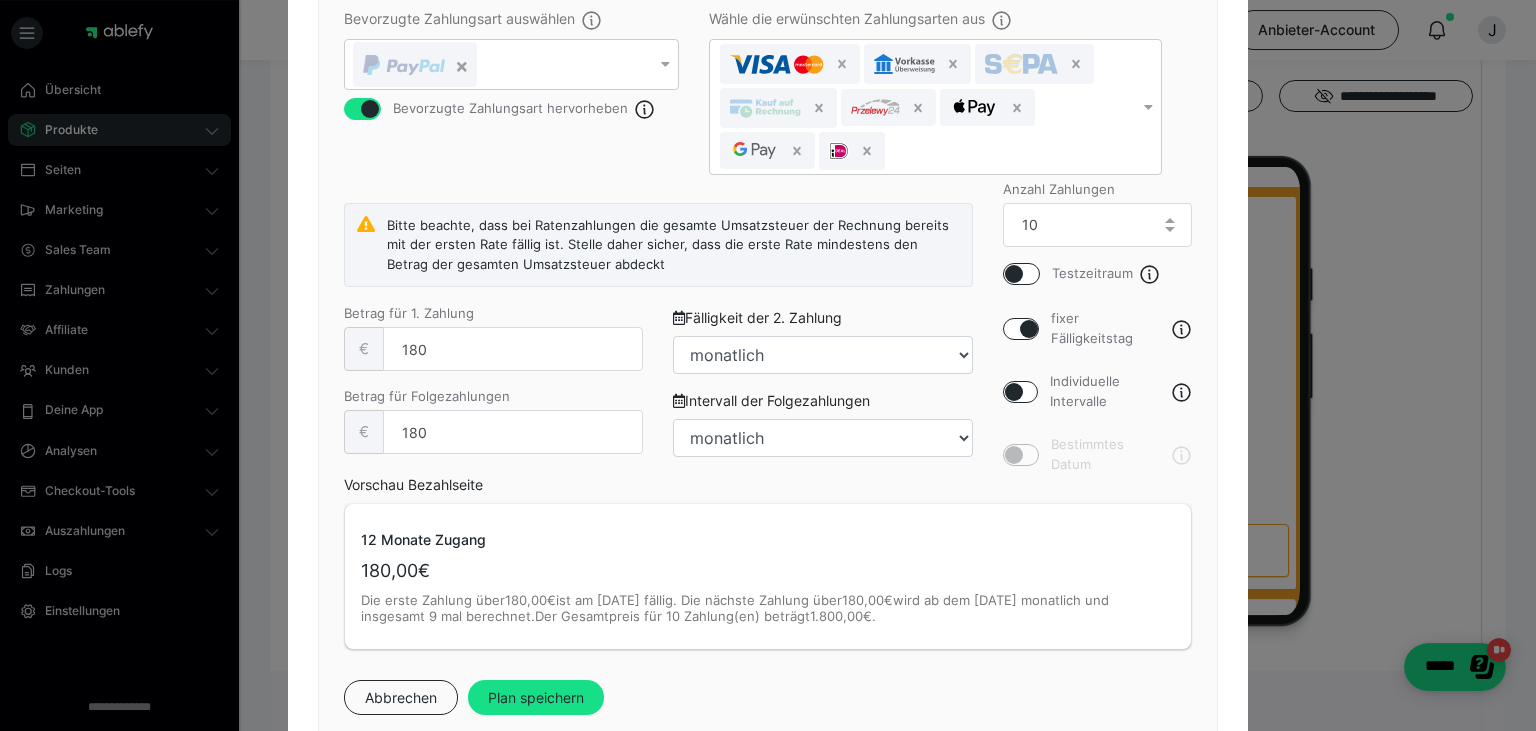 checkbox on "true" 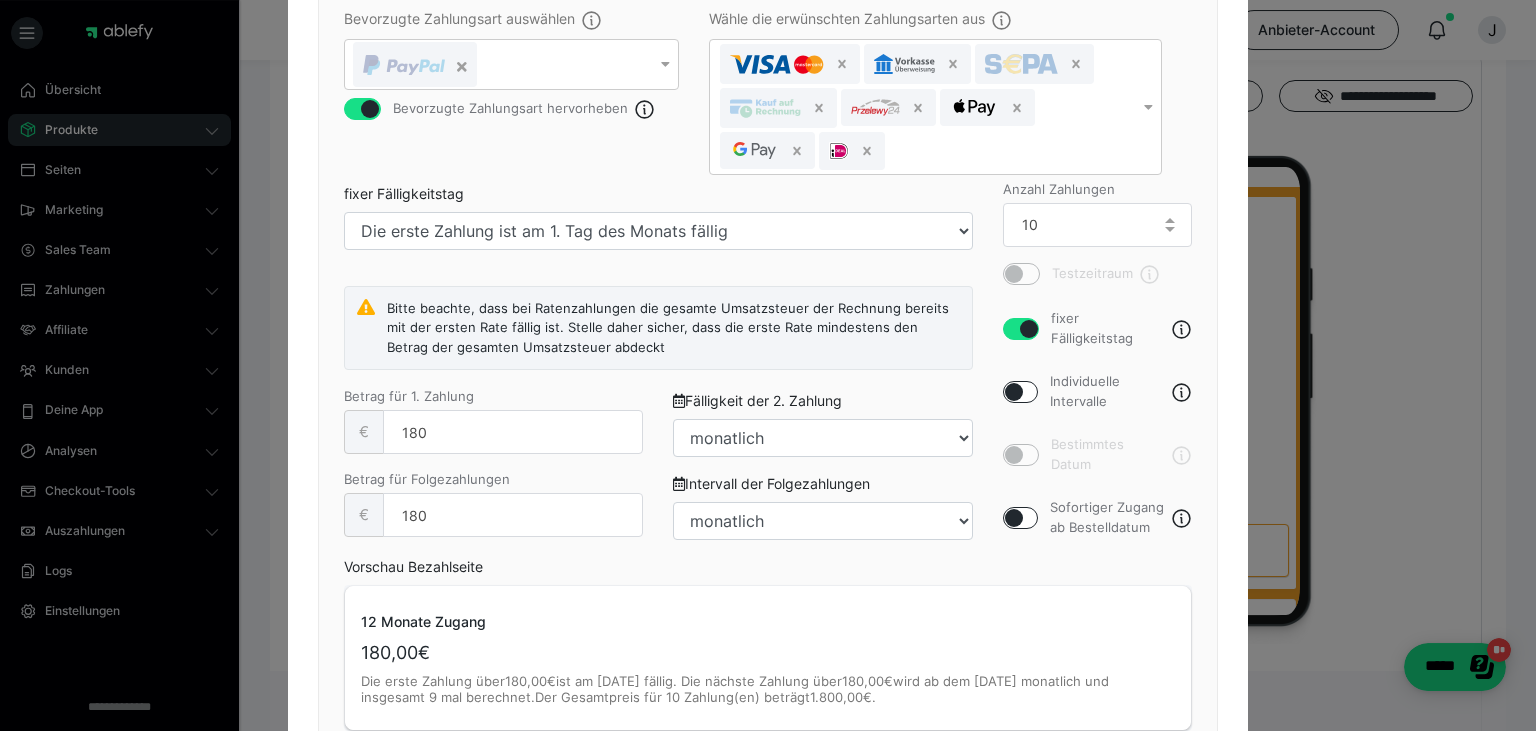drag, startPoint x: 822, startPoint y: 198, endPoint x: 826, endPoint y: 233, distance: 35.22783 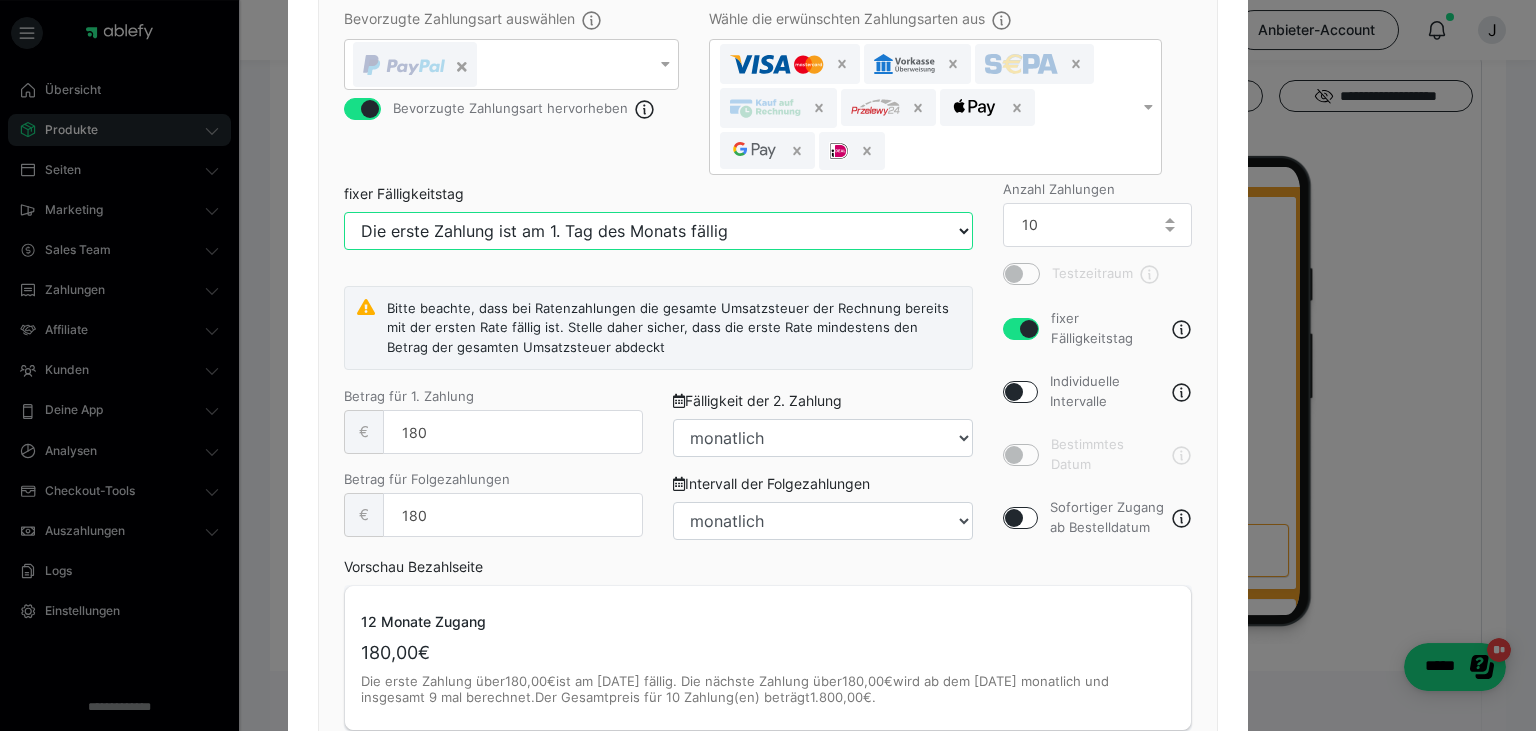 select on "7" 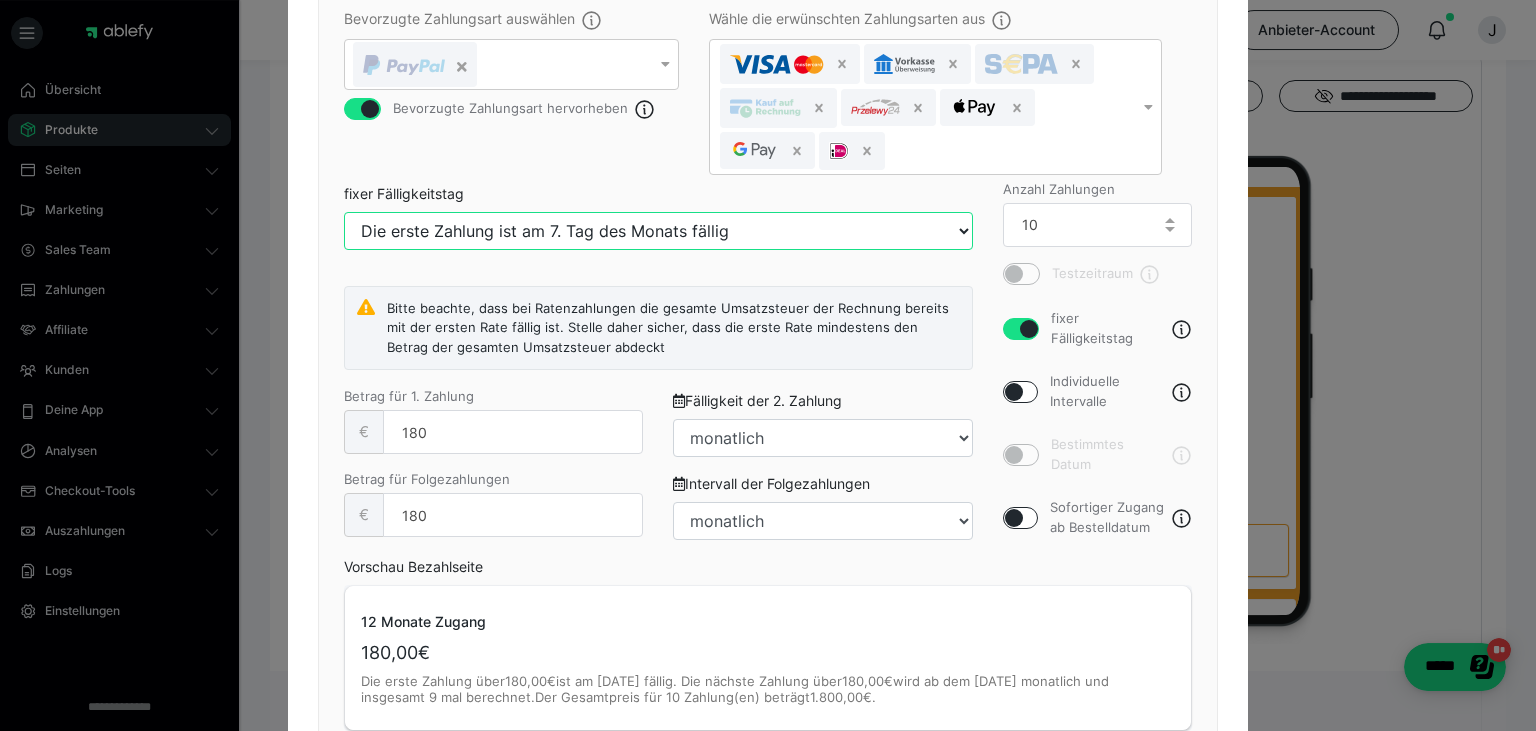 click on "Die erste Zahlung ist am 7. Tag des Monats fällig" at bounding box center [0, 0] 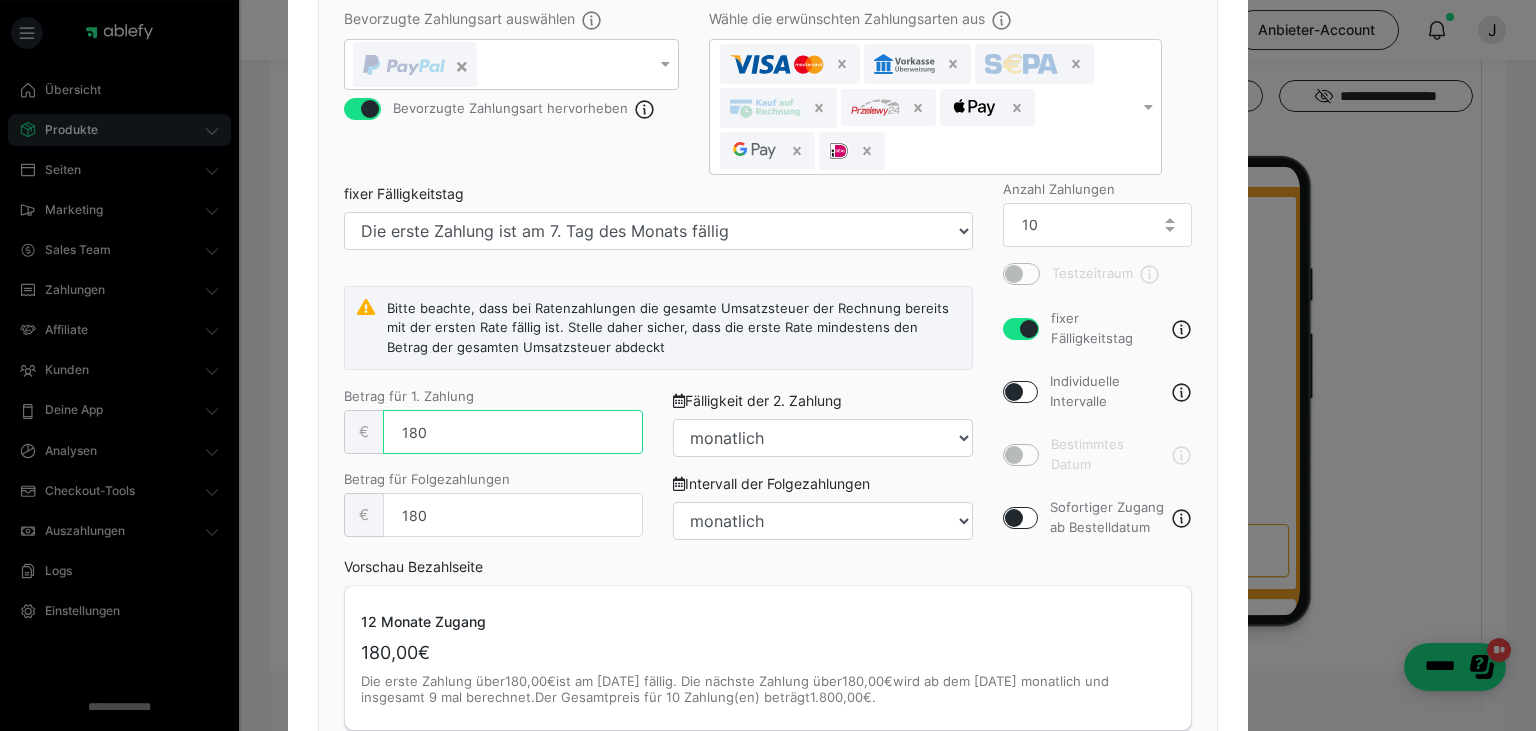 click on "180" at bounding box center (513, 432) 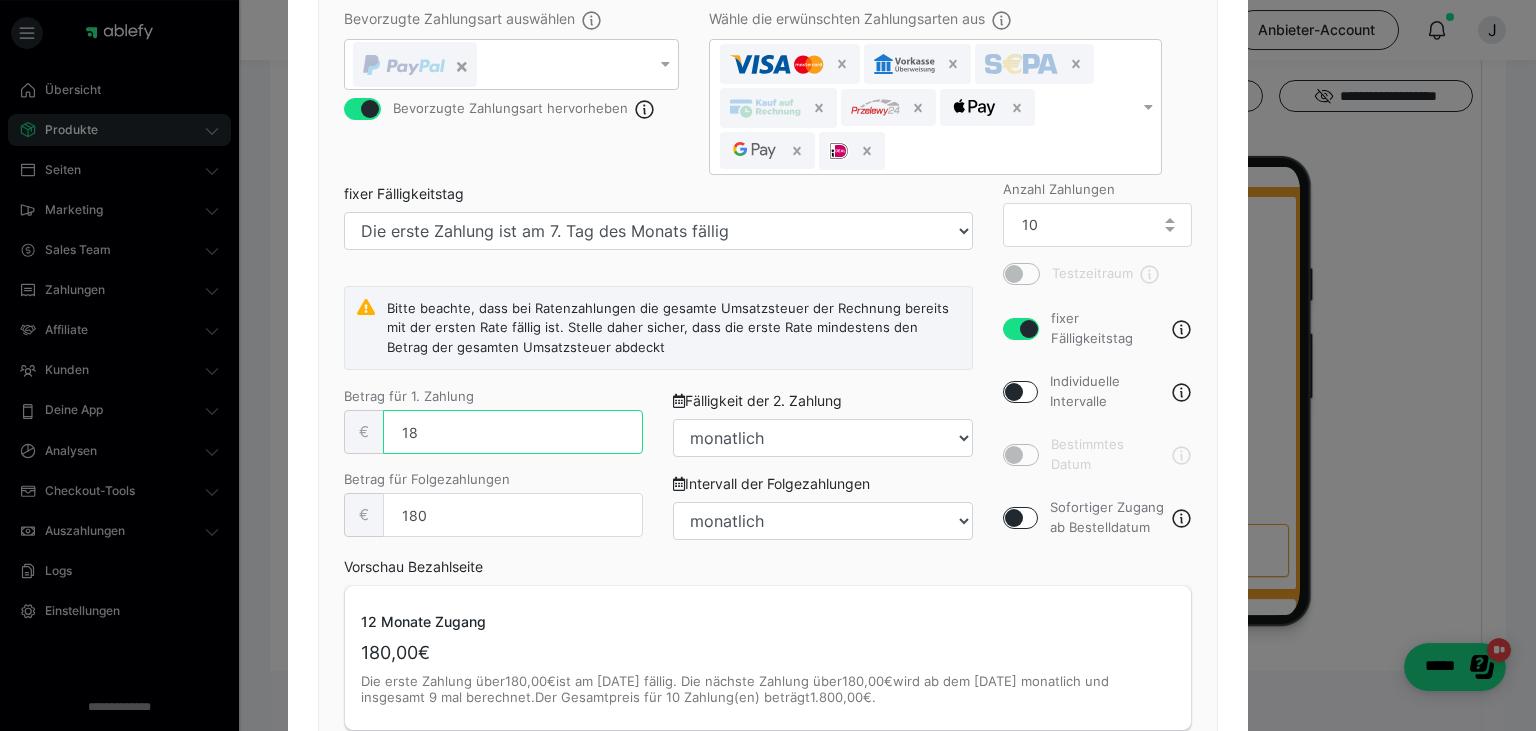 type on "1" 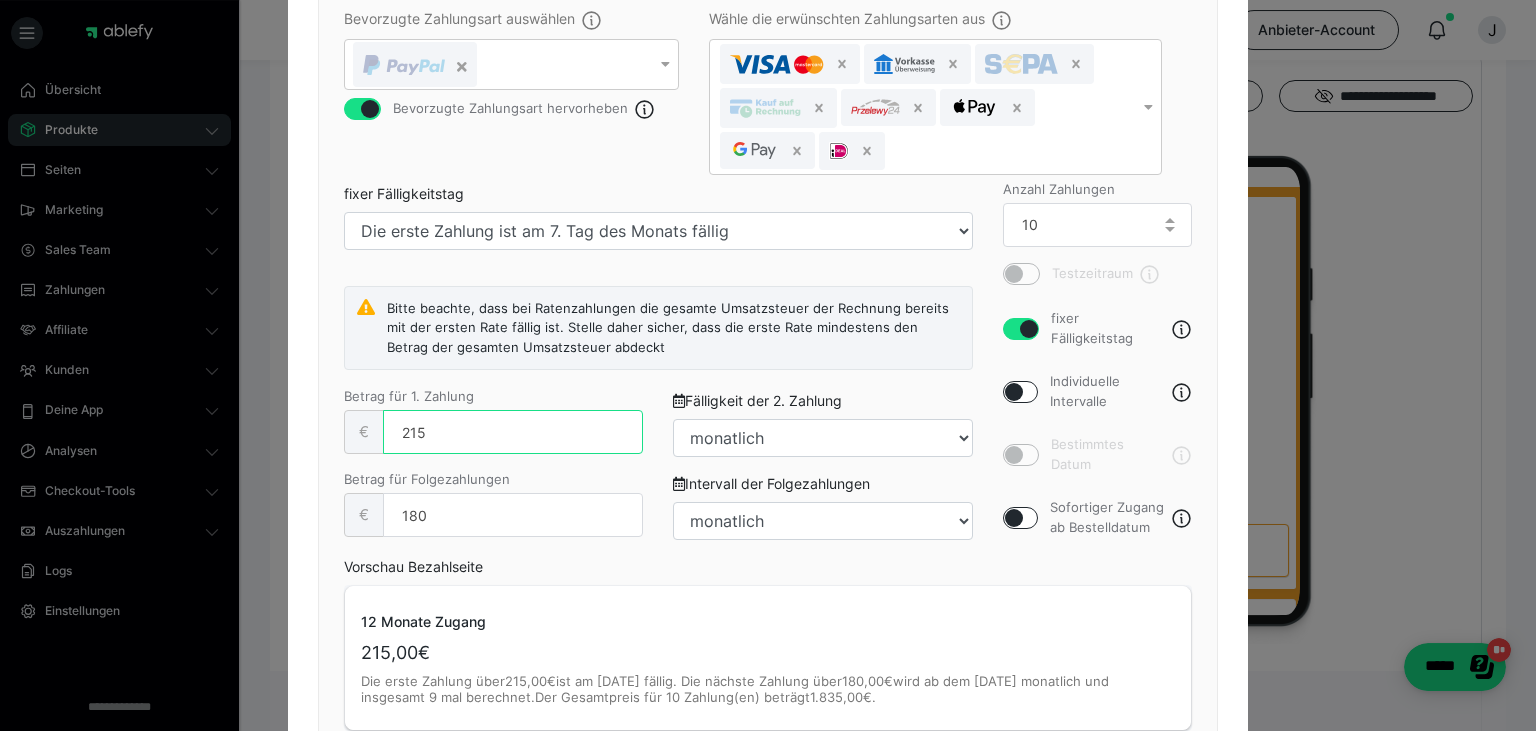 type on "215" 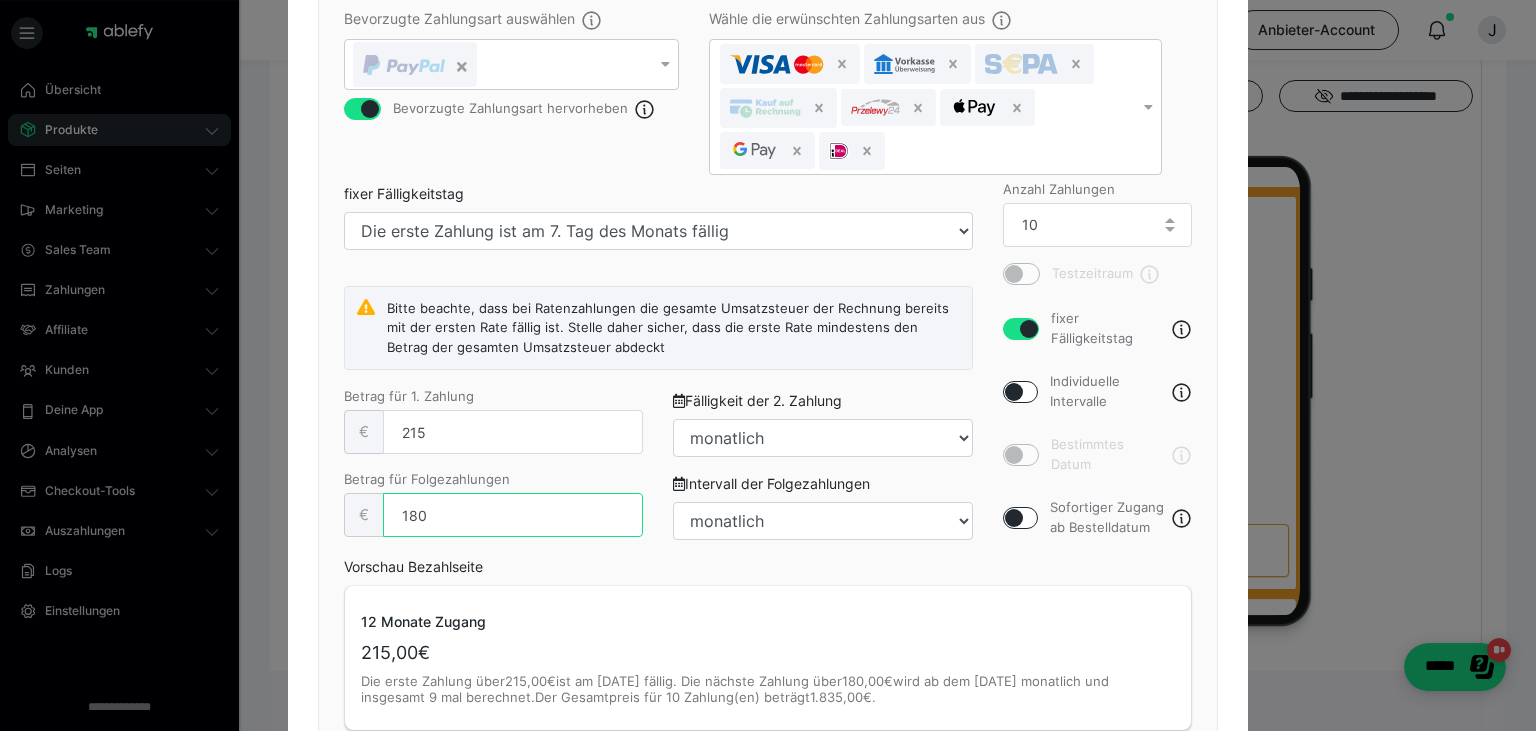 click on "180" at bounding box center (513, 515) 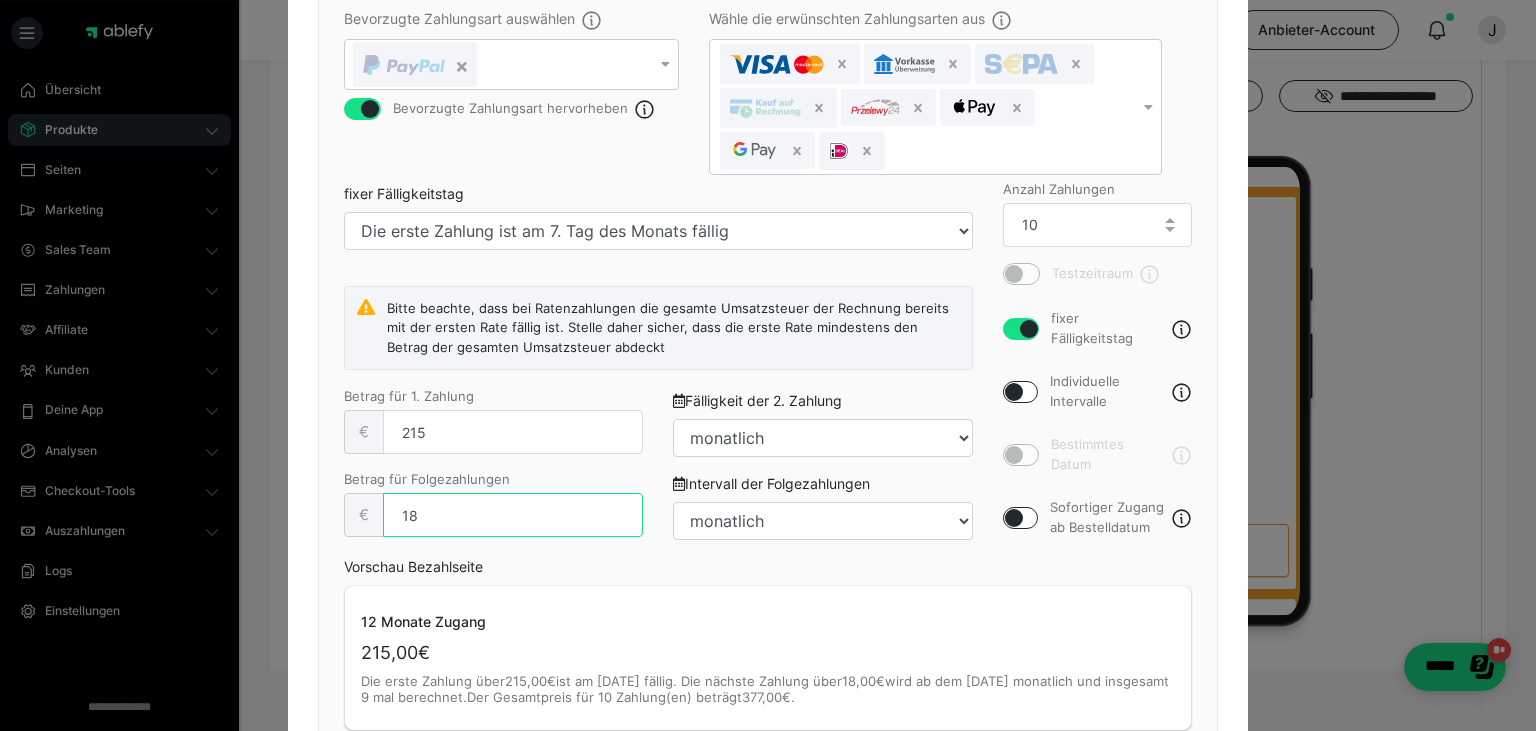 type on "1" 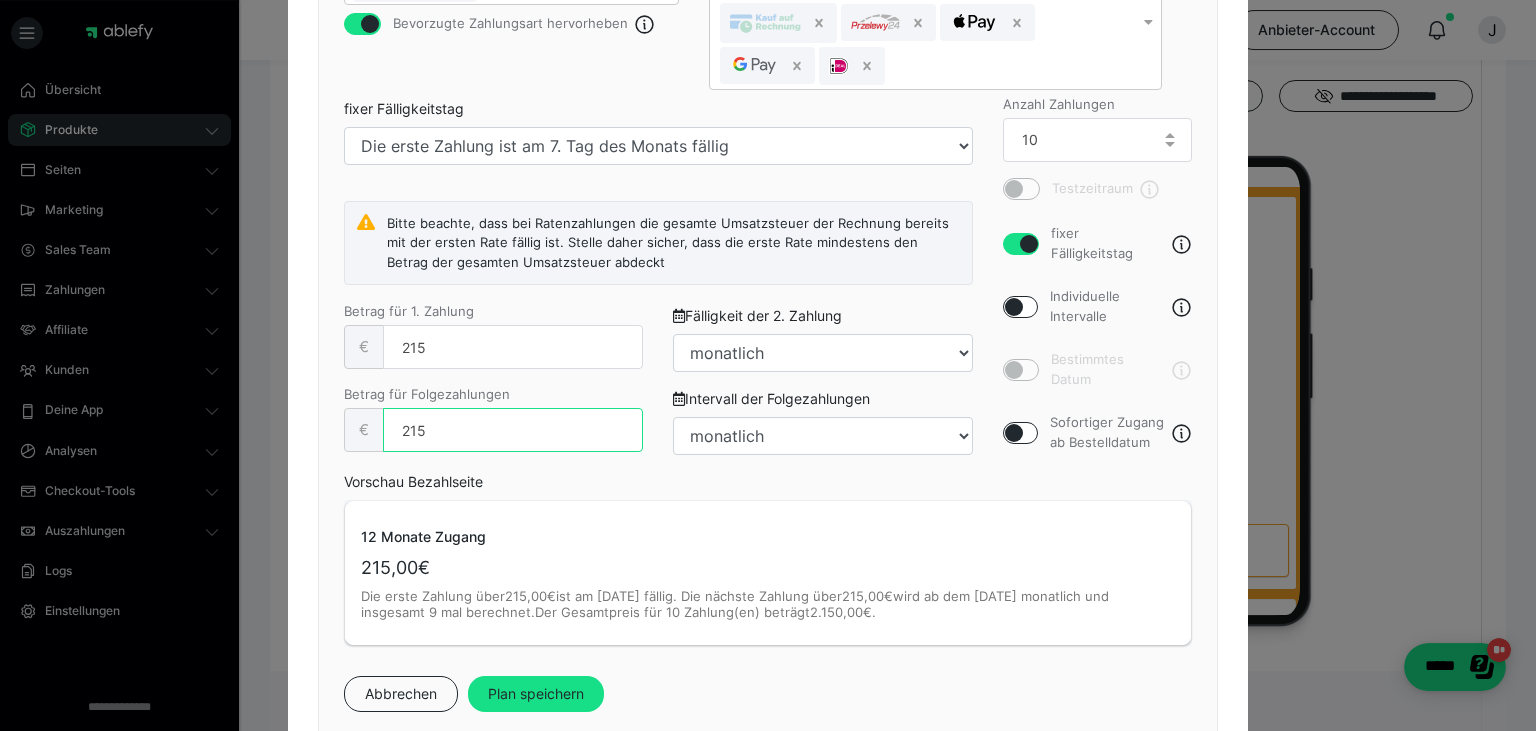 scroll, scrollTop: 810, scrollLeft: 0, axis: vertical 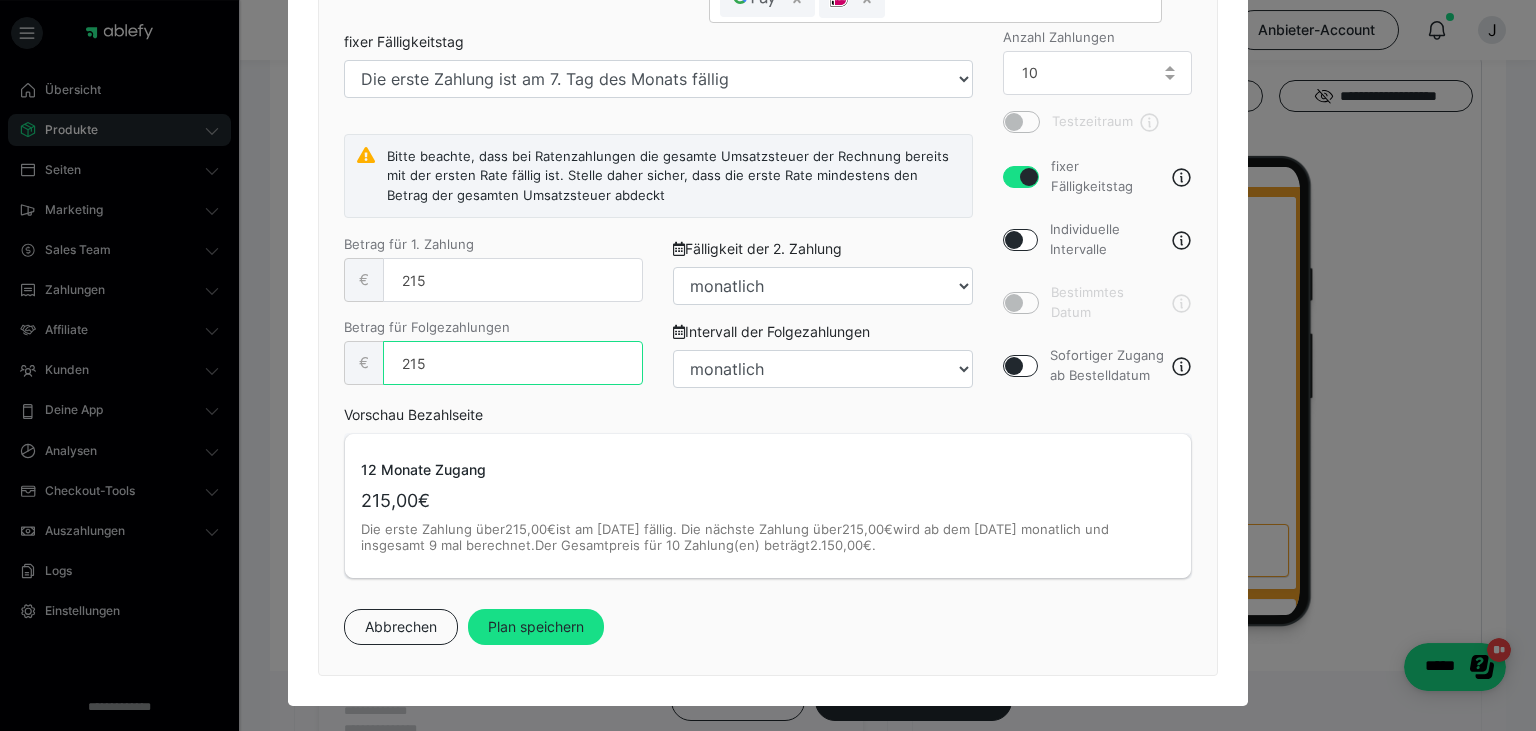 type on "215" 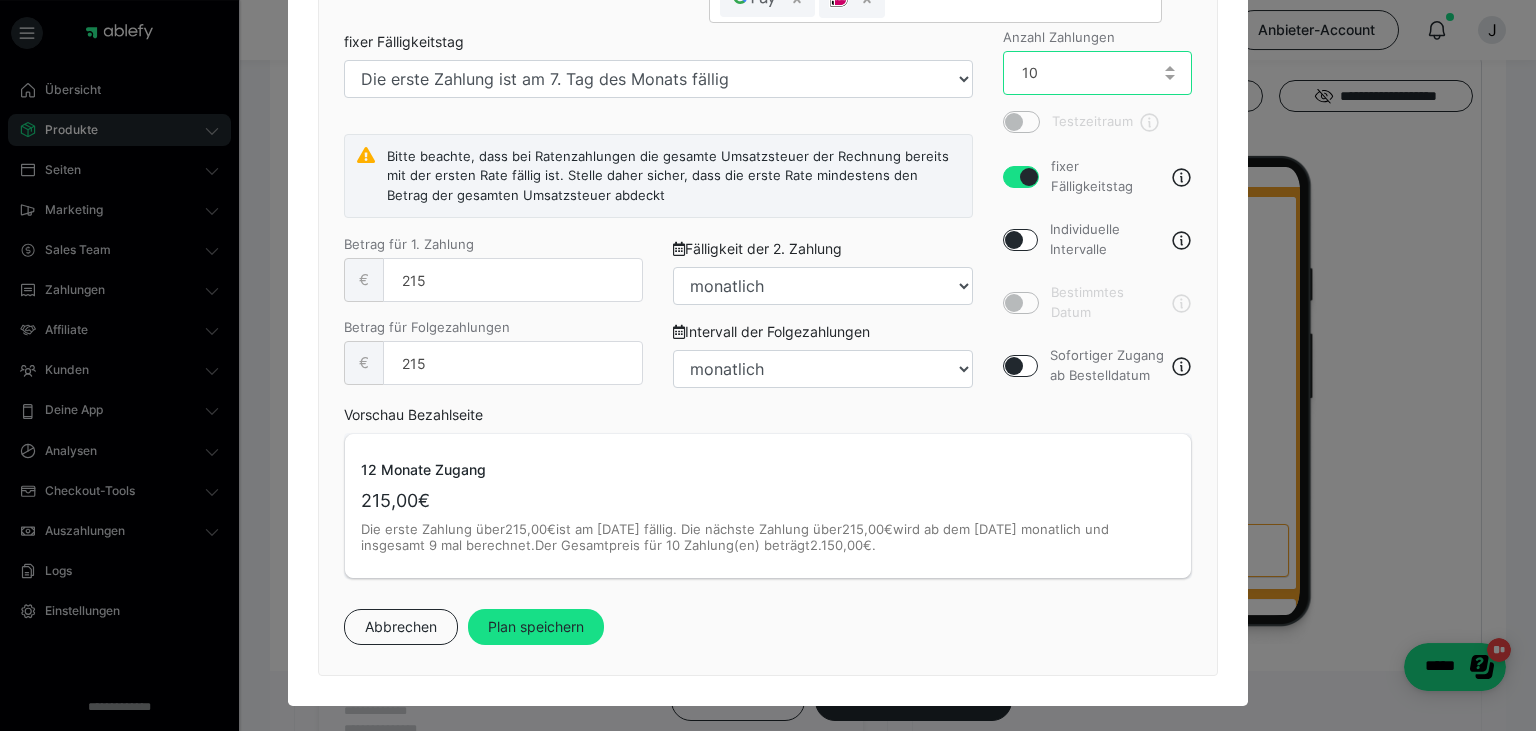 click on "10" at bounding box center [1098, 73] 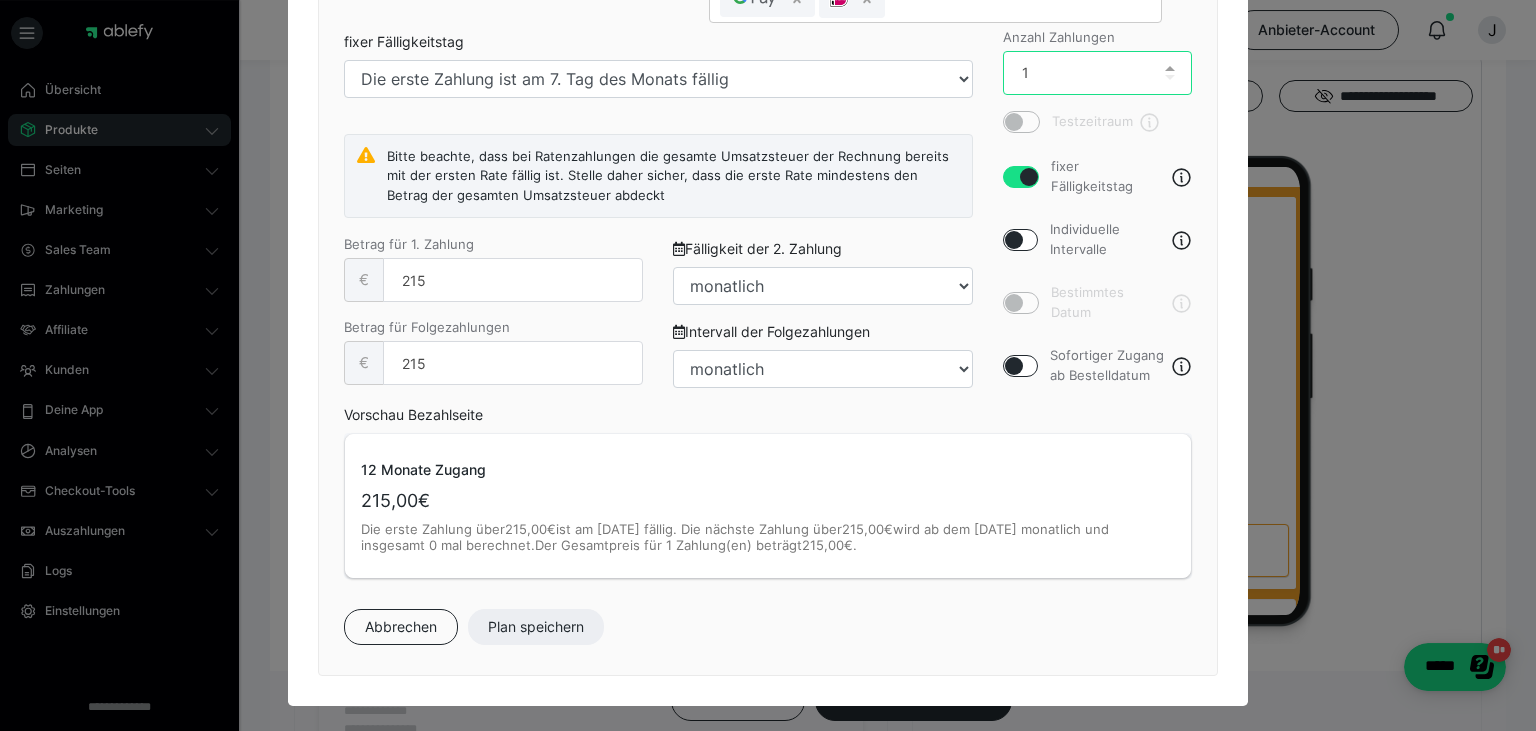 type on "12" 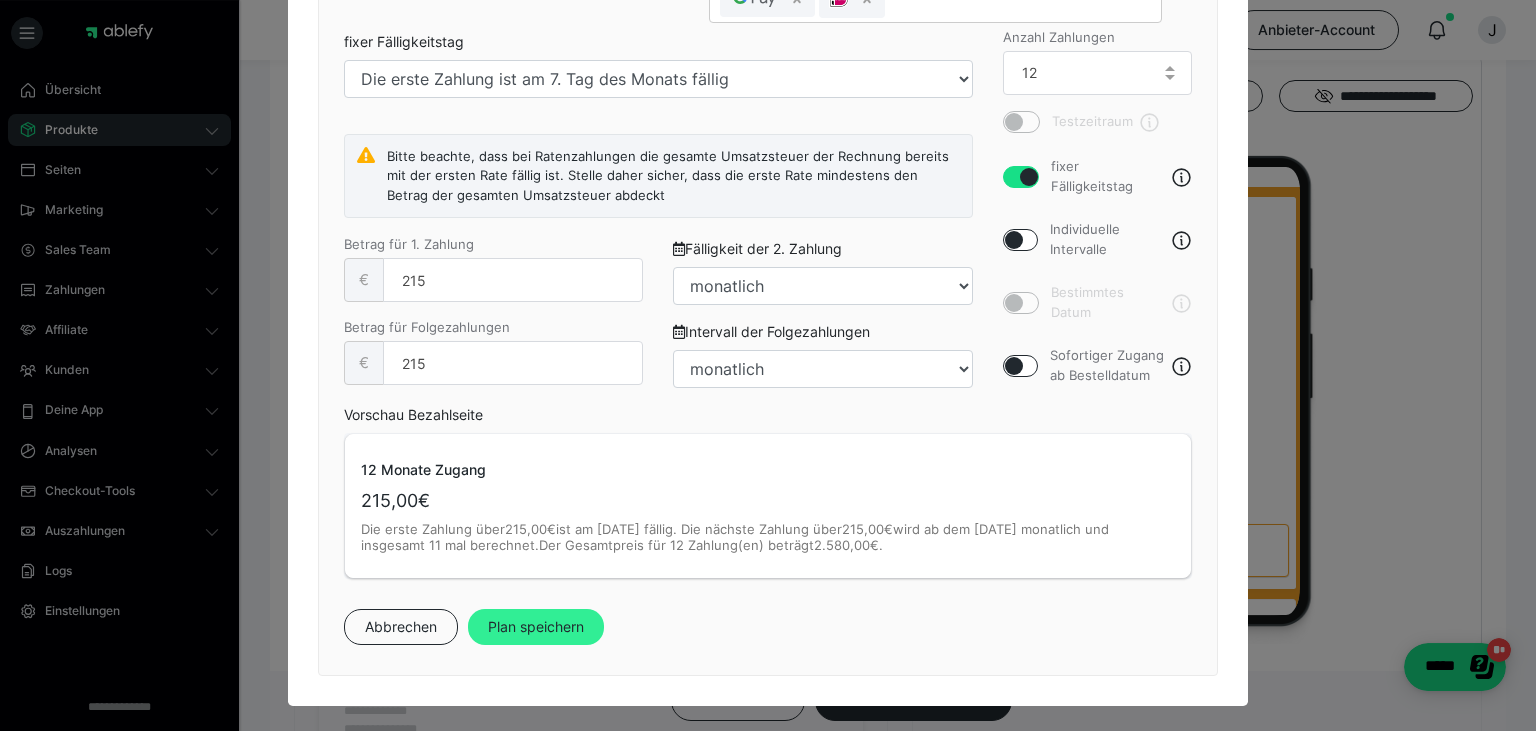 click on "Plan speichern" at bounding box center [536, 627] 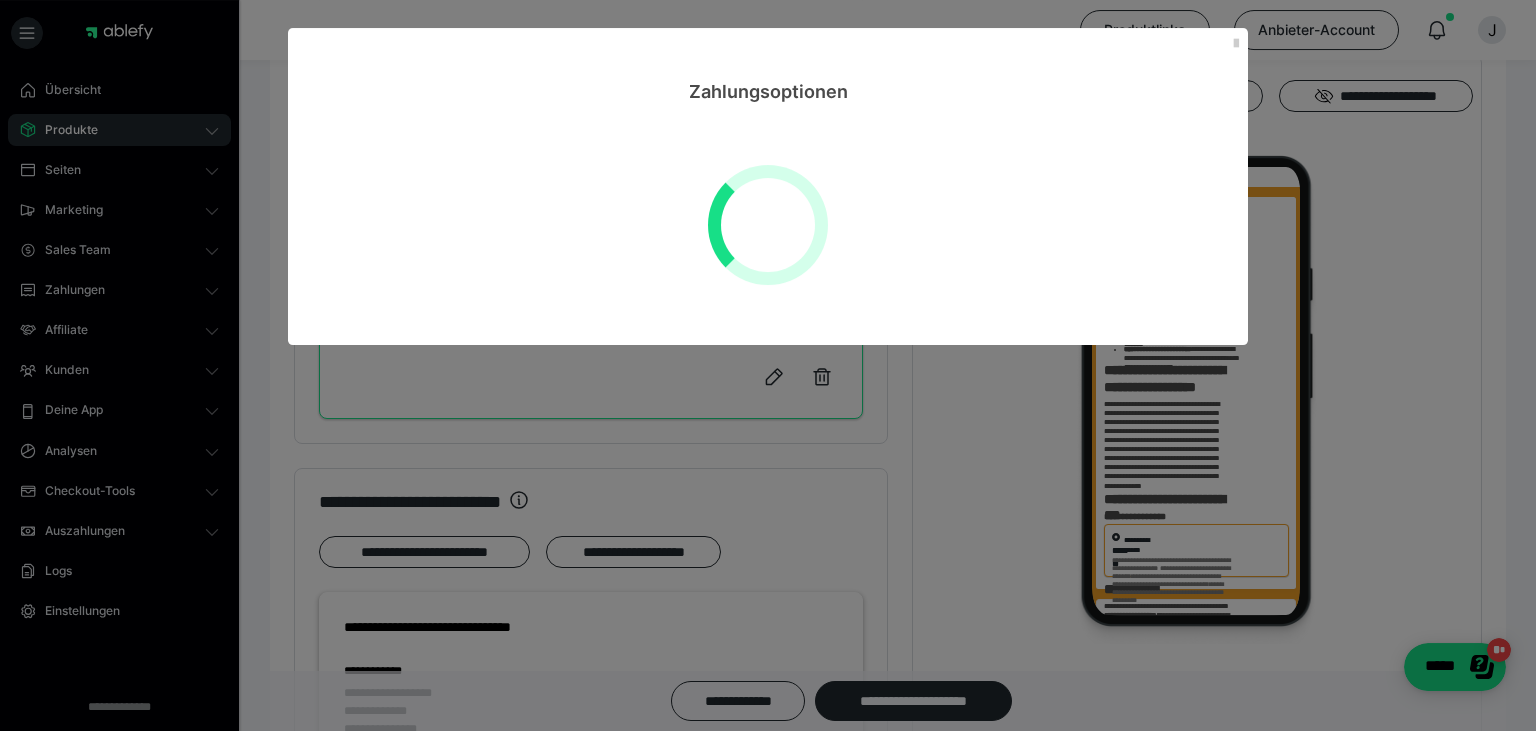select on "*" 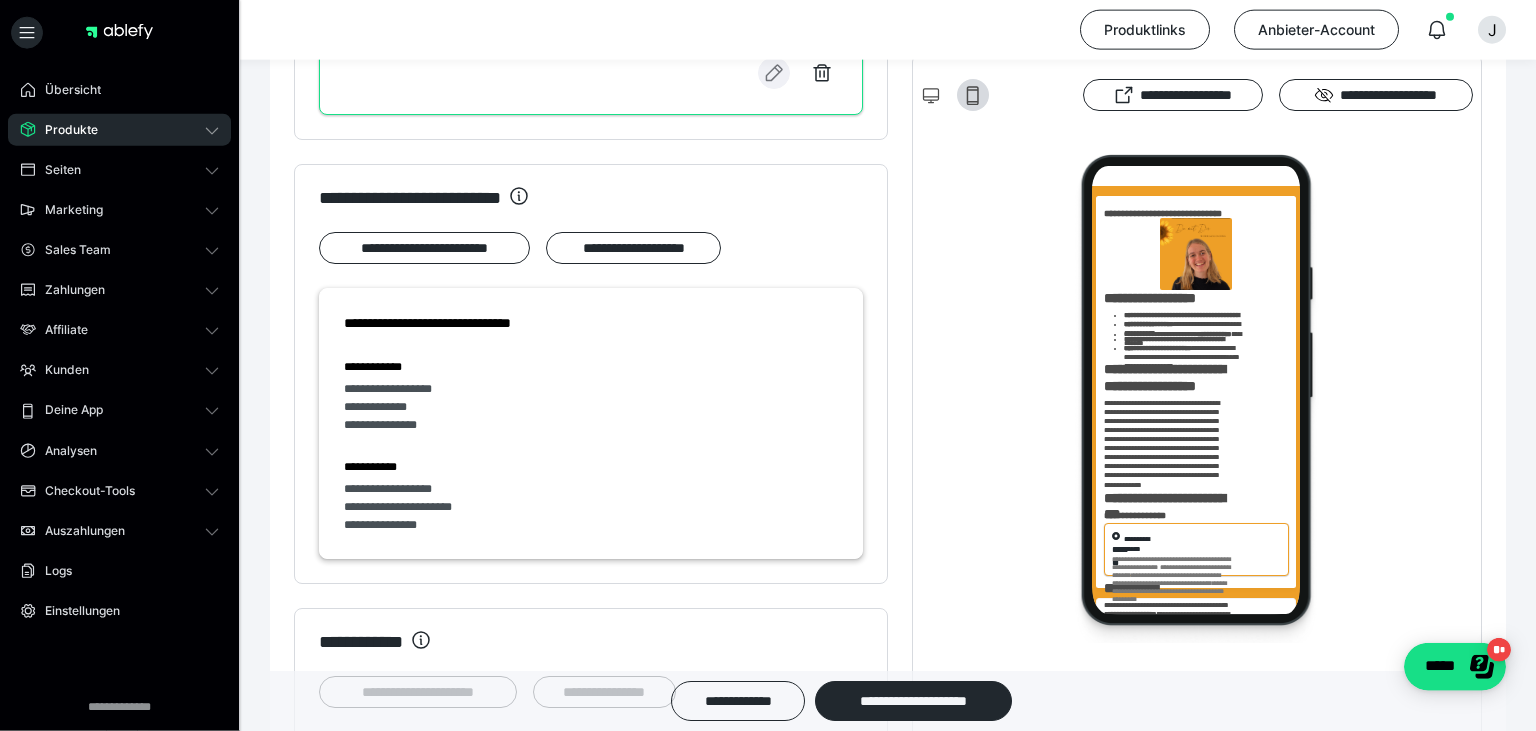scroll, scrollTop: 1513, scrollLeft: 0, axis: vertical 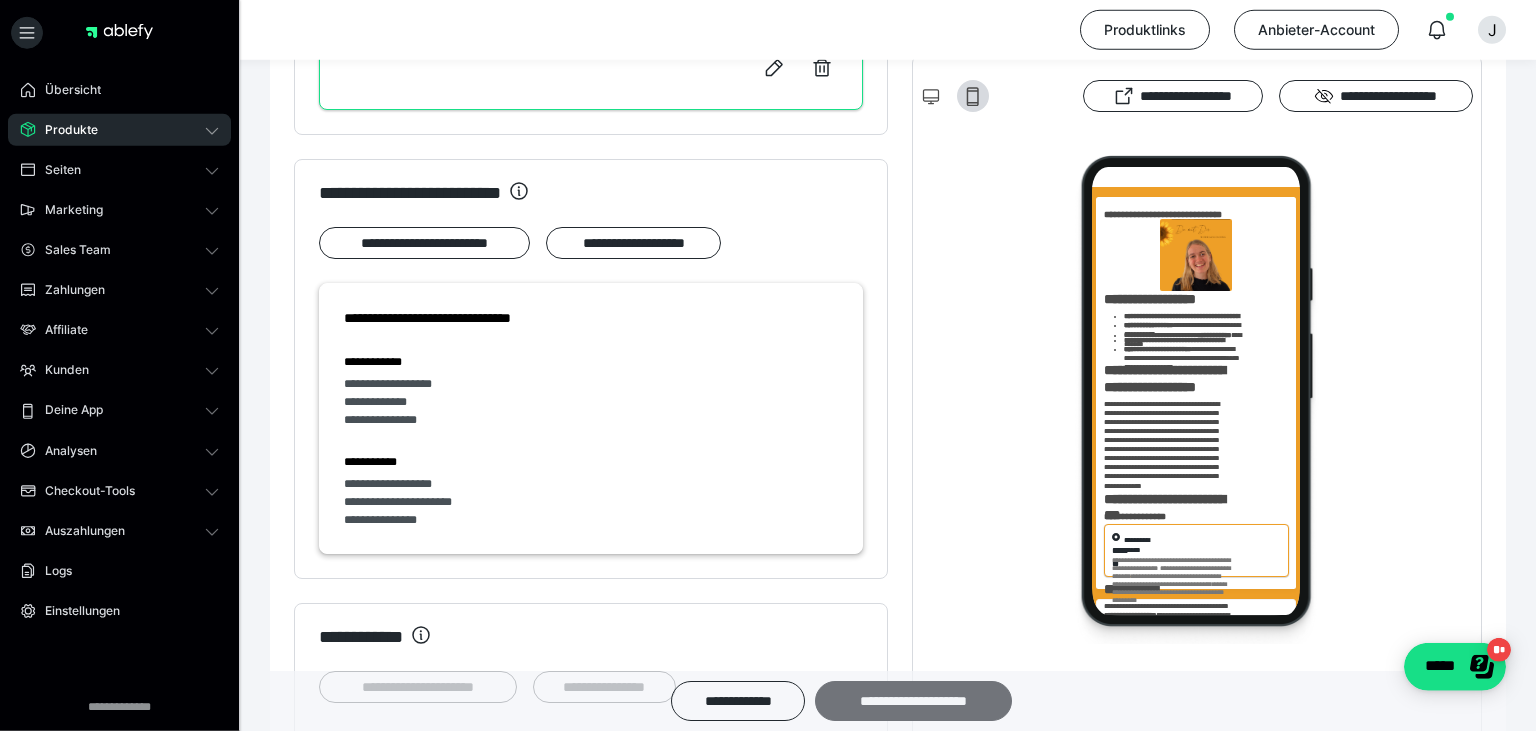 click on "**********" at bounding box center (913, 701) 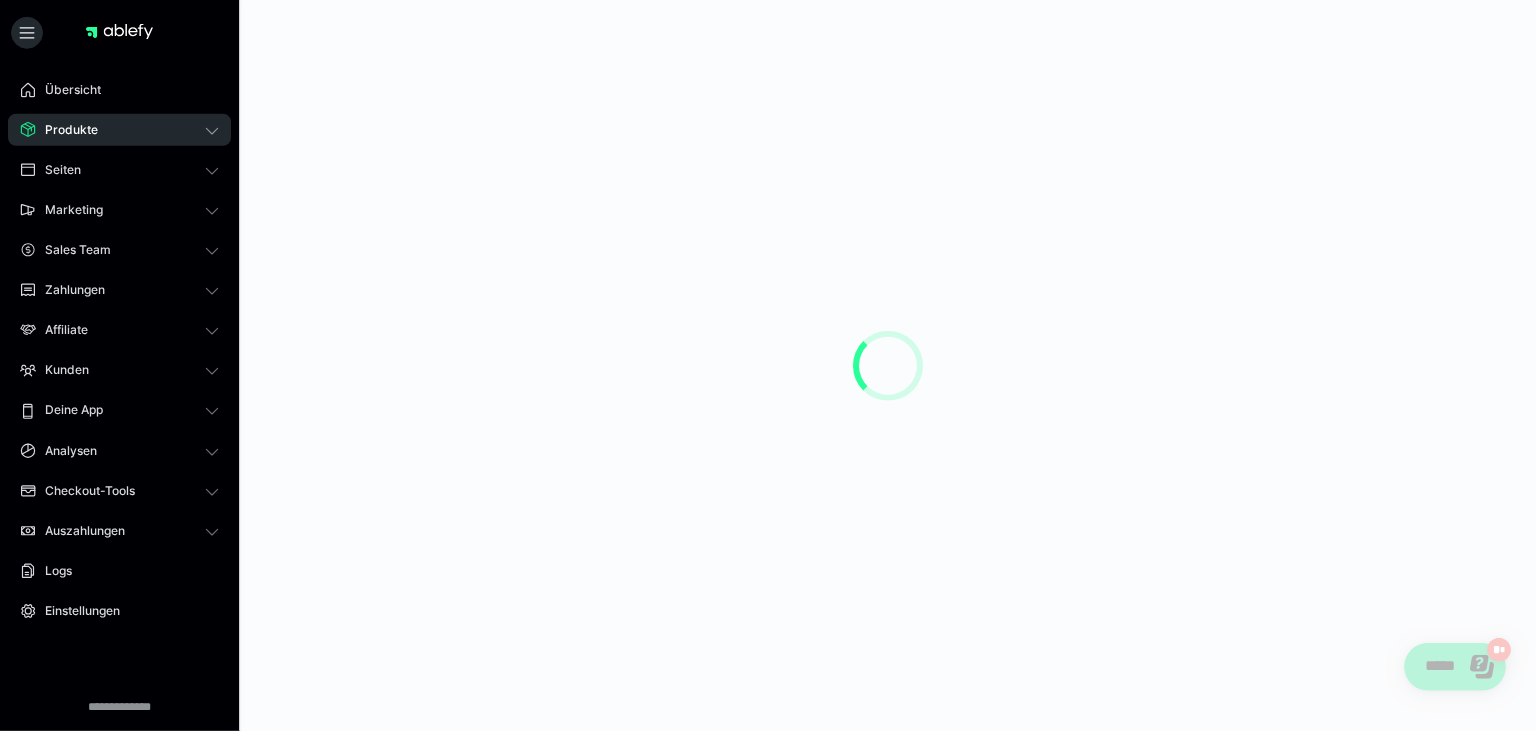 scroll, scrollTop: 0, scrollLeft: 0, axis: both 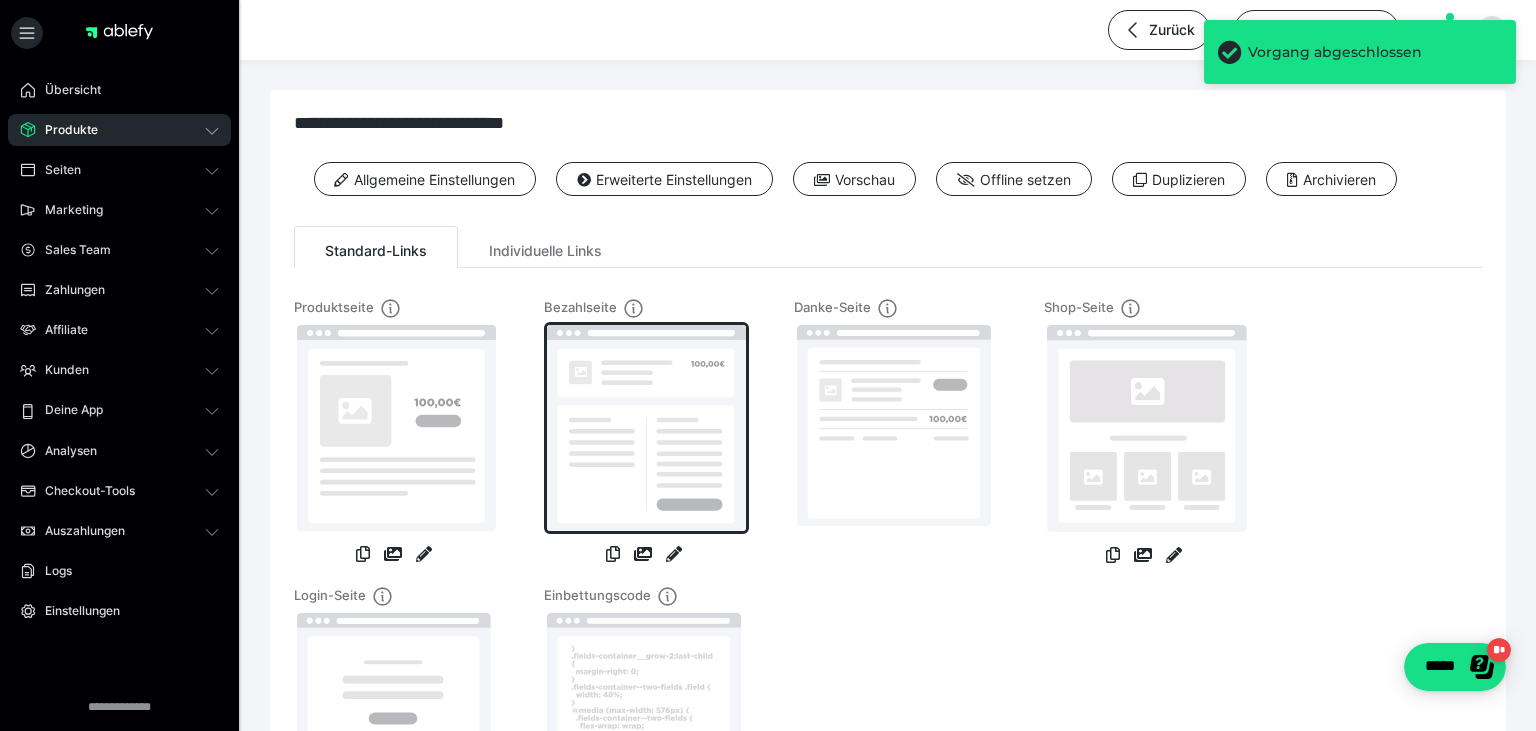click at bounding box center [646, 428] 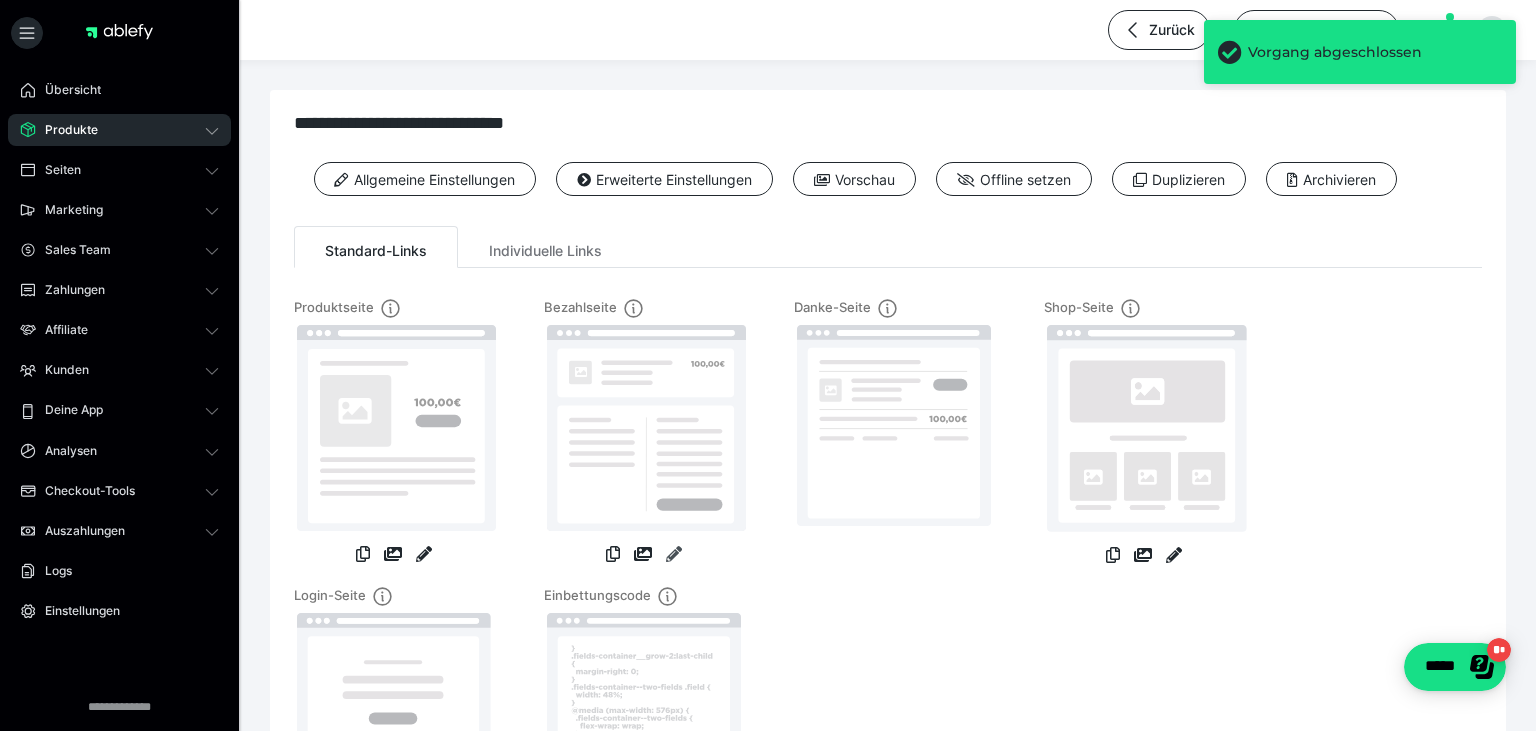 click at bounding box center [674, 564] 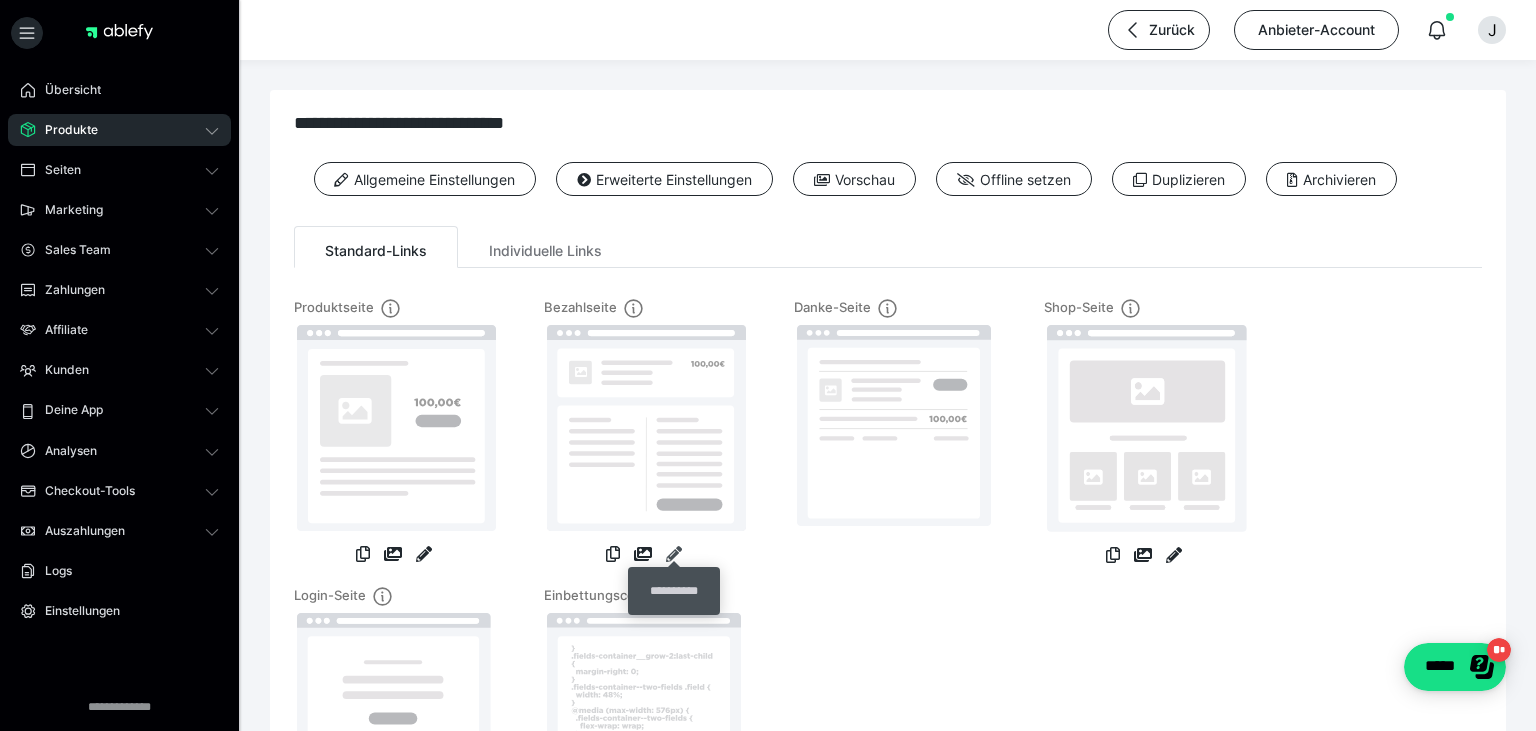 click at bounding box center (674, 554) 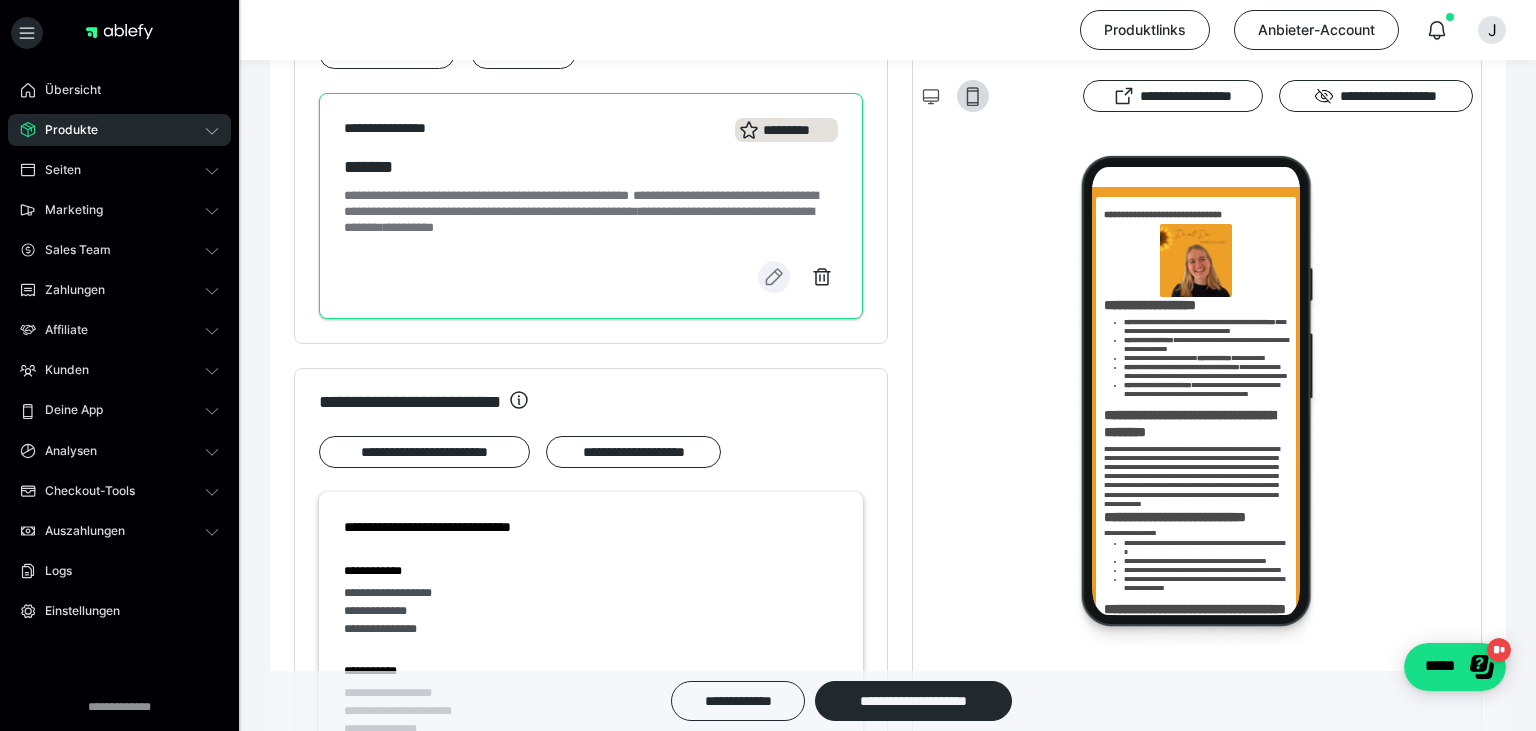 scroll, scrollTop: 0, scrollLeft: 0, axis: both 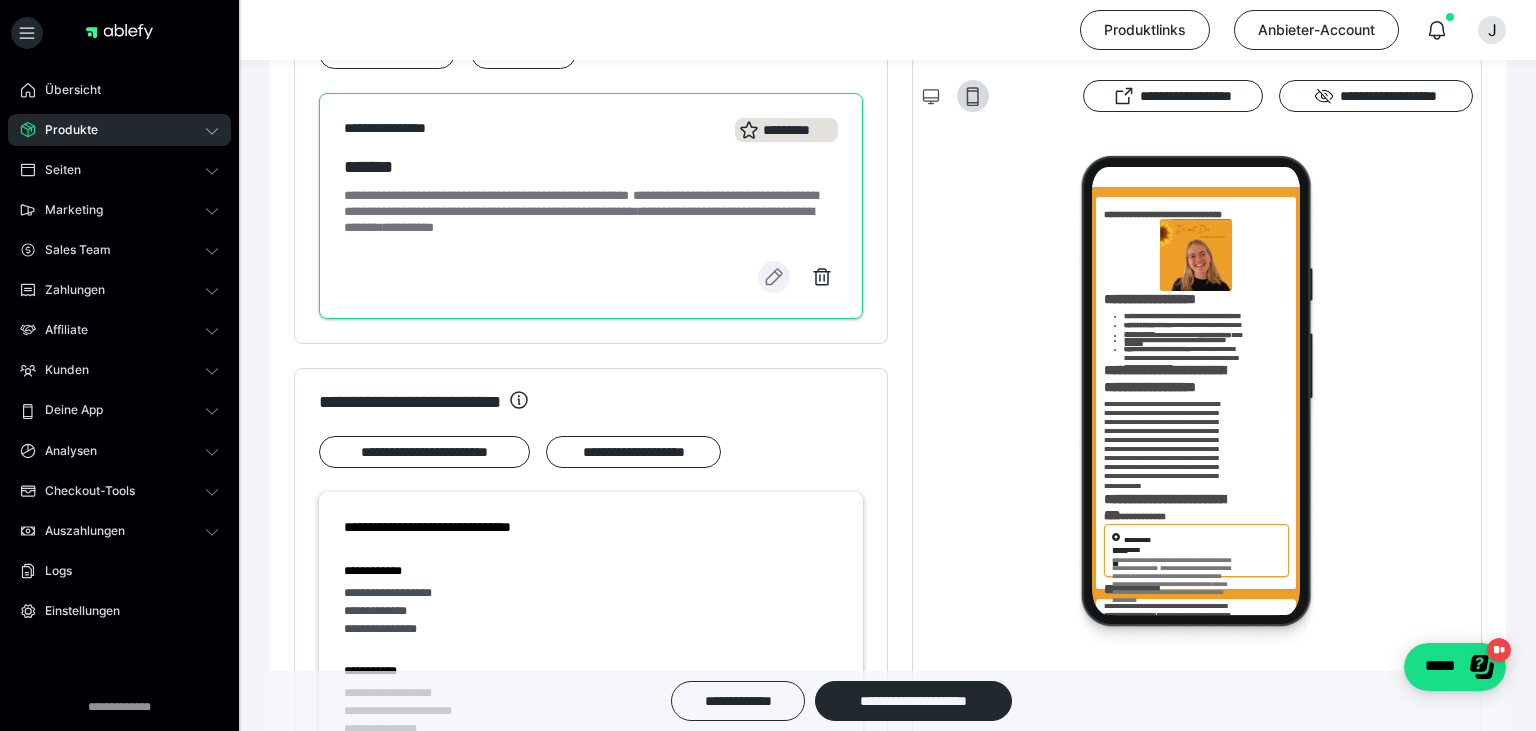 click 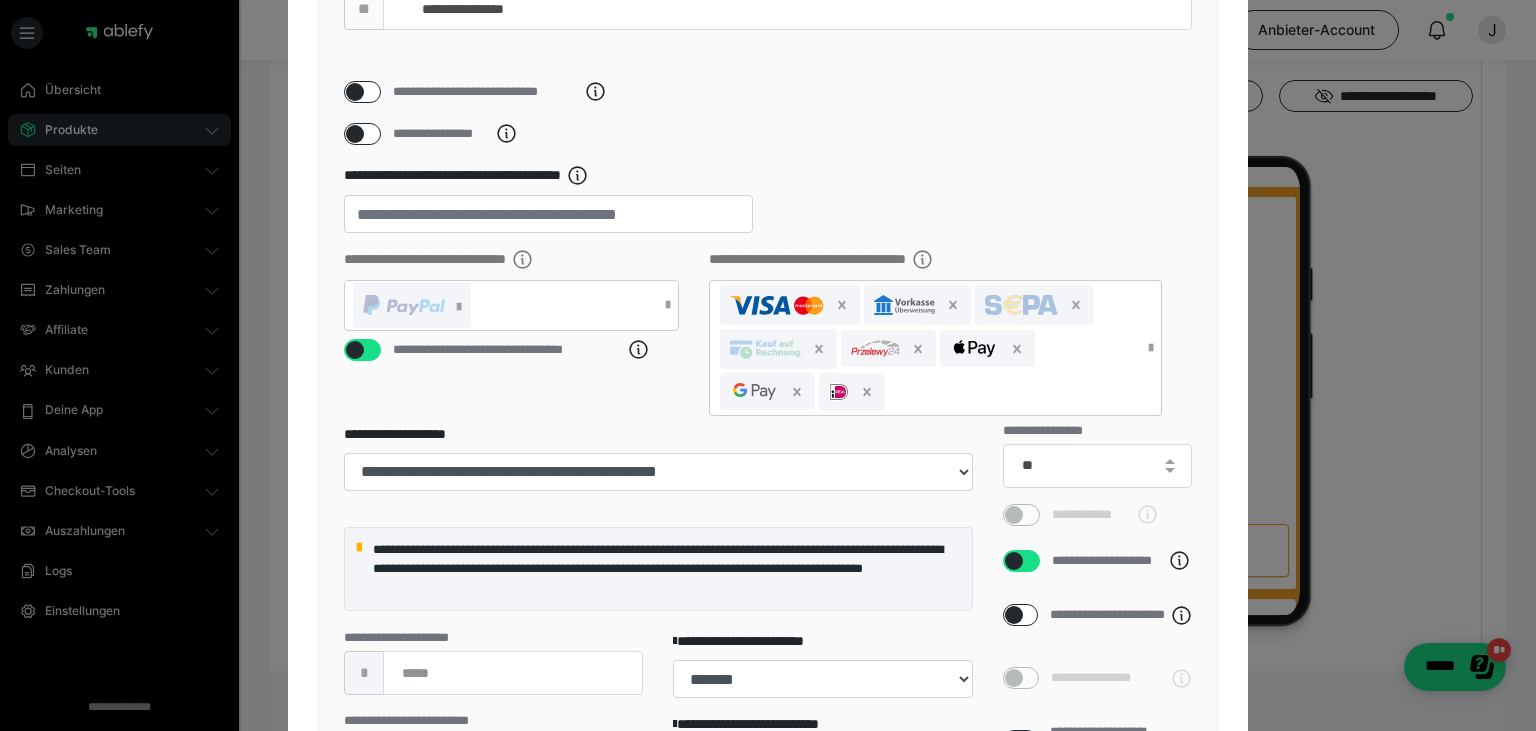 scroll, scrollTop: 402, scrollLeft: 0, axis: vertical 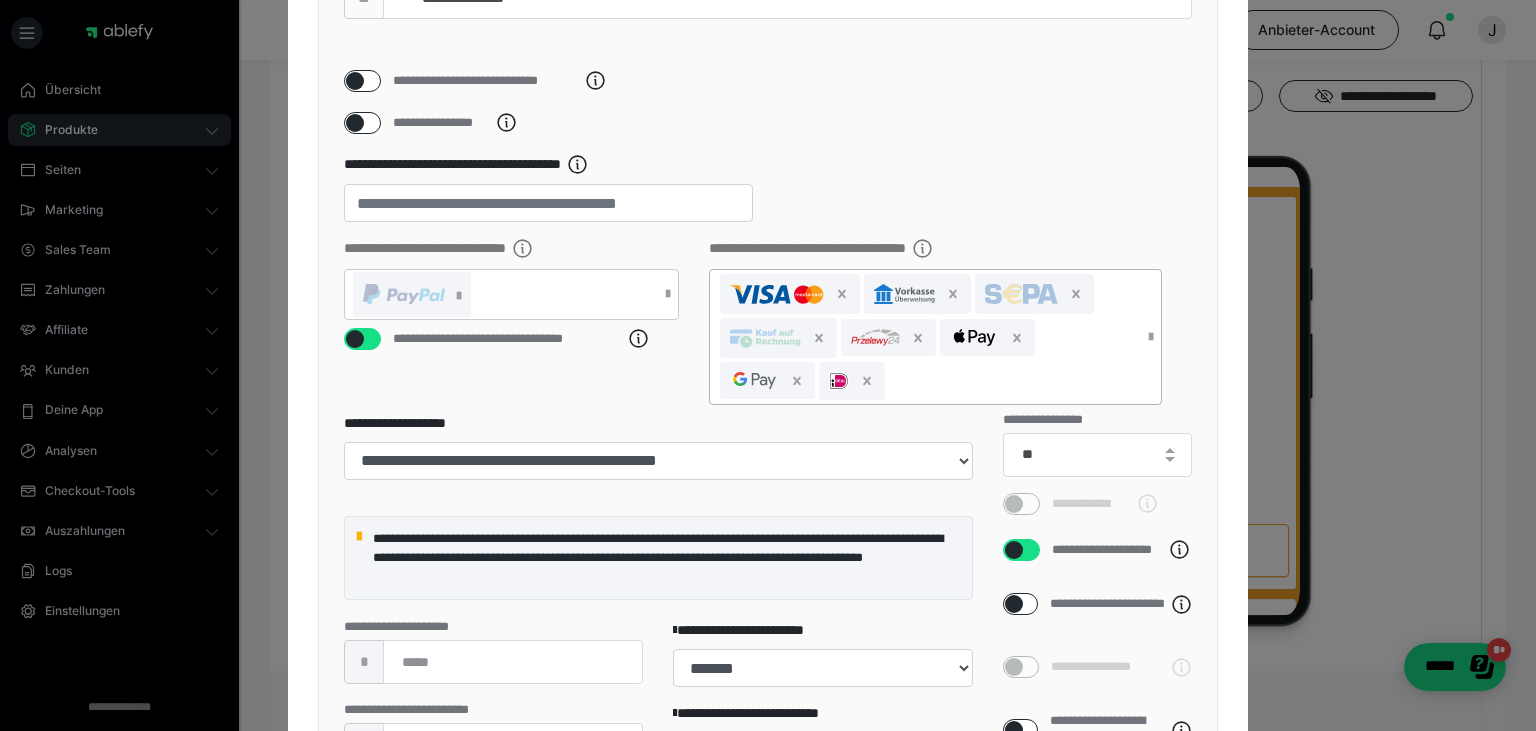 click at bounding box center (925, 337) 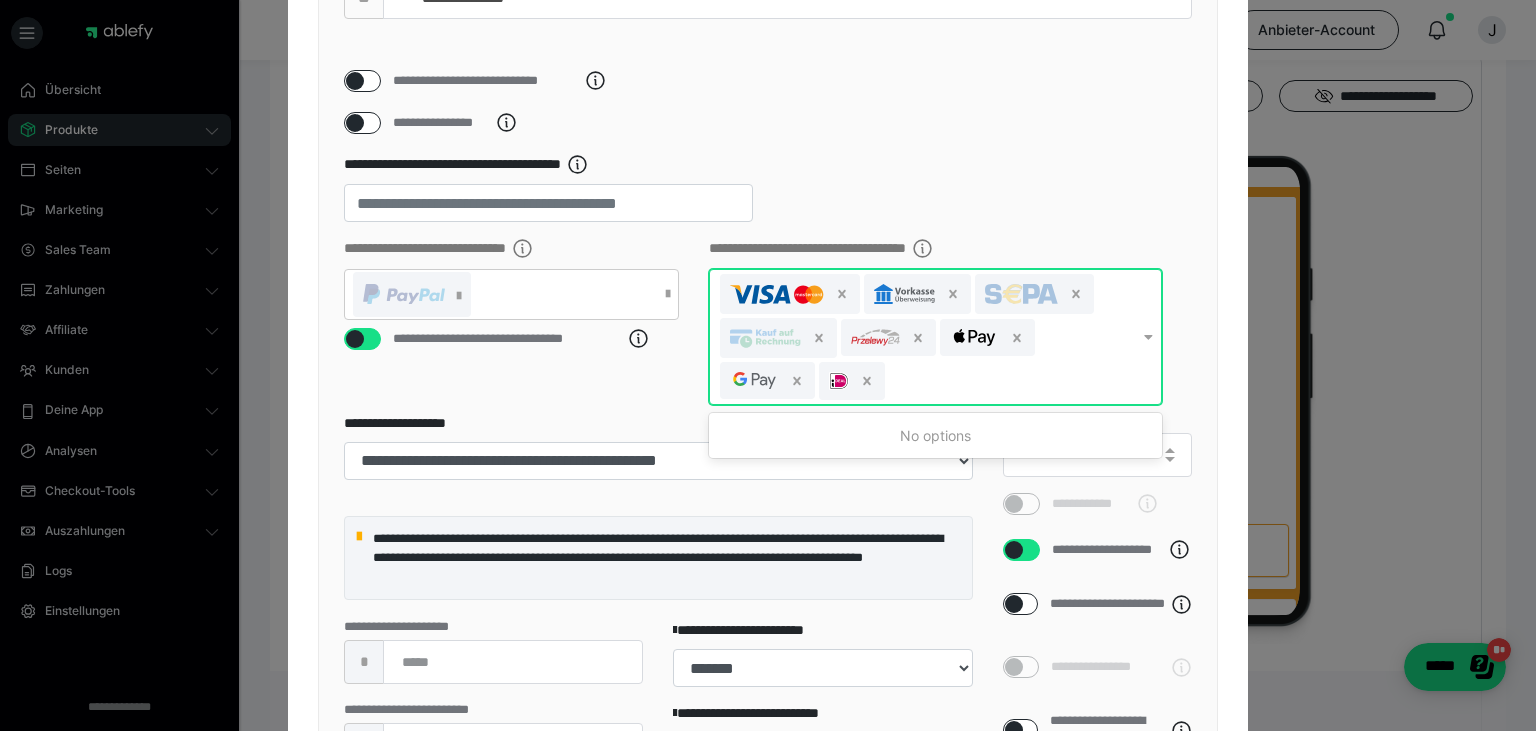 click at bounding box center [923, 337] 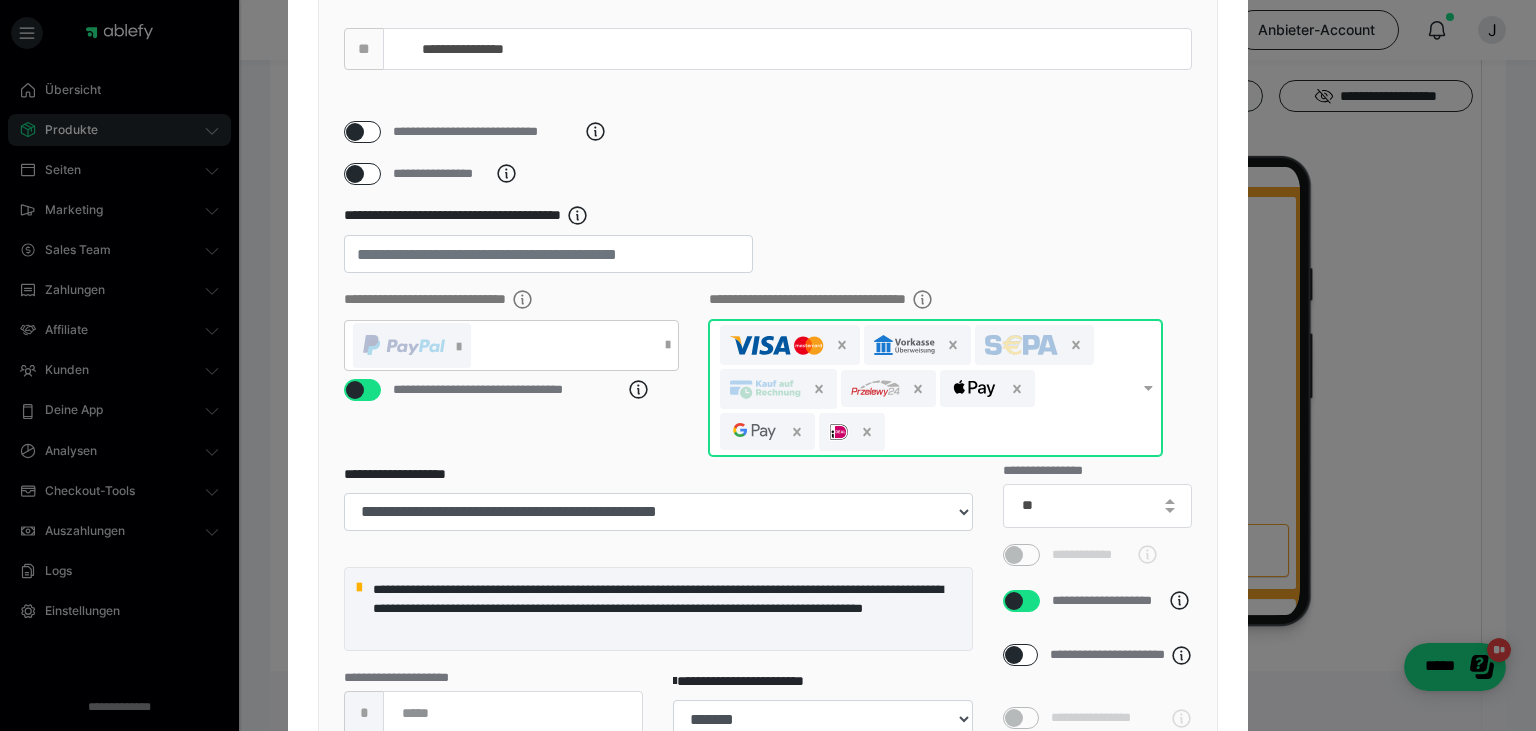 scroll, scrollTop: 743, scrollLeft: 0, axis: vertical 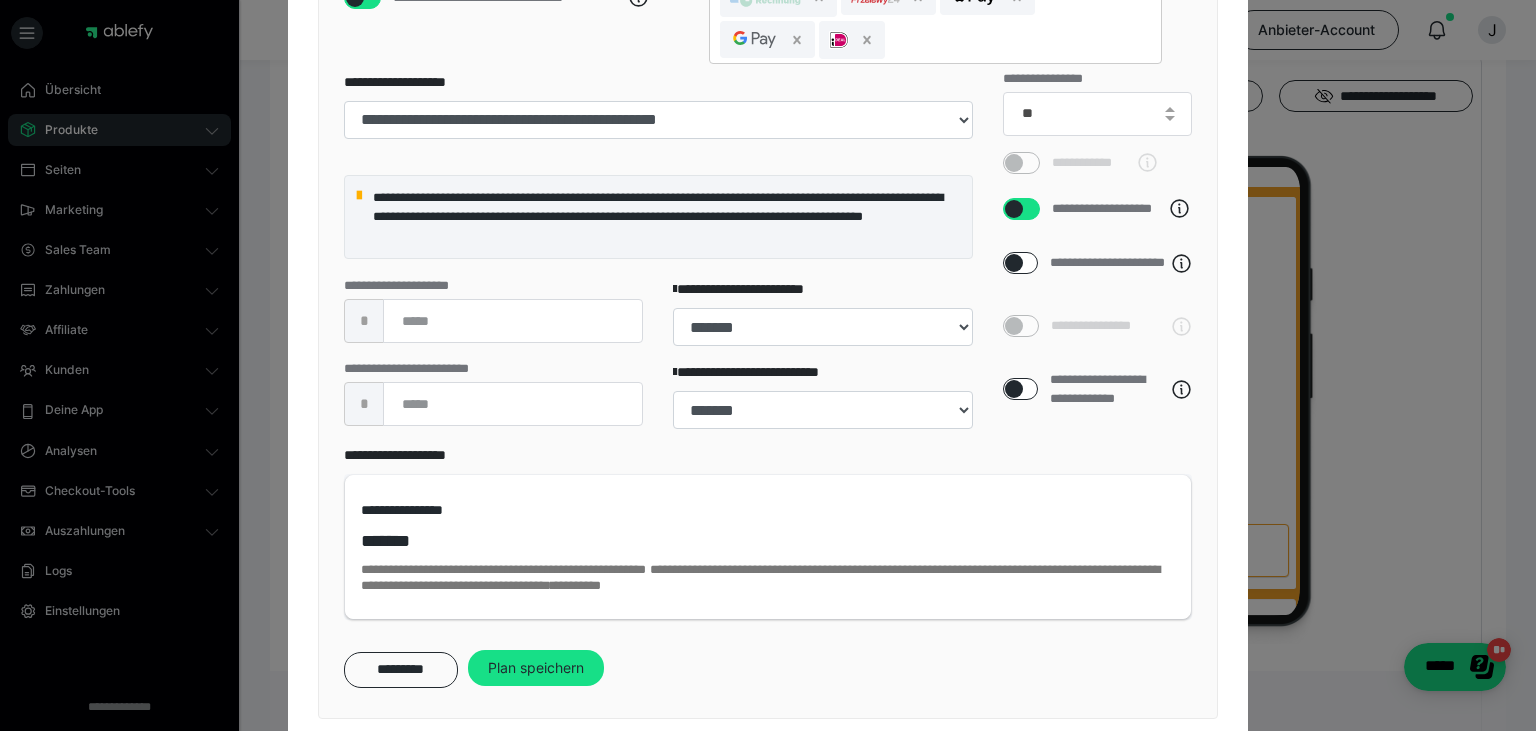 click on "**********" at bounding box center [768, 365] 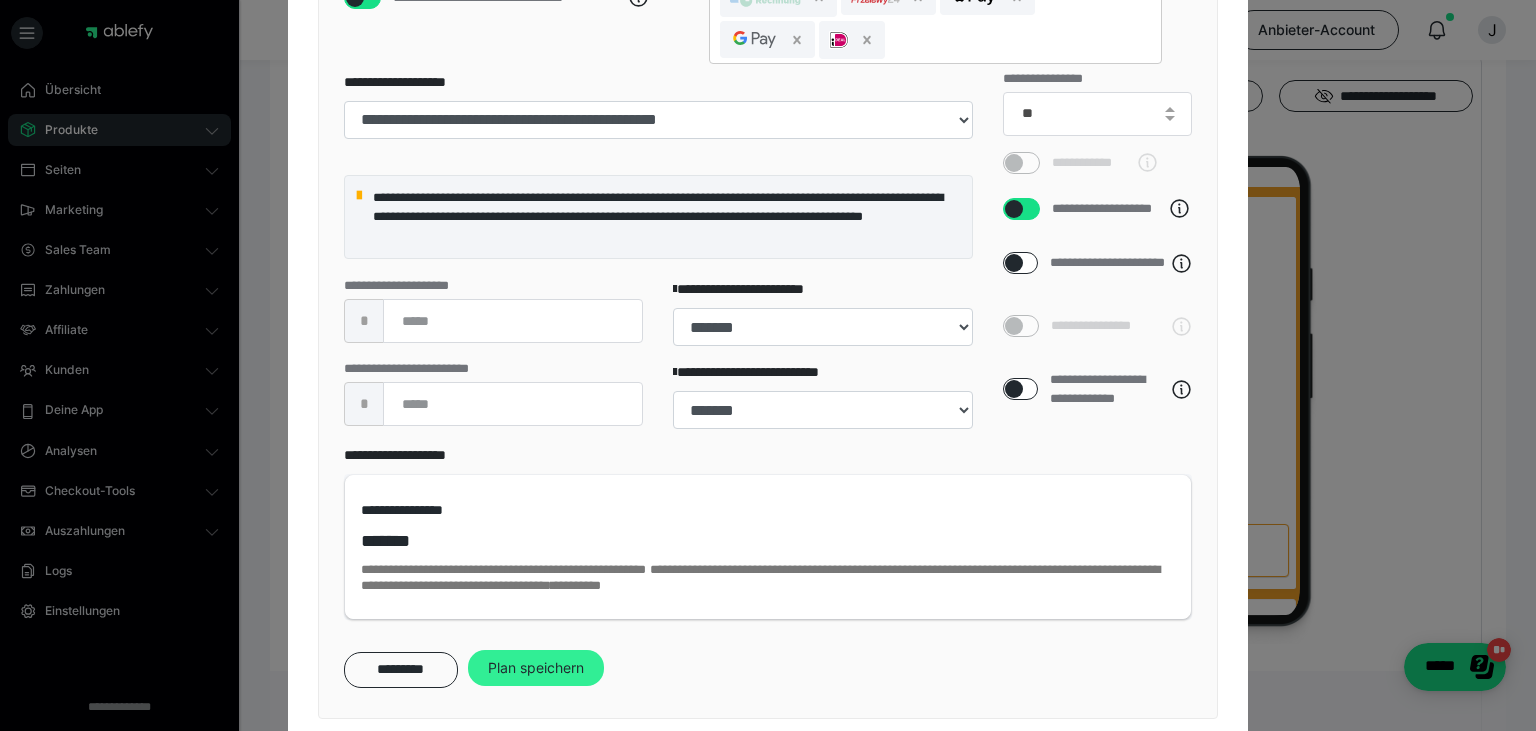 click on "Plan speichern" at bounding box center [536, 668] 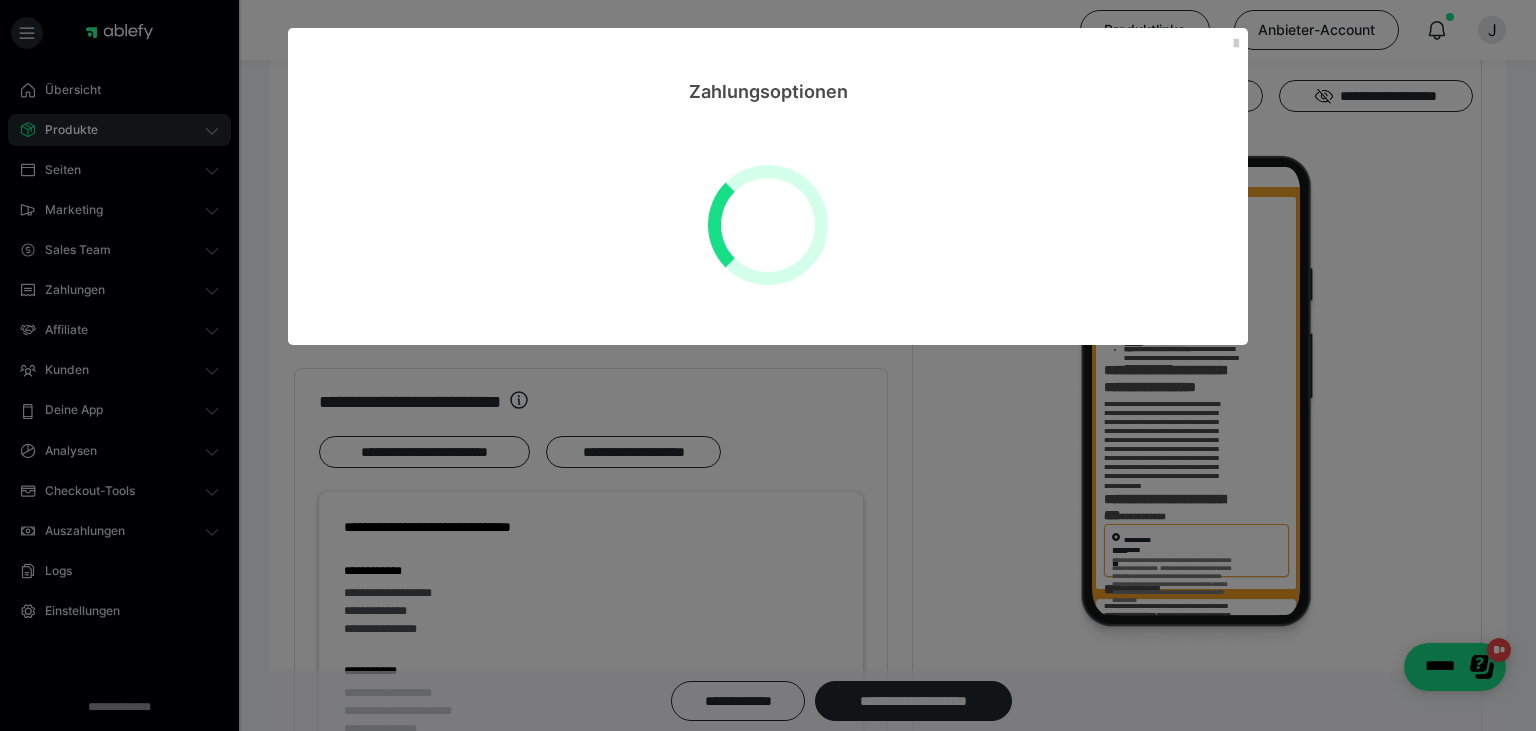 scroll, scrollTop: 0, scrollLeft: 0, axis: both 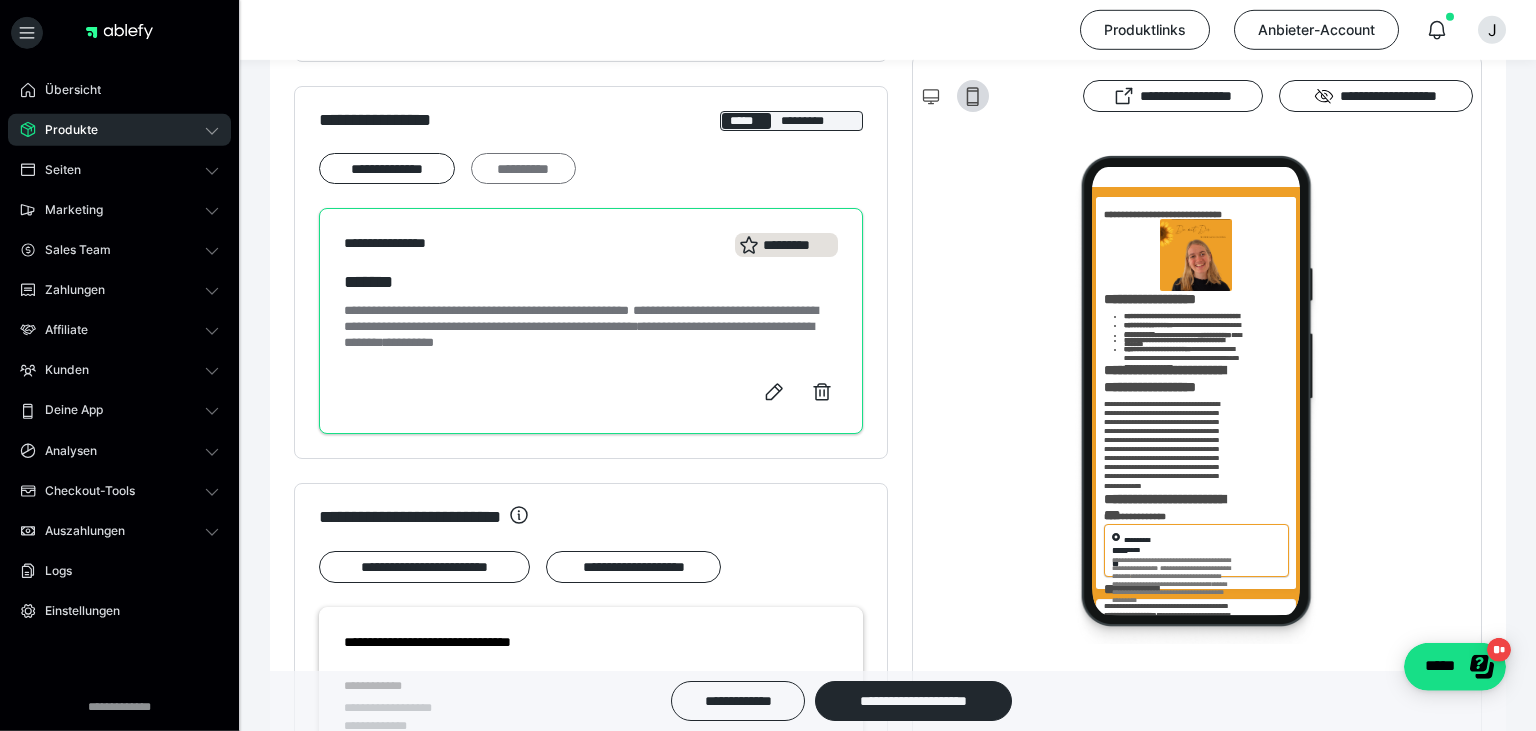 click on "**********" at bounding box center (523, 169) 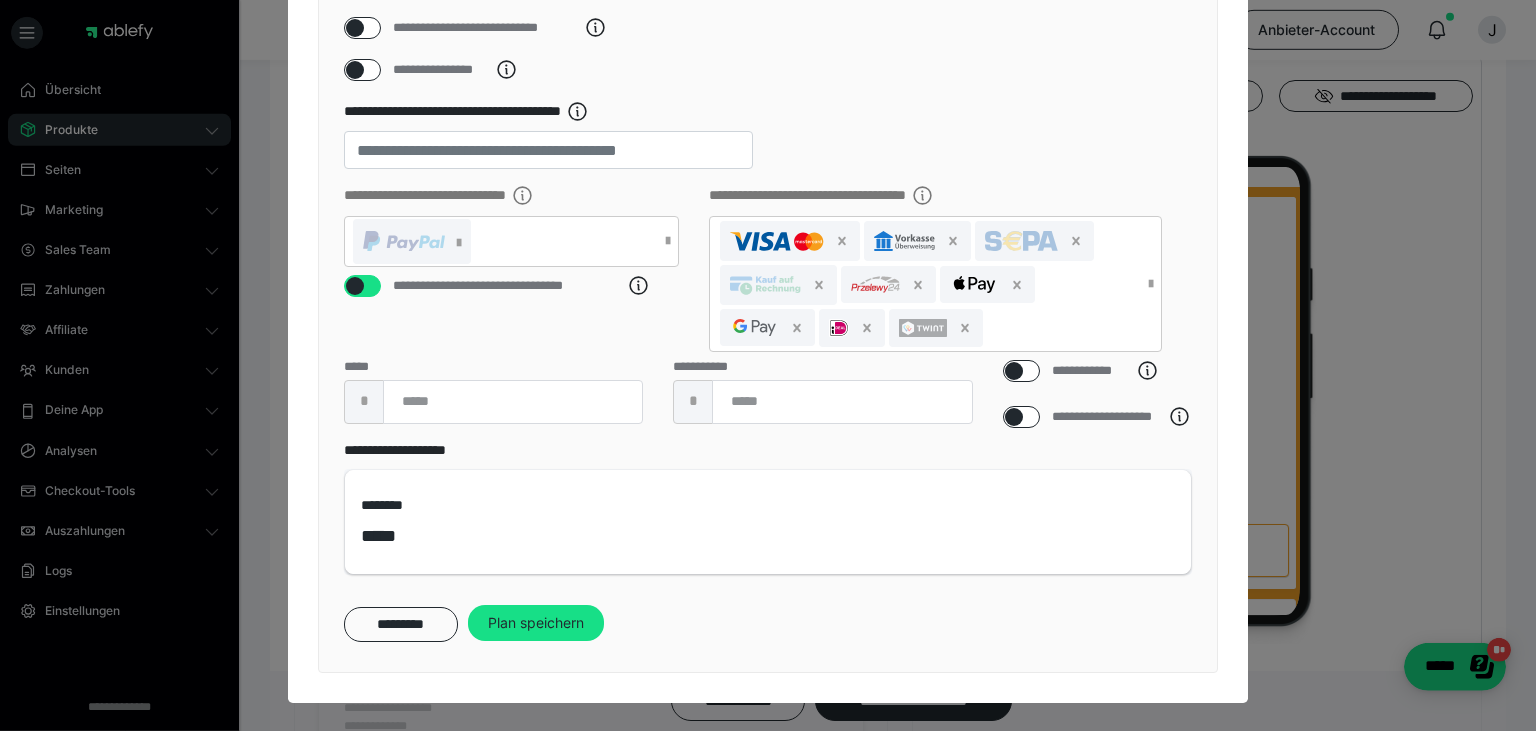 scroll, scrollTop: 291, scrollLeft: 0, axis: vertical 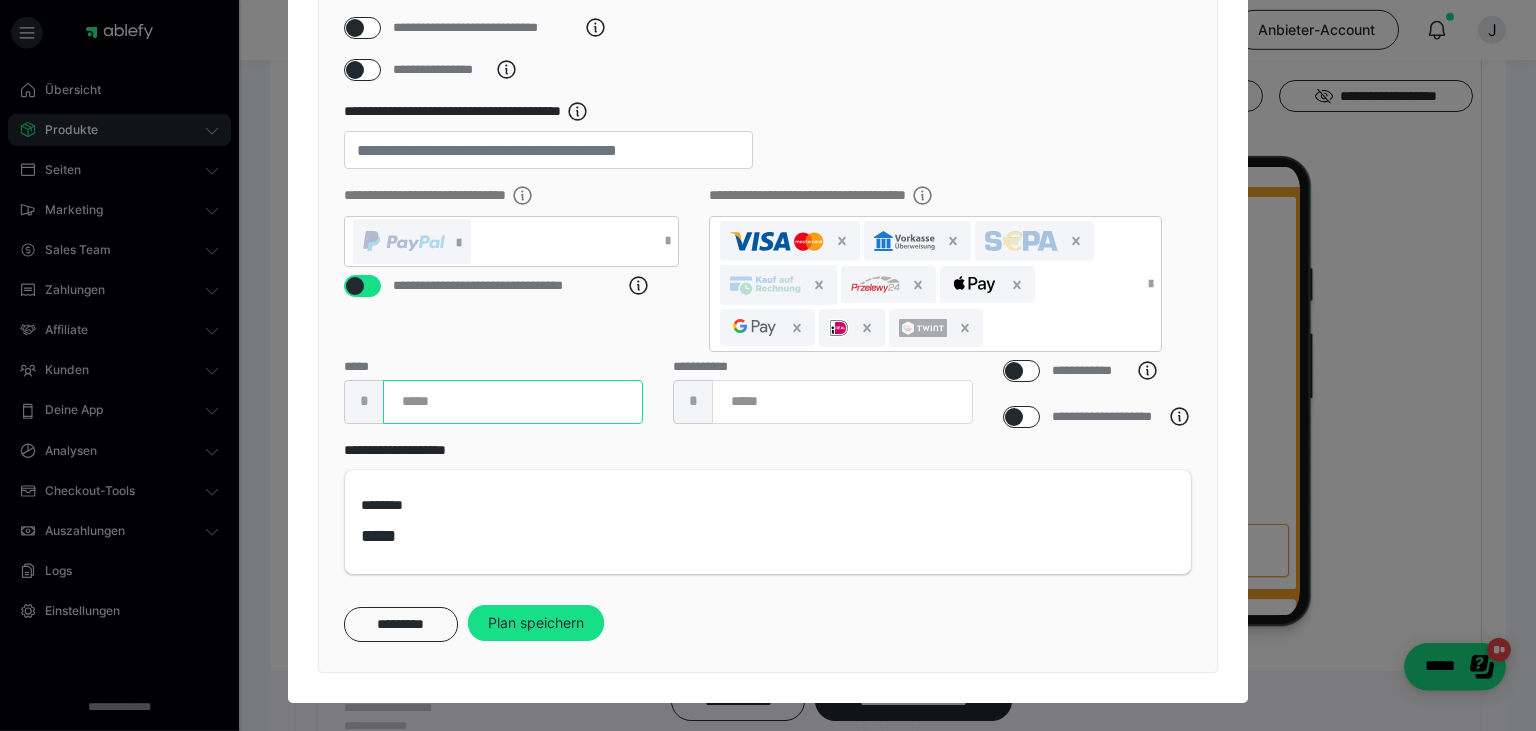 click at bounding box center (513, 402) 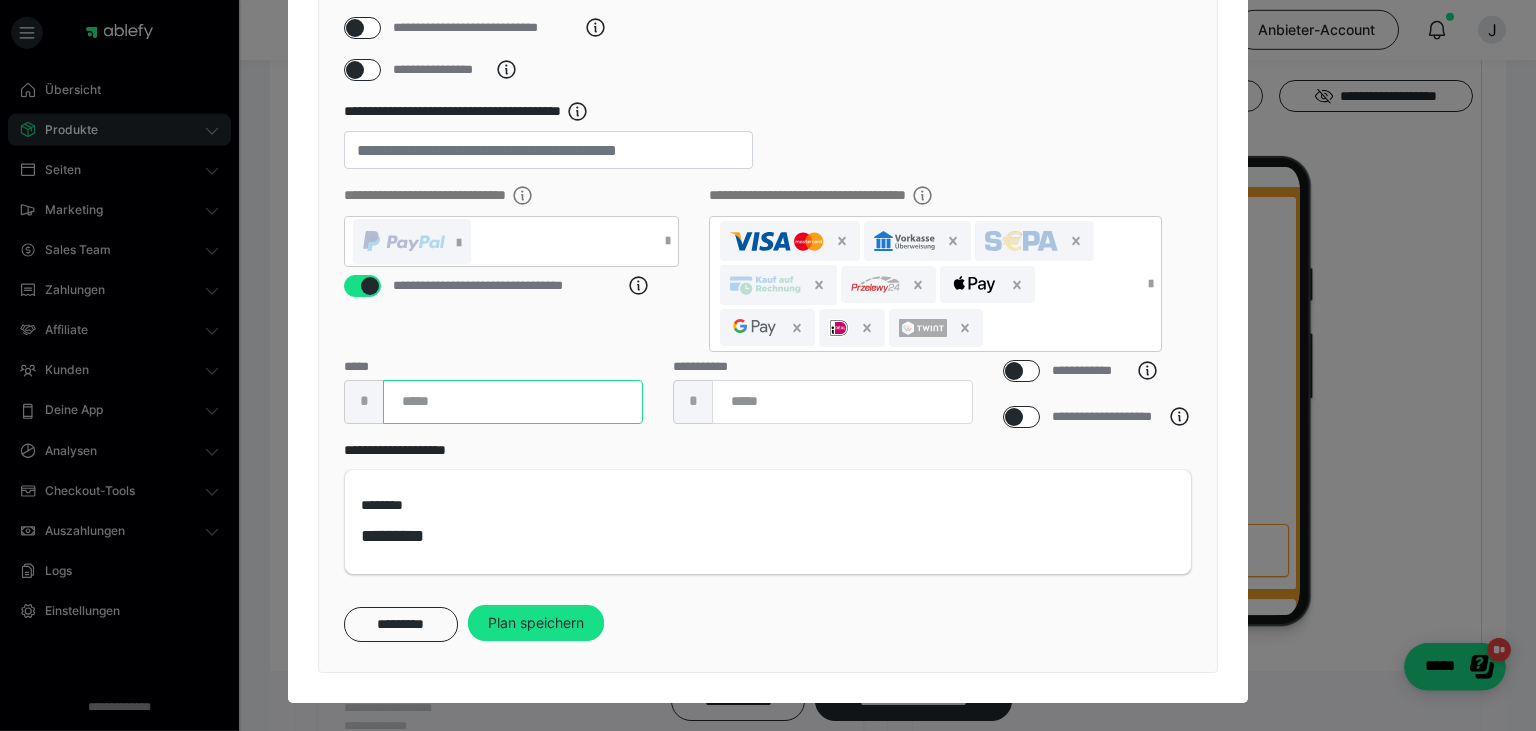 type on "****" 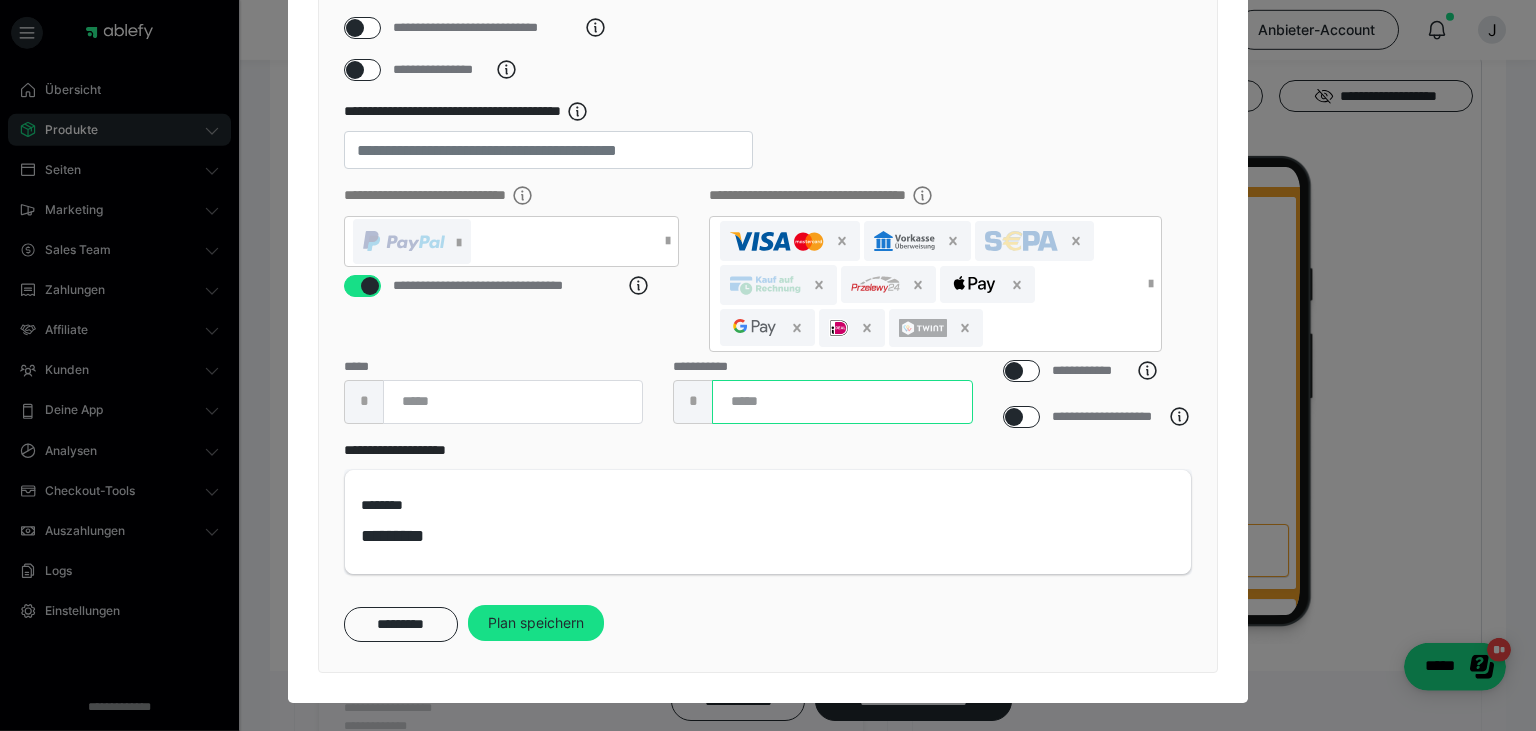 click at bounding box center [842, 402] 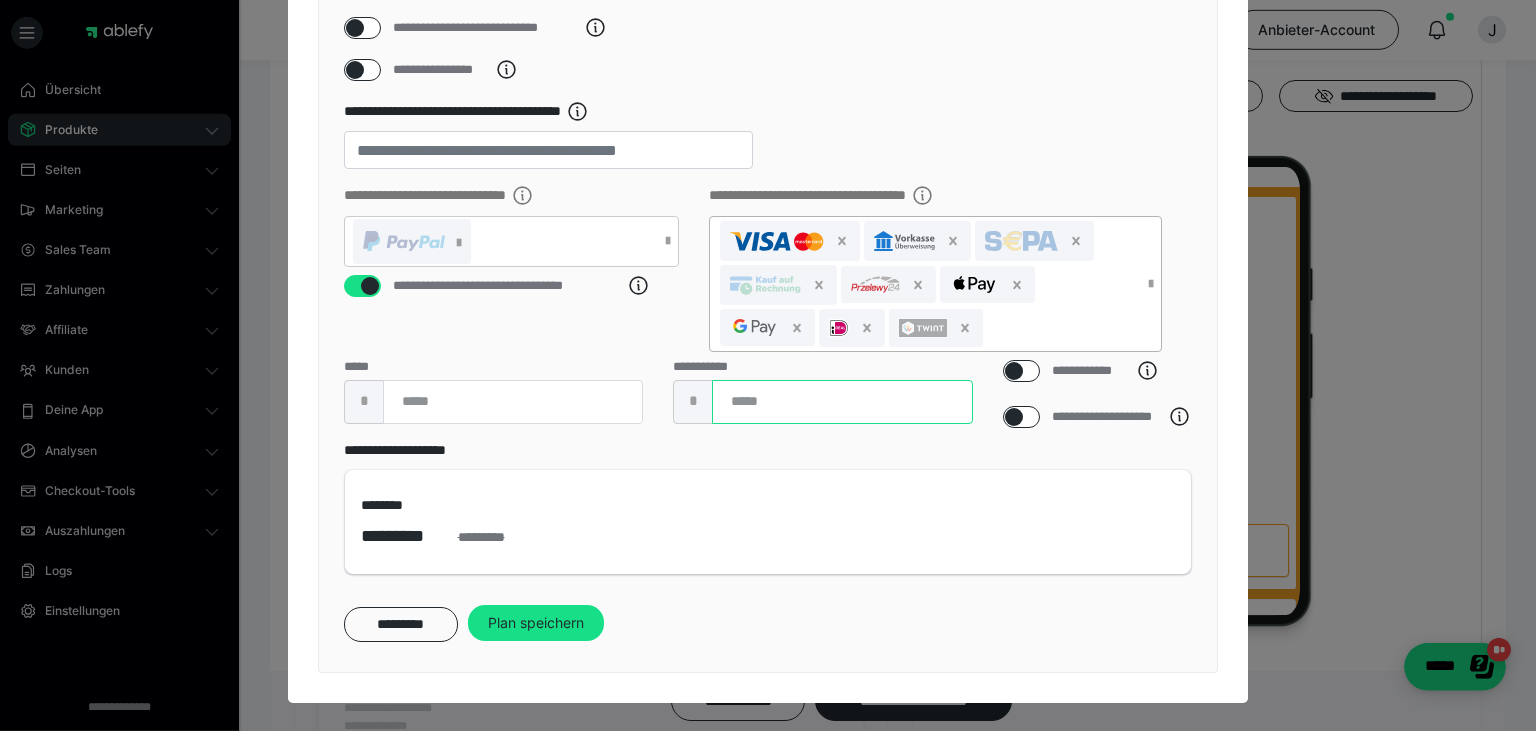 type on "****" 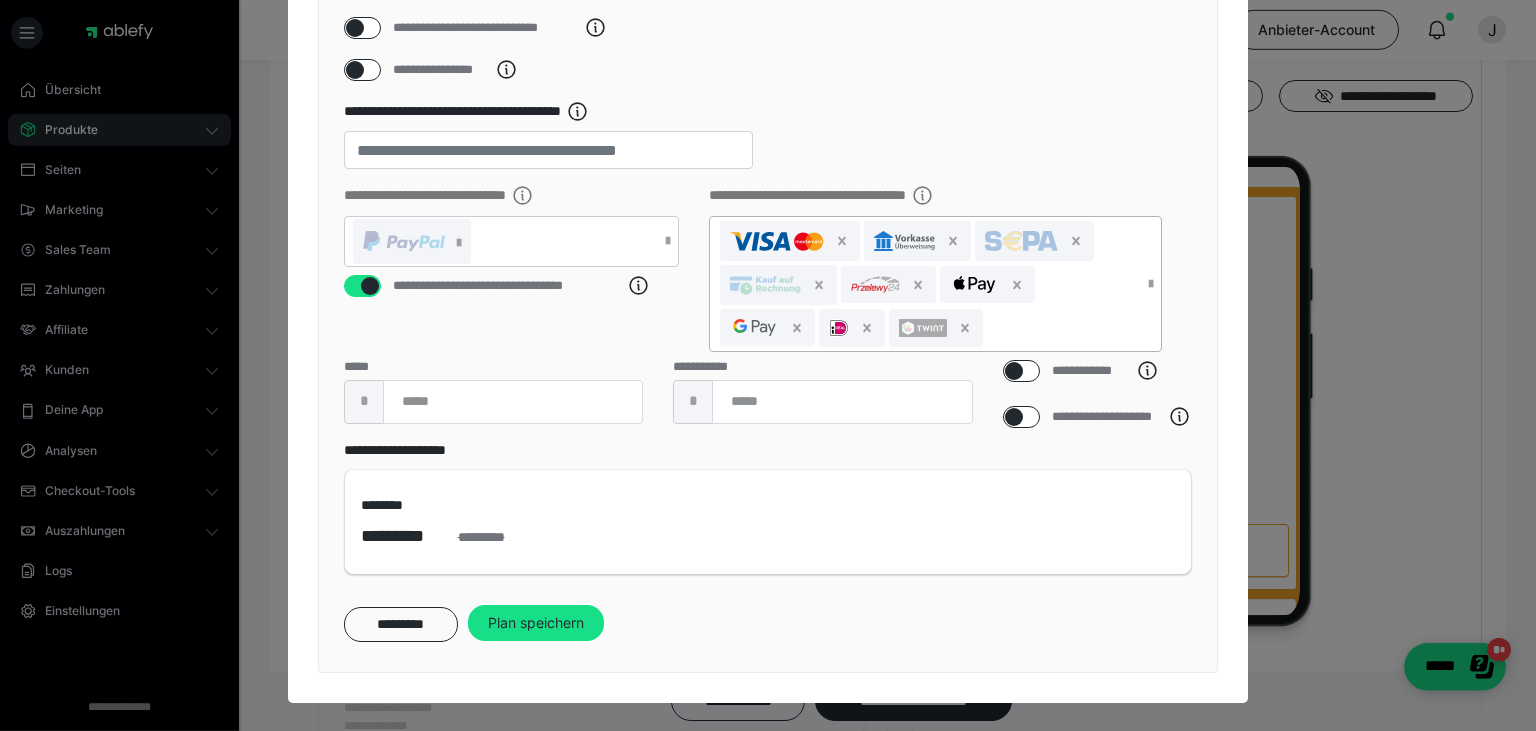 click at bounding box center [925, 284] 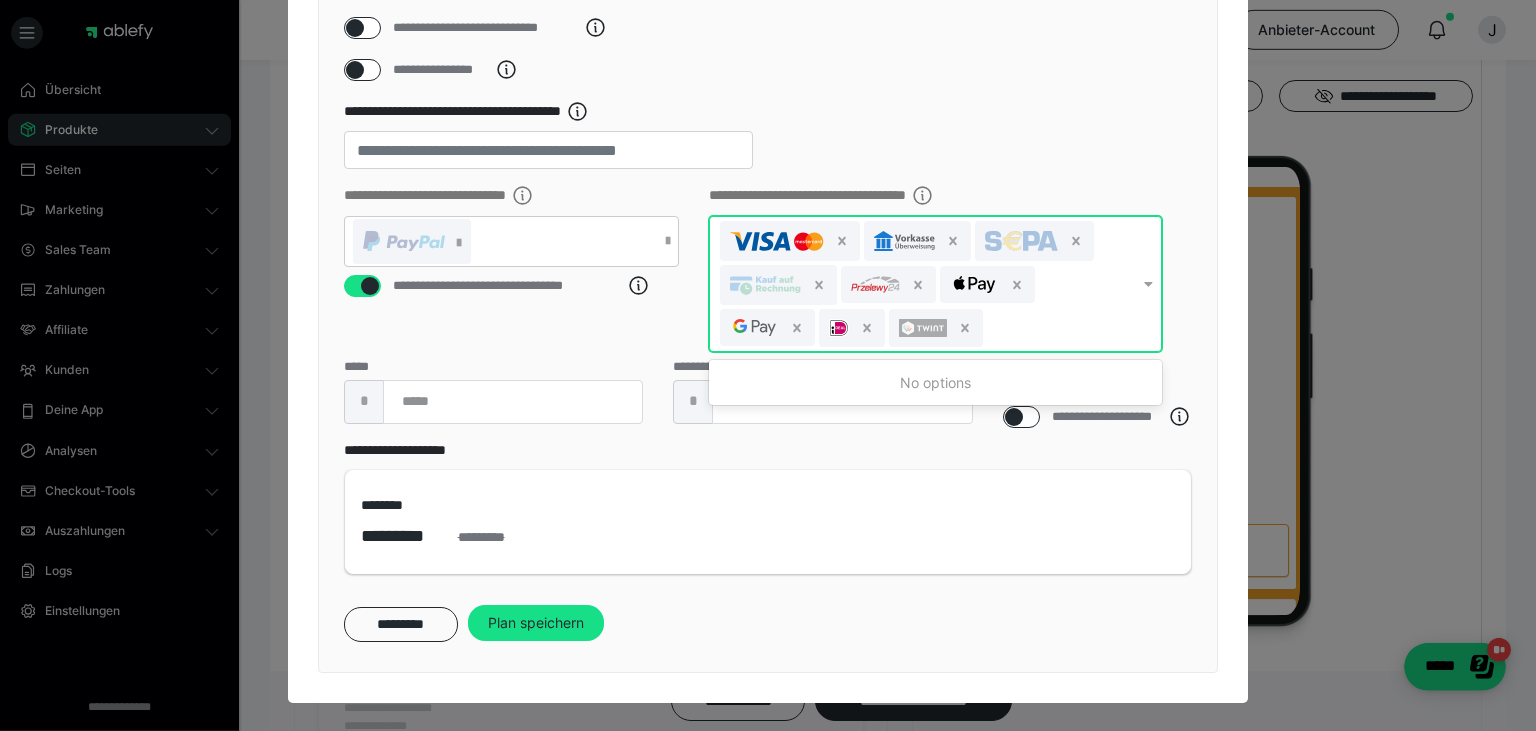 click at bounding box center (923, 284) 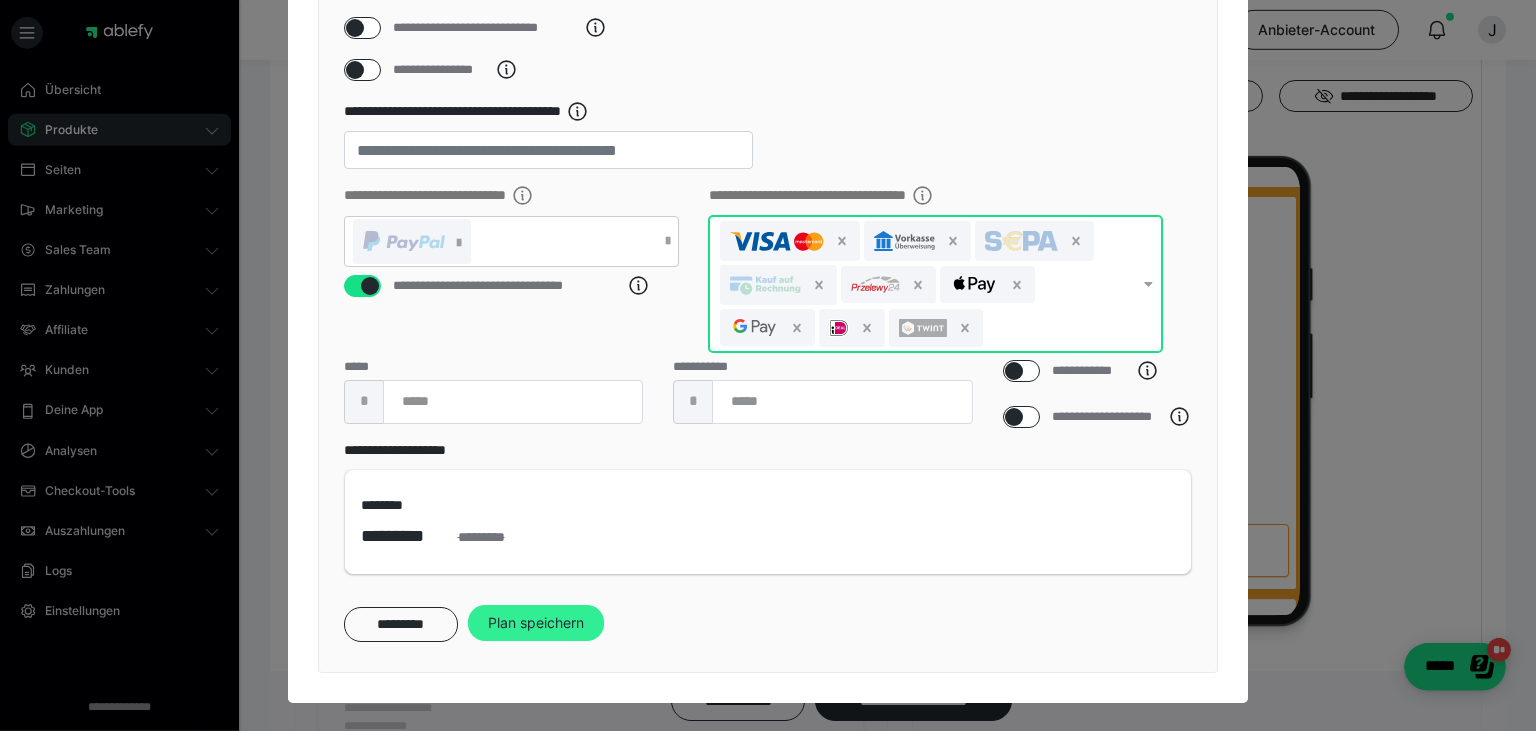 click on "Plan speichern" at bounding box center [536, 623] 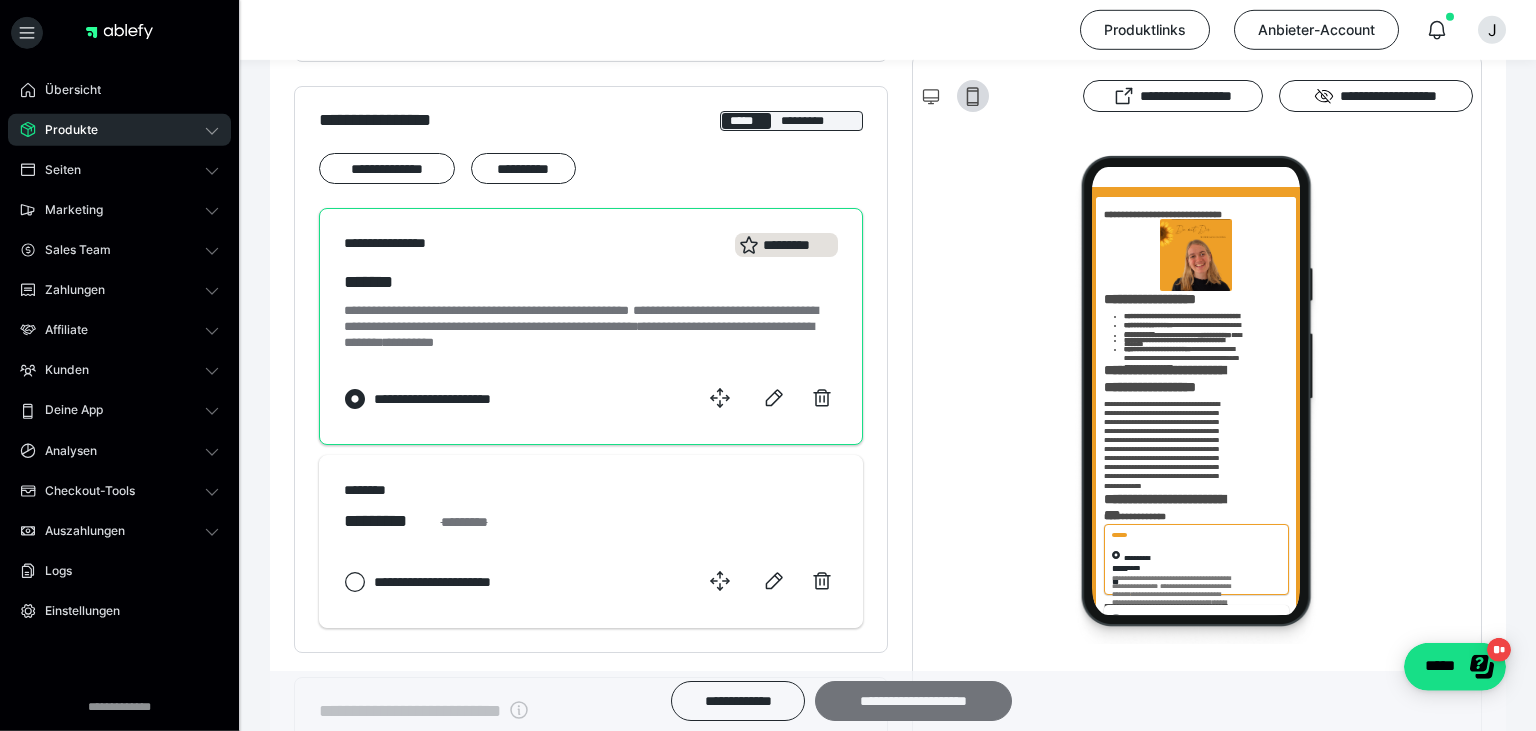click on "**********" at bounding box center (913, 701) 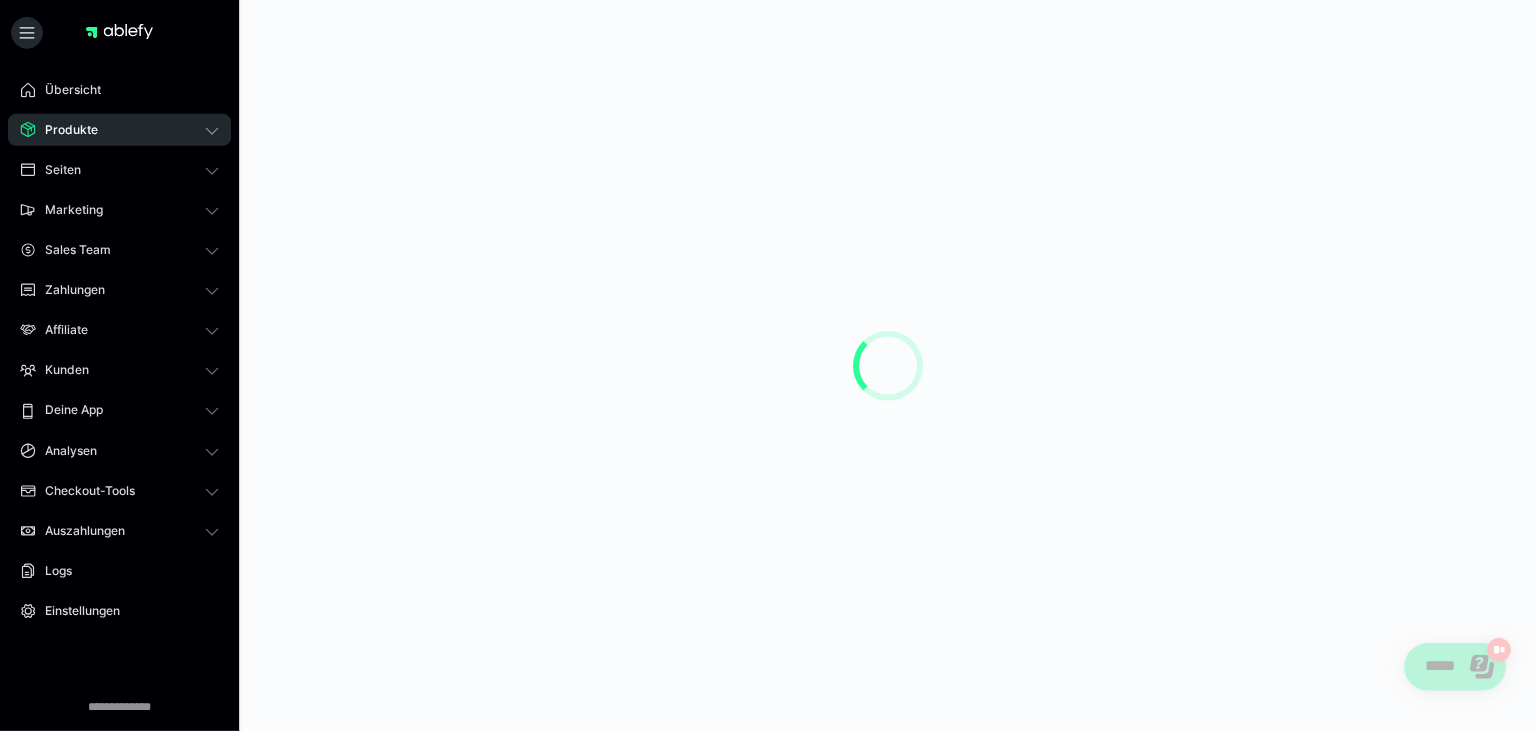 scroll, scrollTop: 0, scrollLeft: 0, axis: both 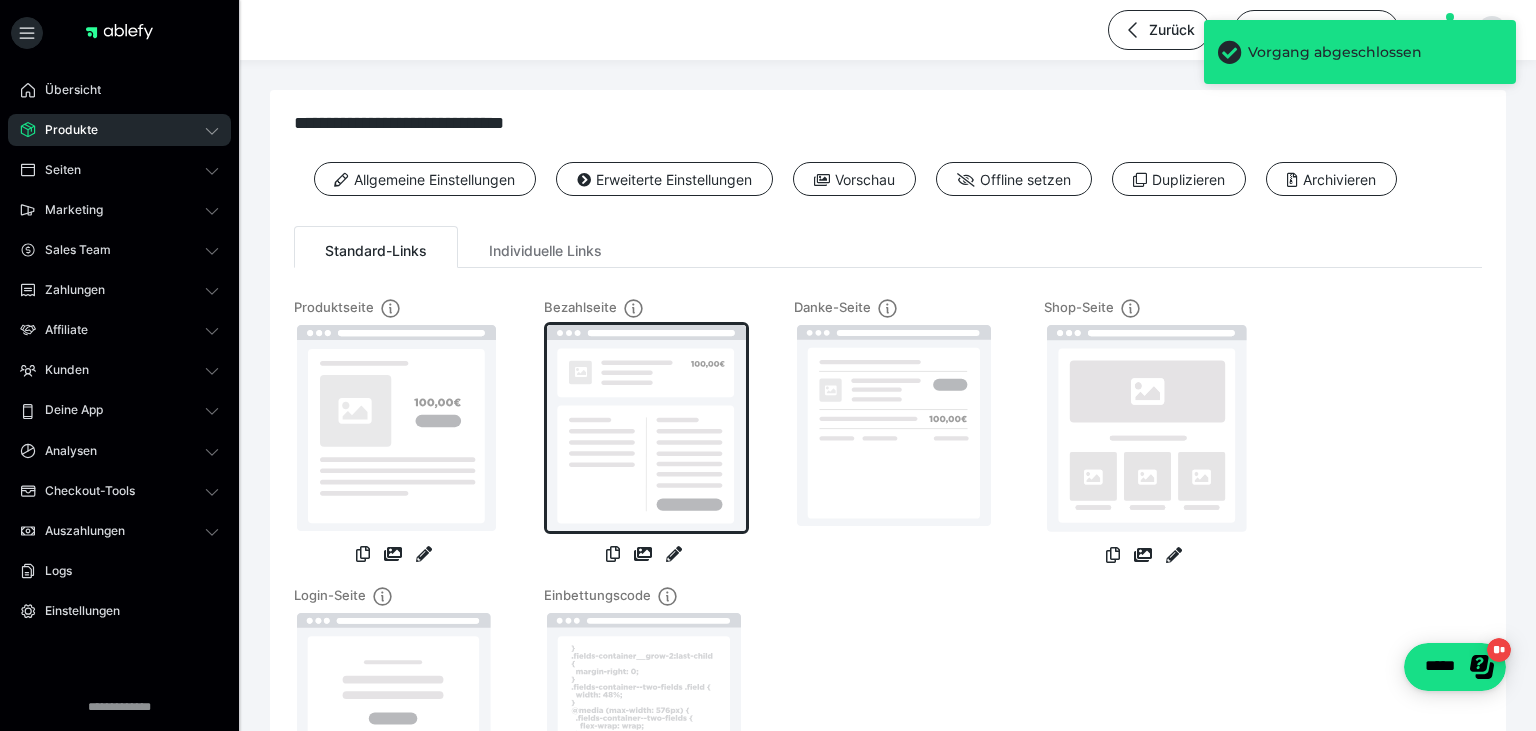 click at bounding box center (646, 428) 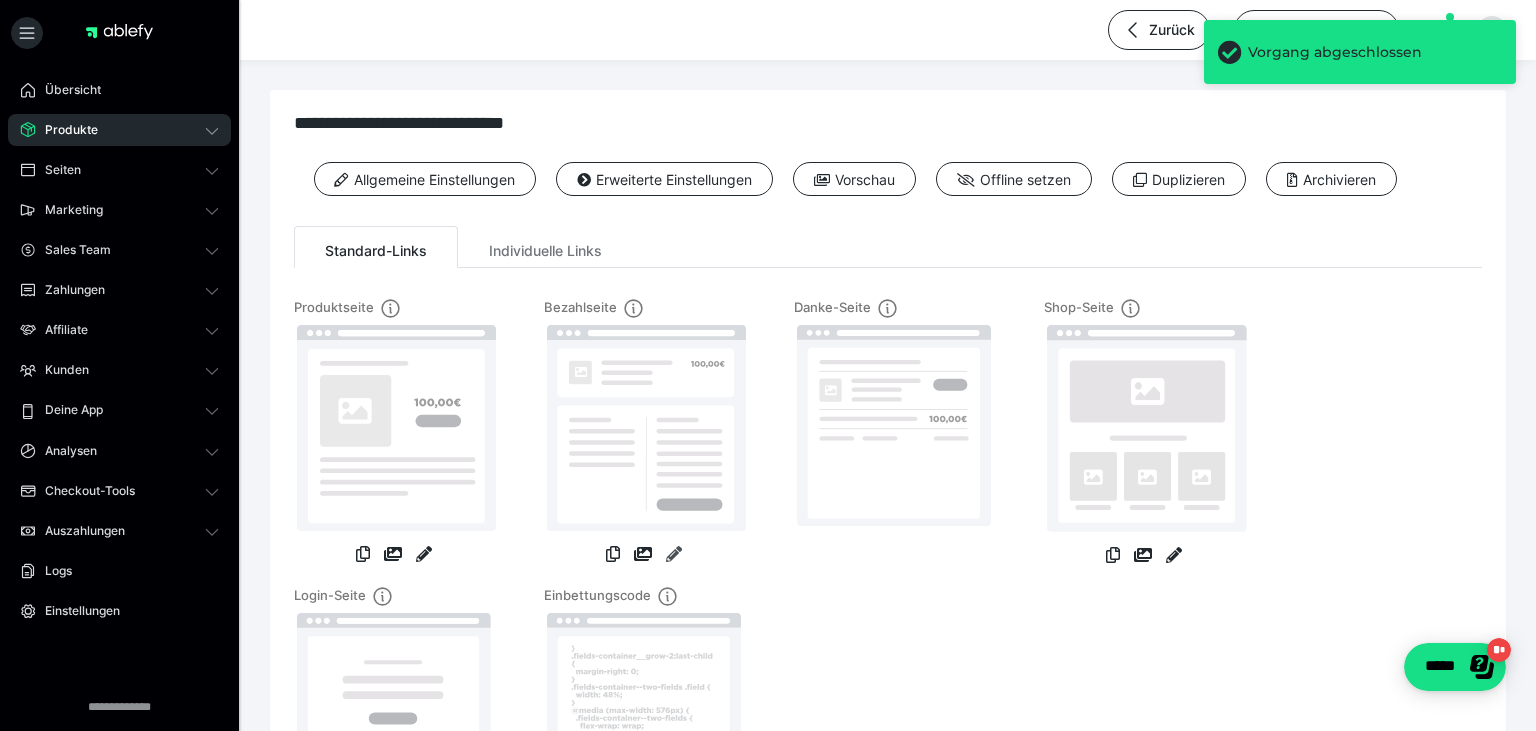 click at bounding box center (674, 554) 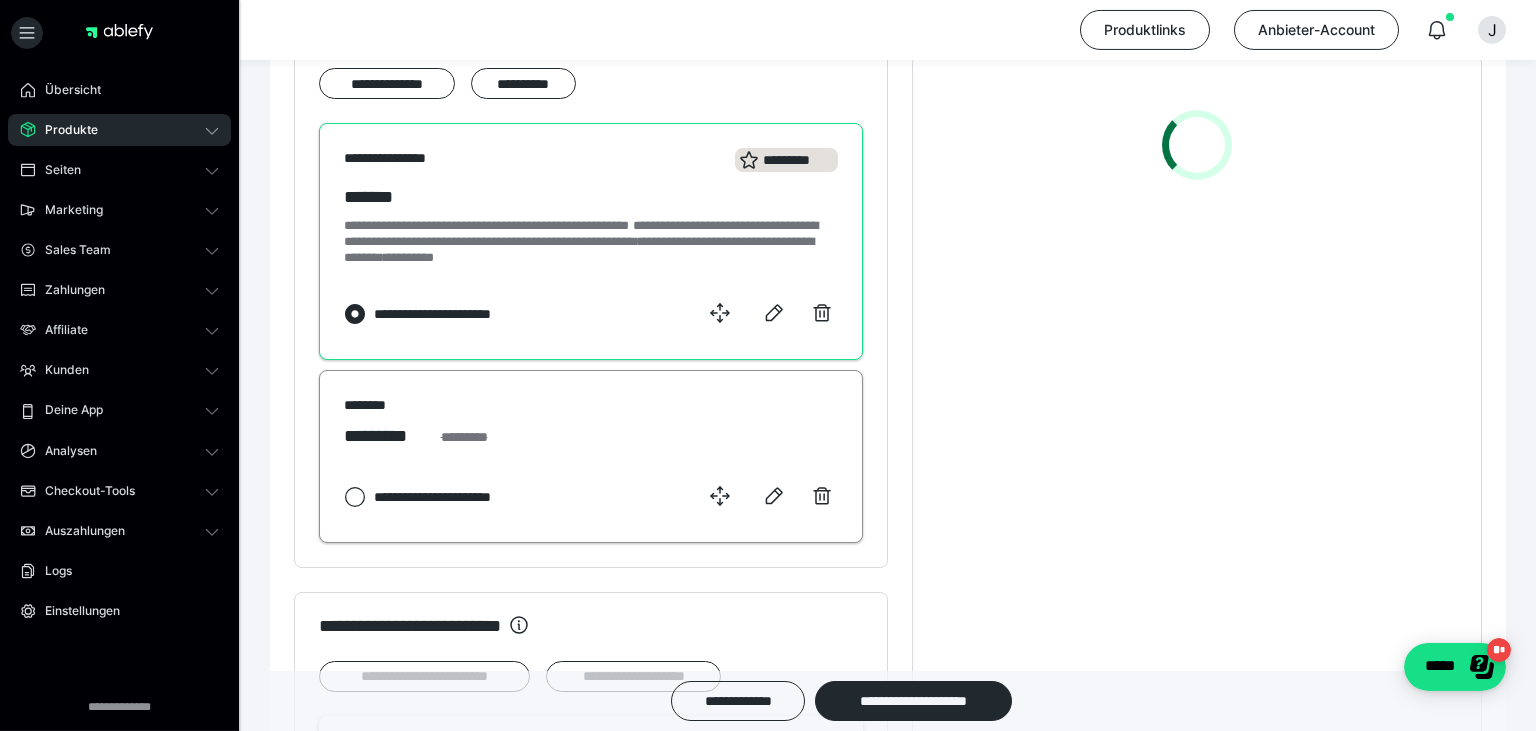 scroll, scrollTop: 1344, scrollLeft: 0, axis: vertical 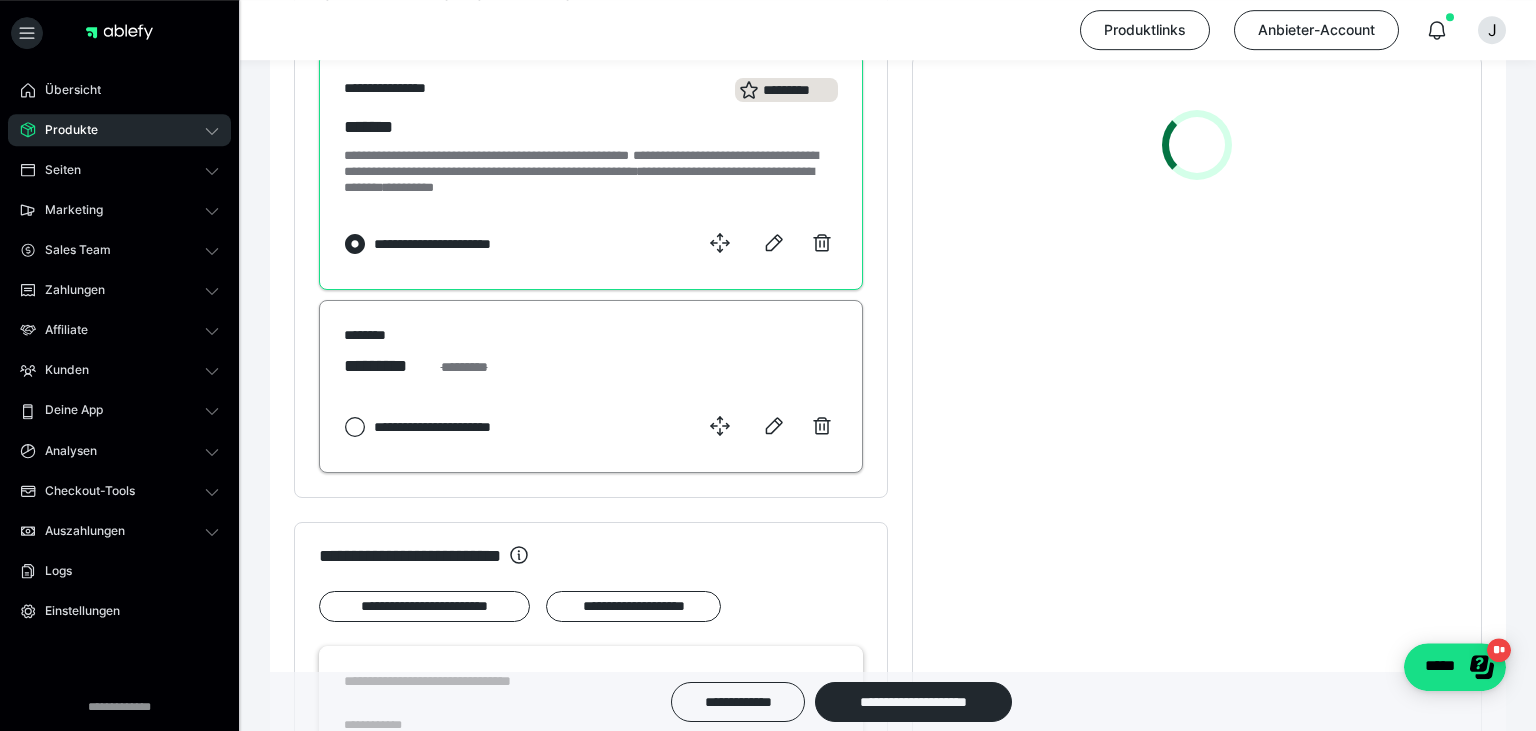 click 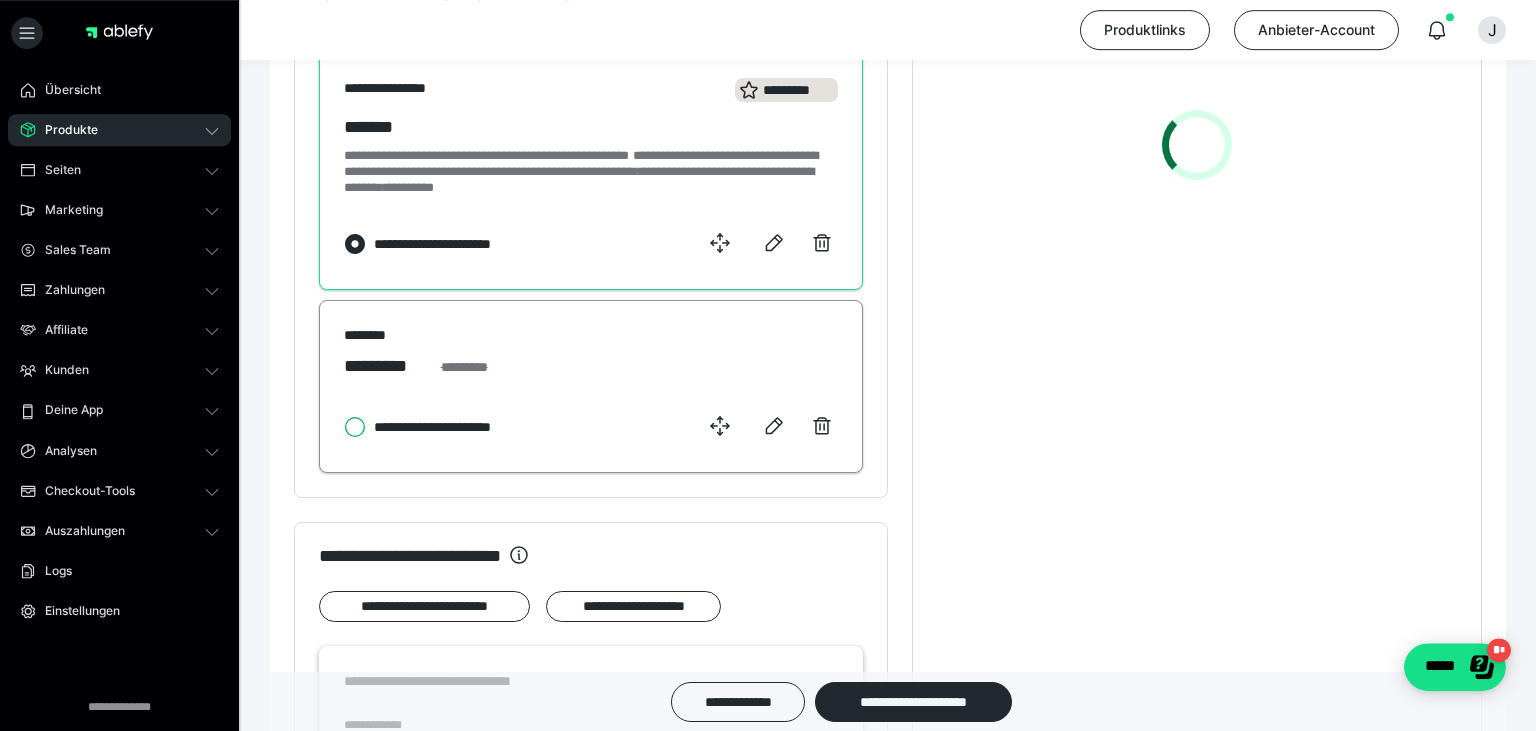 click on "**********" at bounding box center [344, 427] 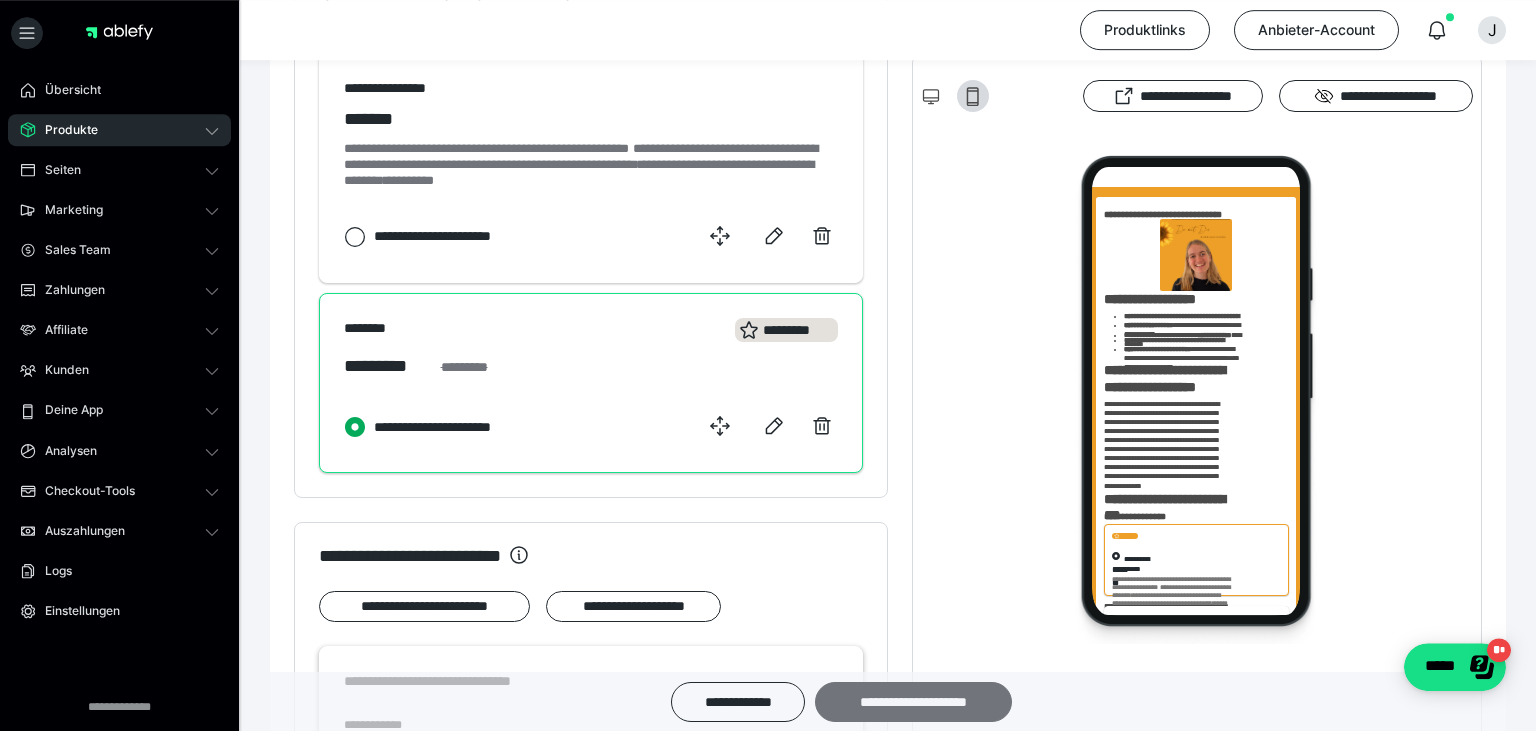 scroll, scrollTop: 0, scrollLeft: 0, axis: both 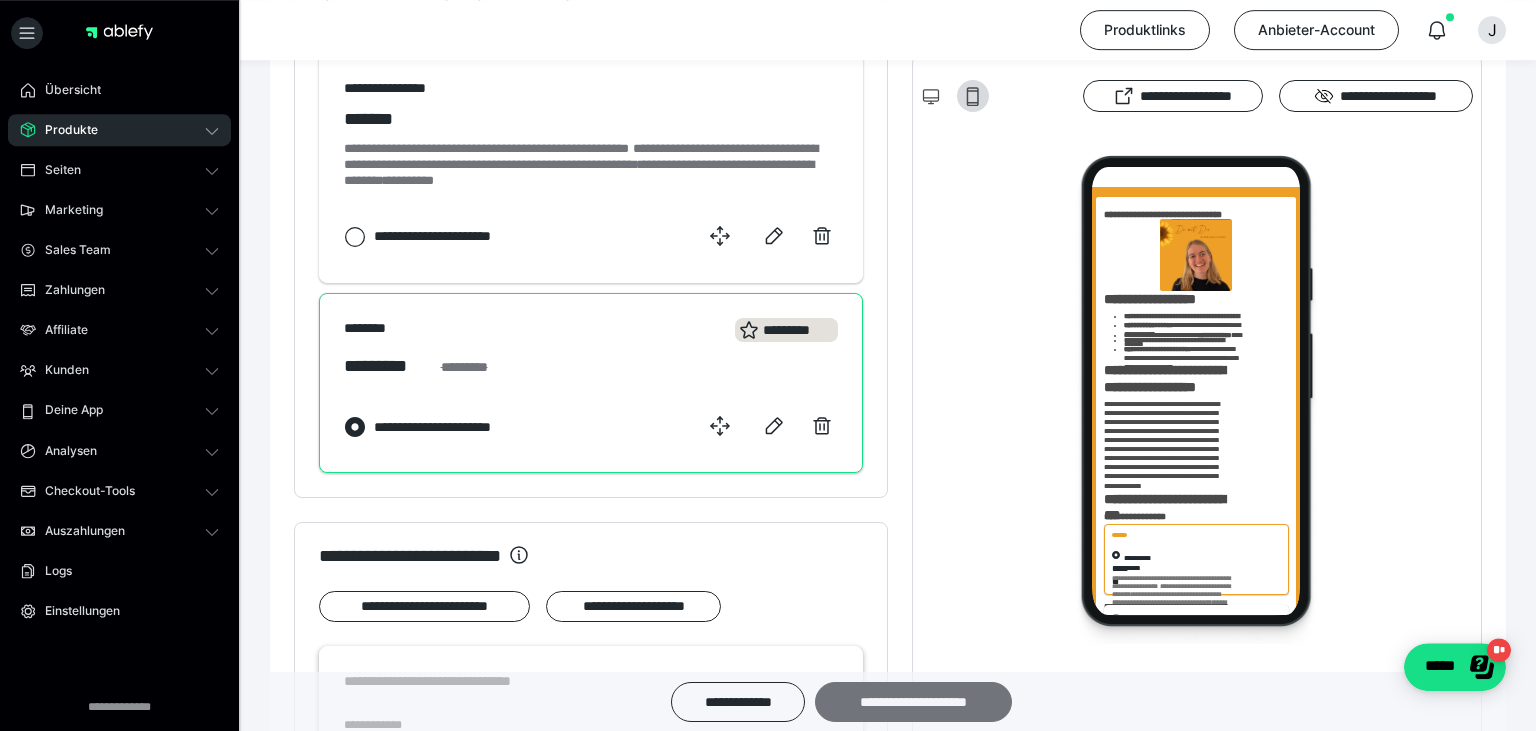 click on "**********" at bounding box center [913, 701] 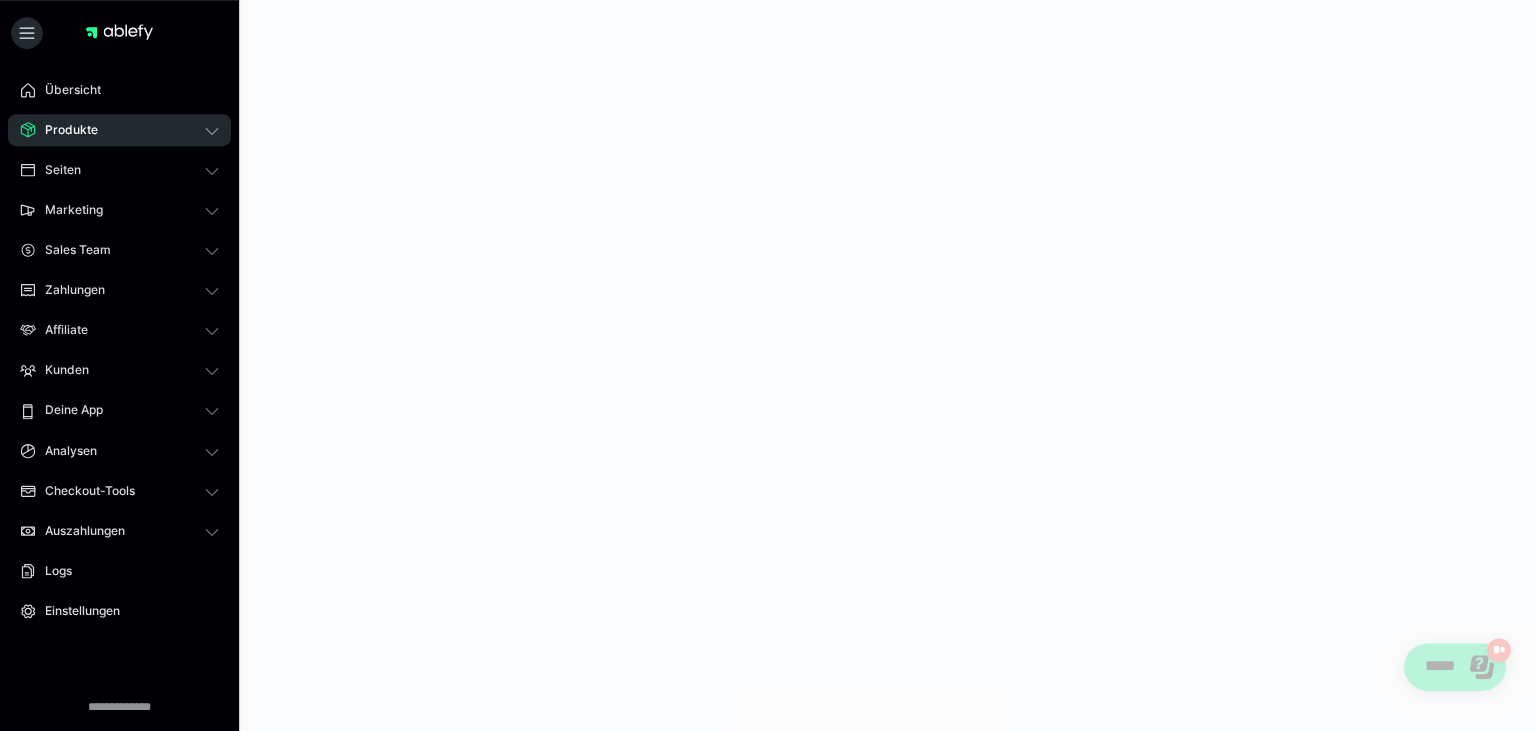 scroll, scrollTop: 0, scrollLeft: 0, axis: both 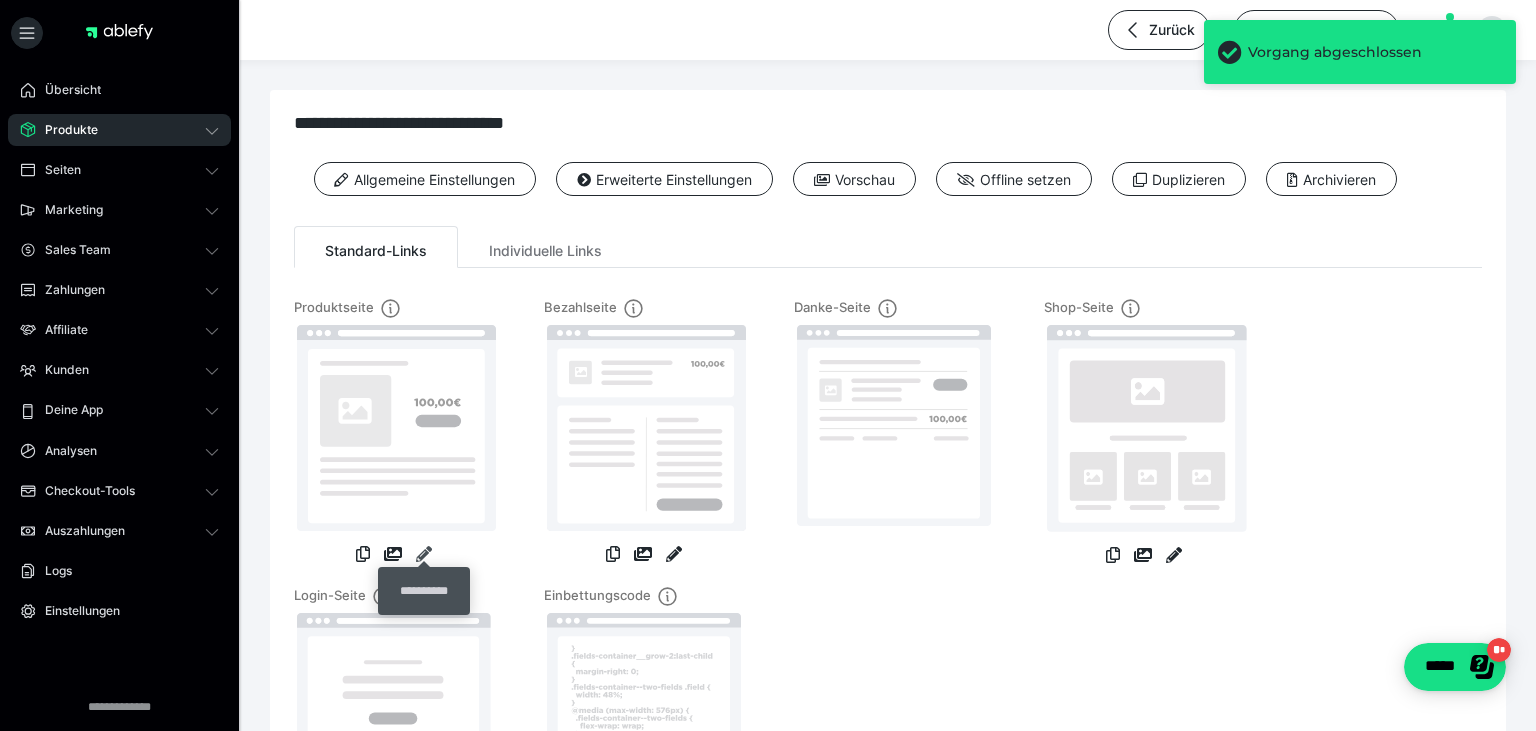 click at bounding box center (424, 554) 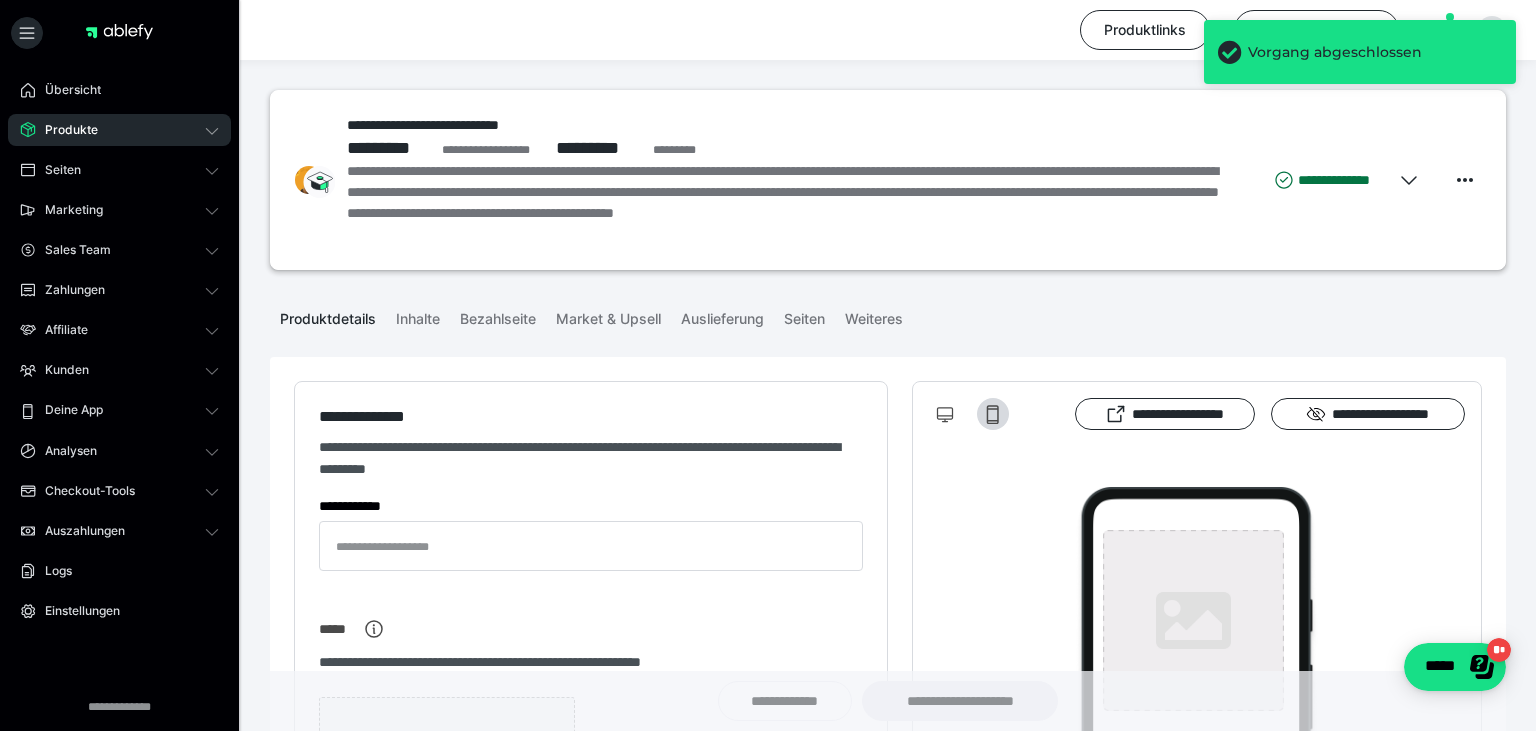 type on "**********" 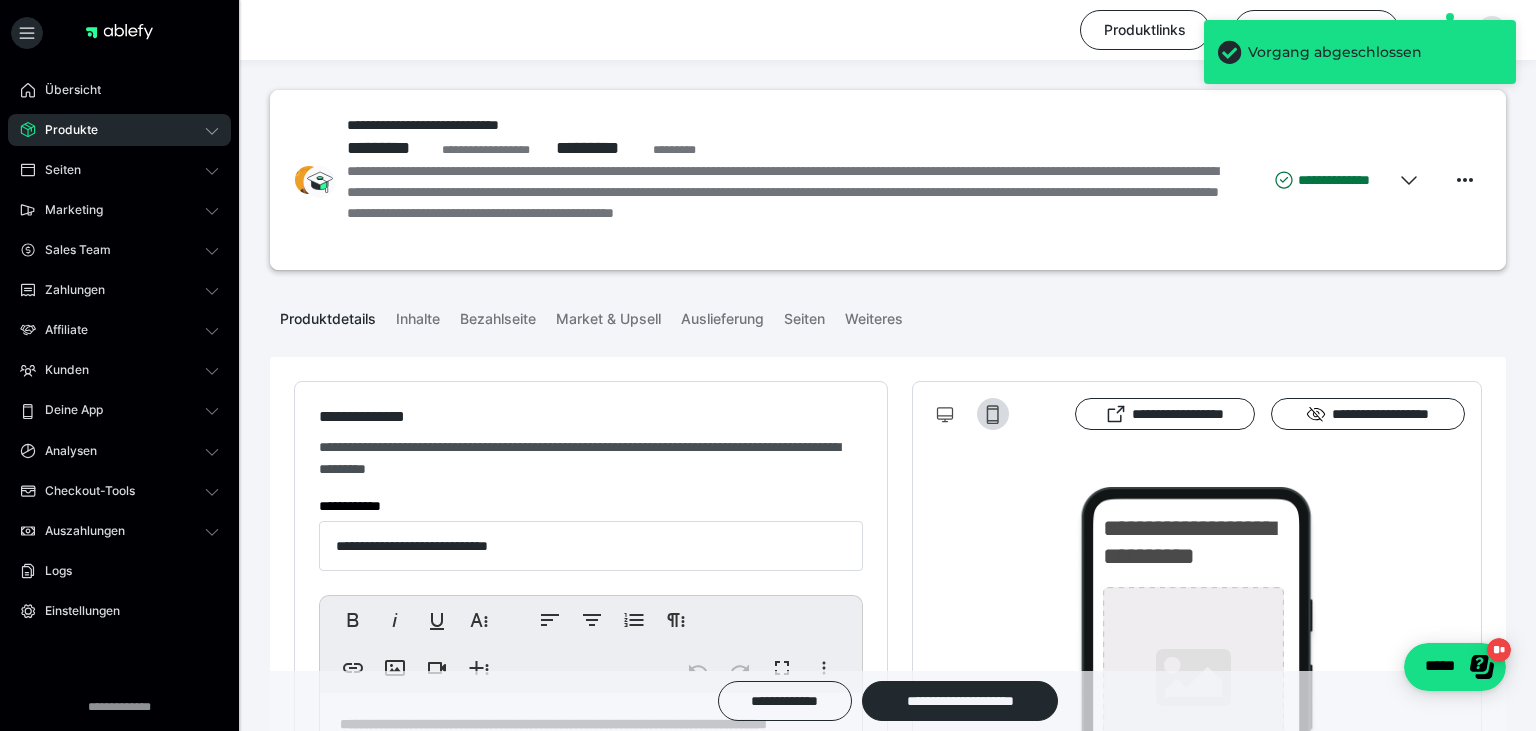 type on "**********" 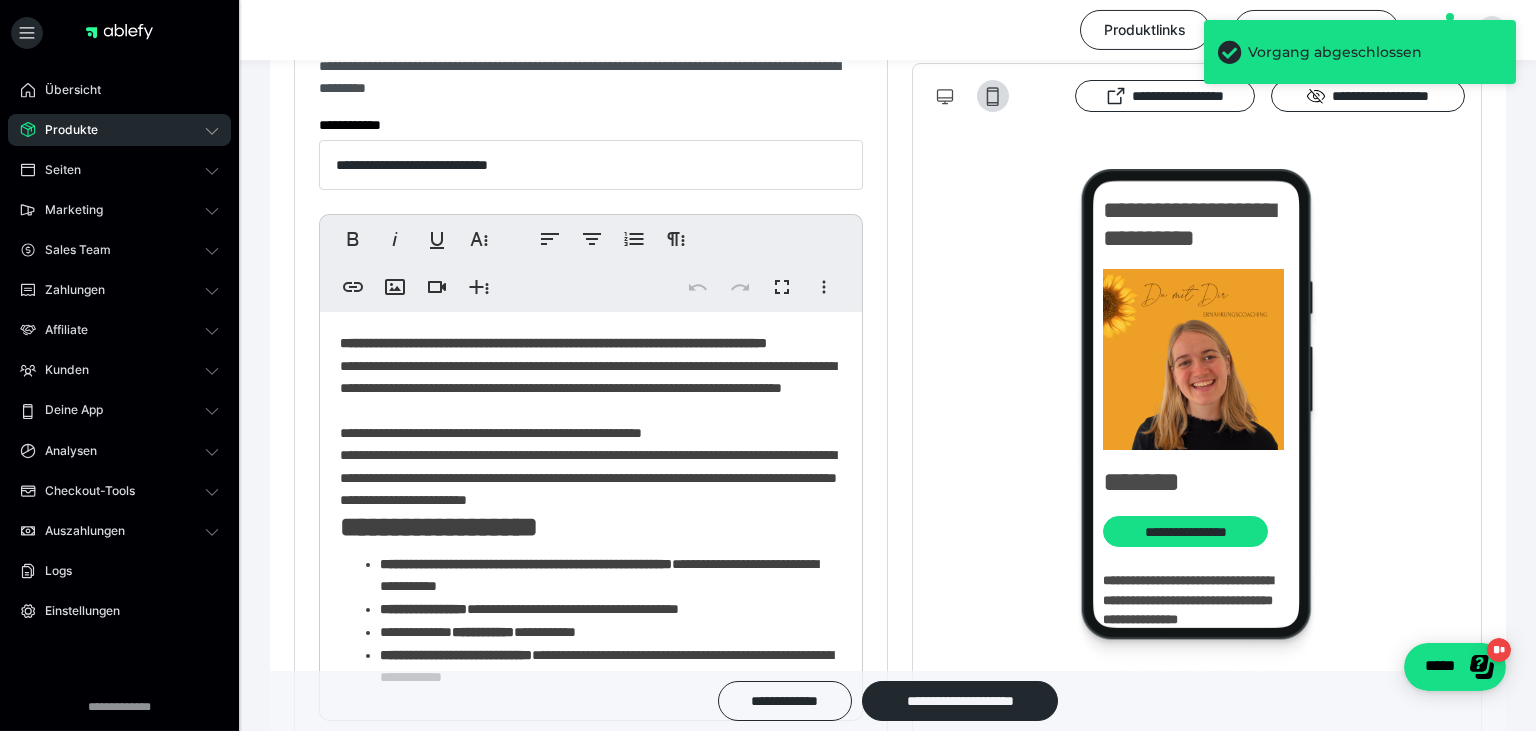 scroll, scrollTop: 382, scrollLeft: 0, axis: vertical 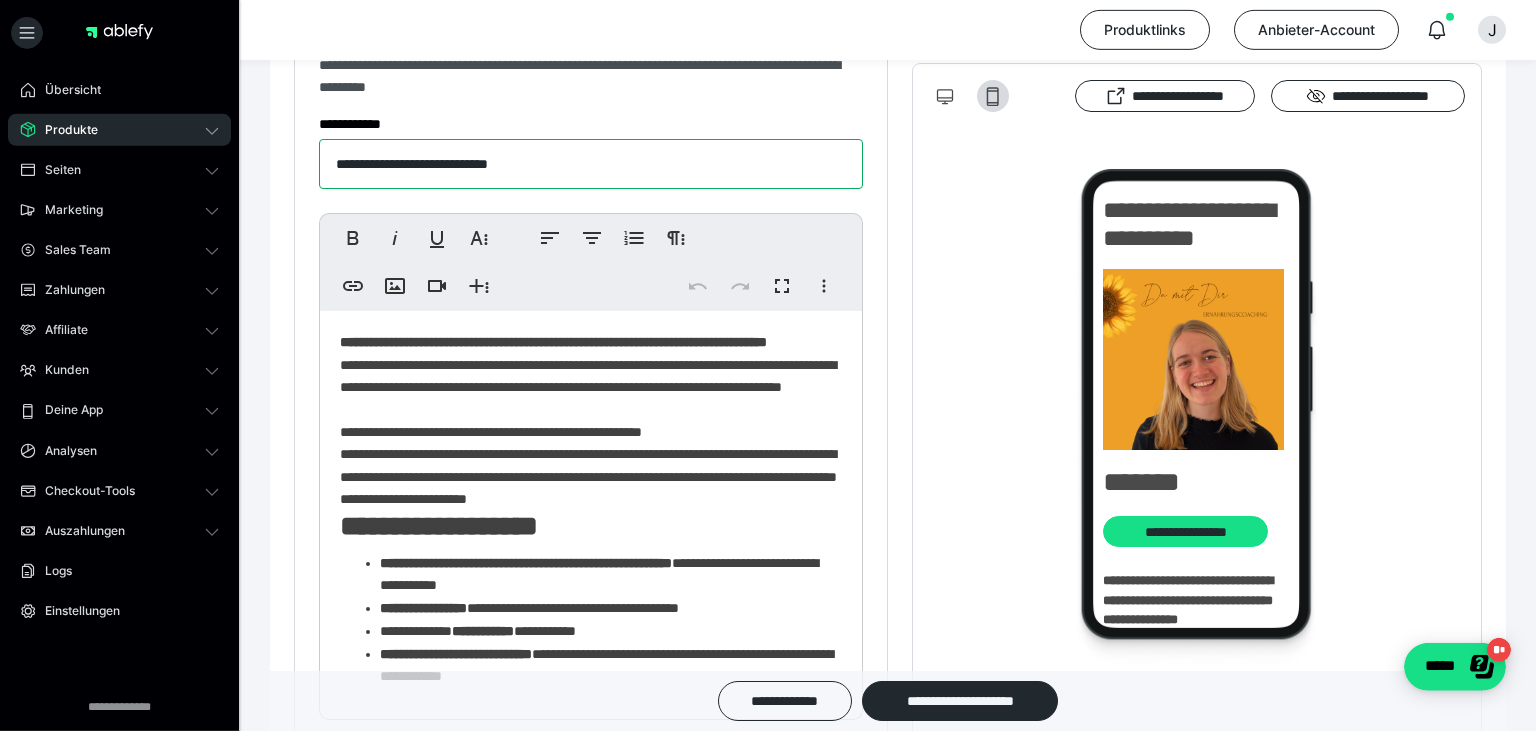 click on "**********" at bounding box center (591, 164) 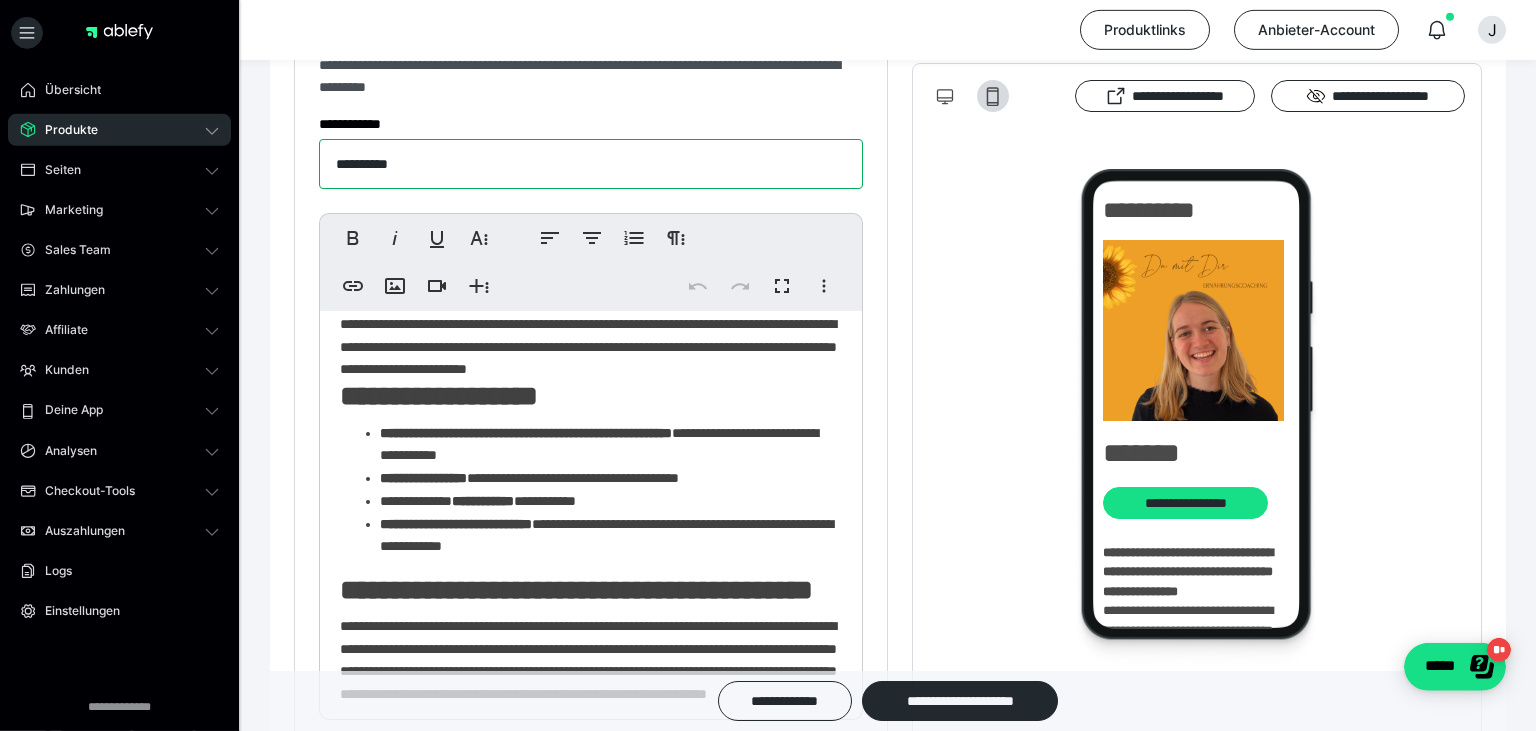 scroll, scrollTop: 136, scrollLeft: 0, axis: vertical 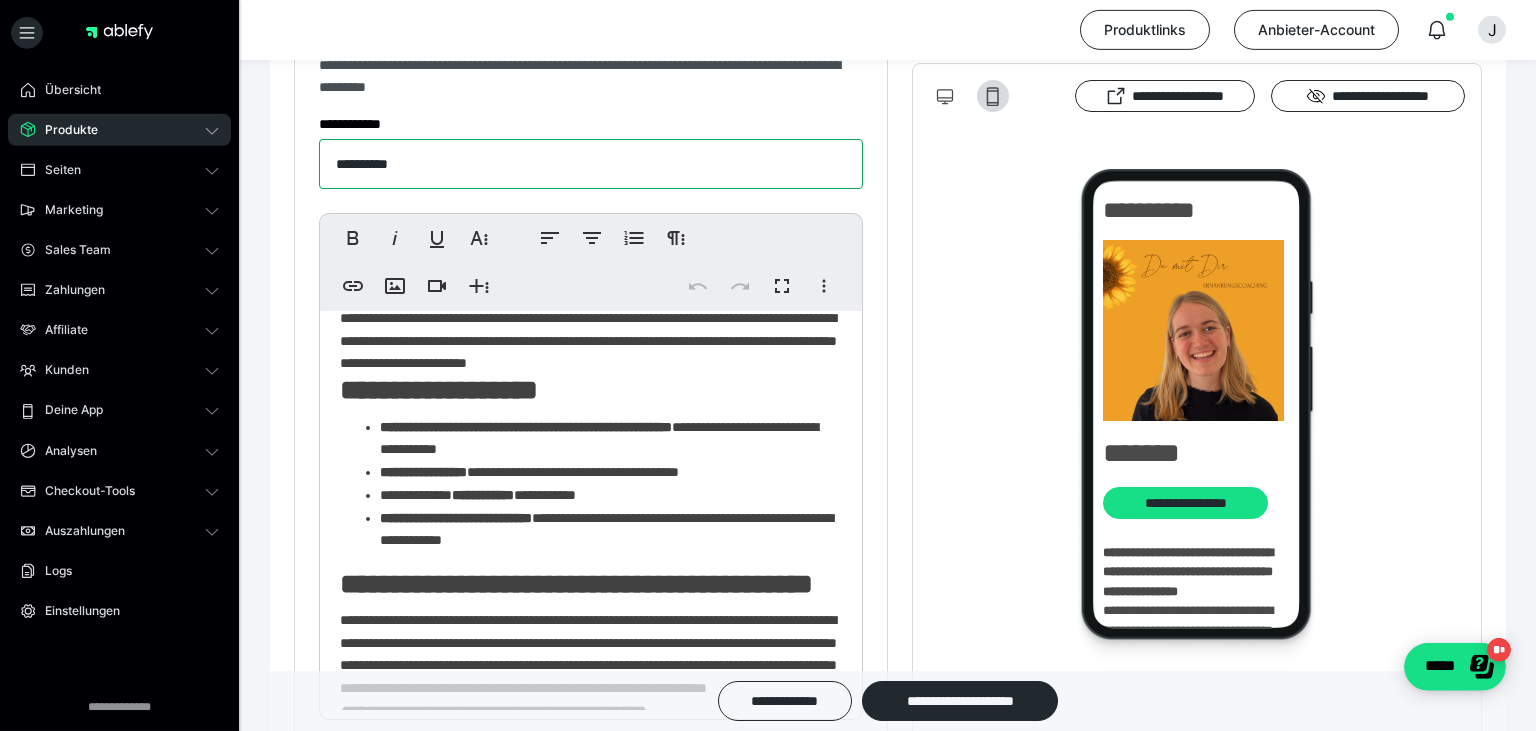 type on "**********" 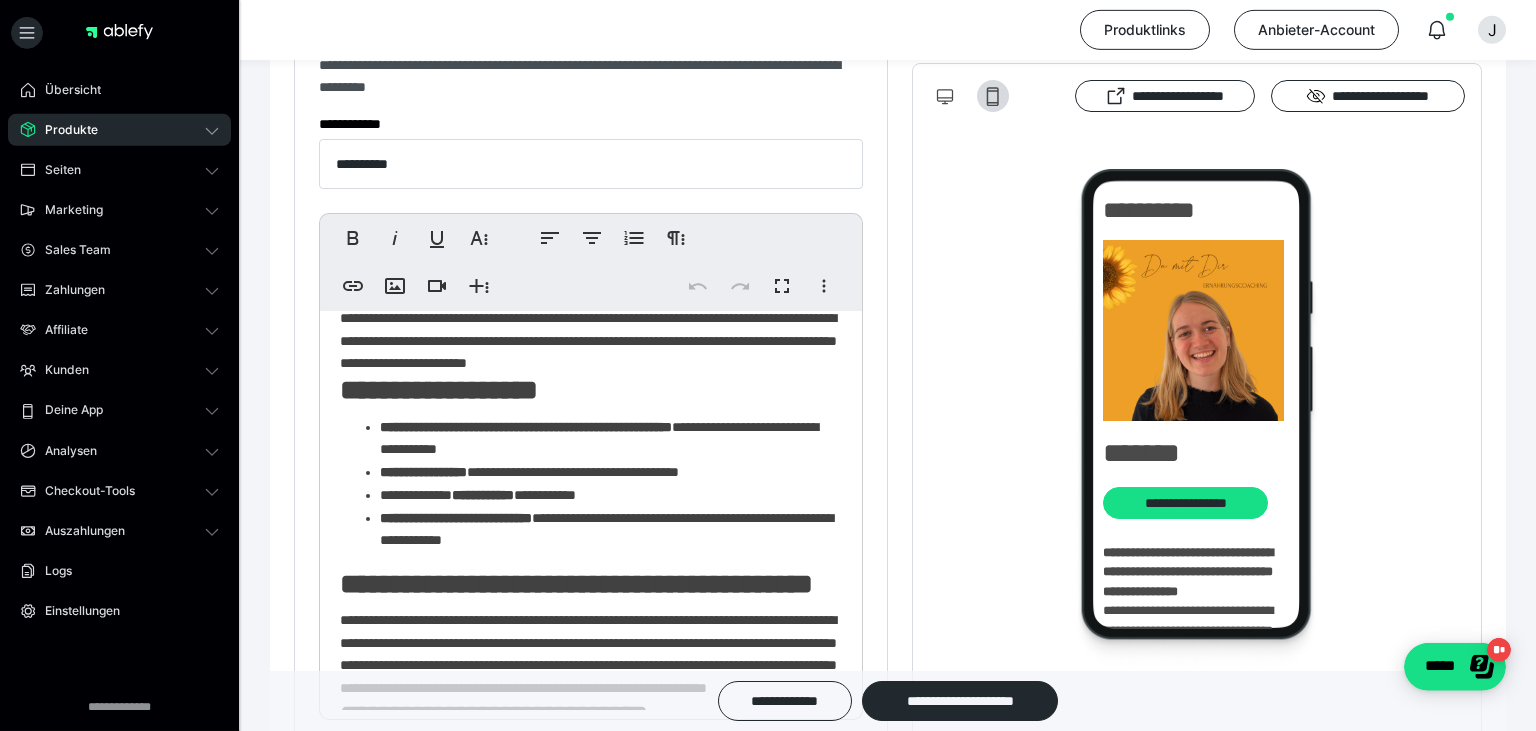 click on "**********" 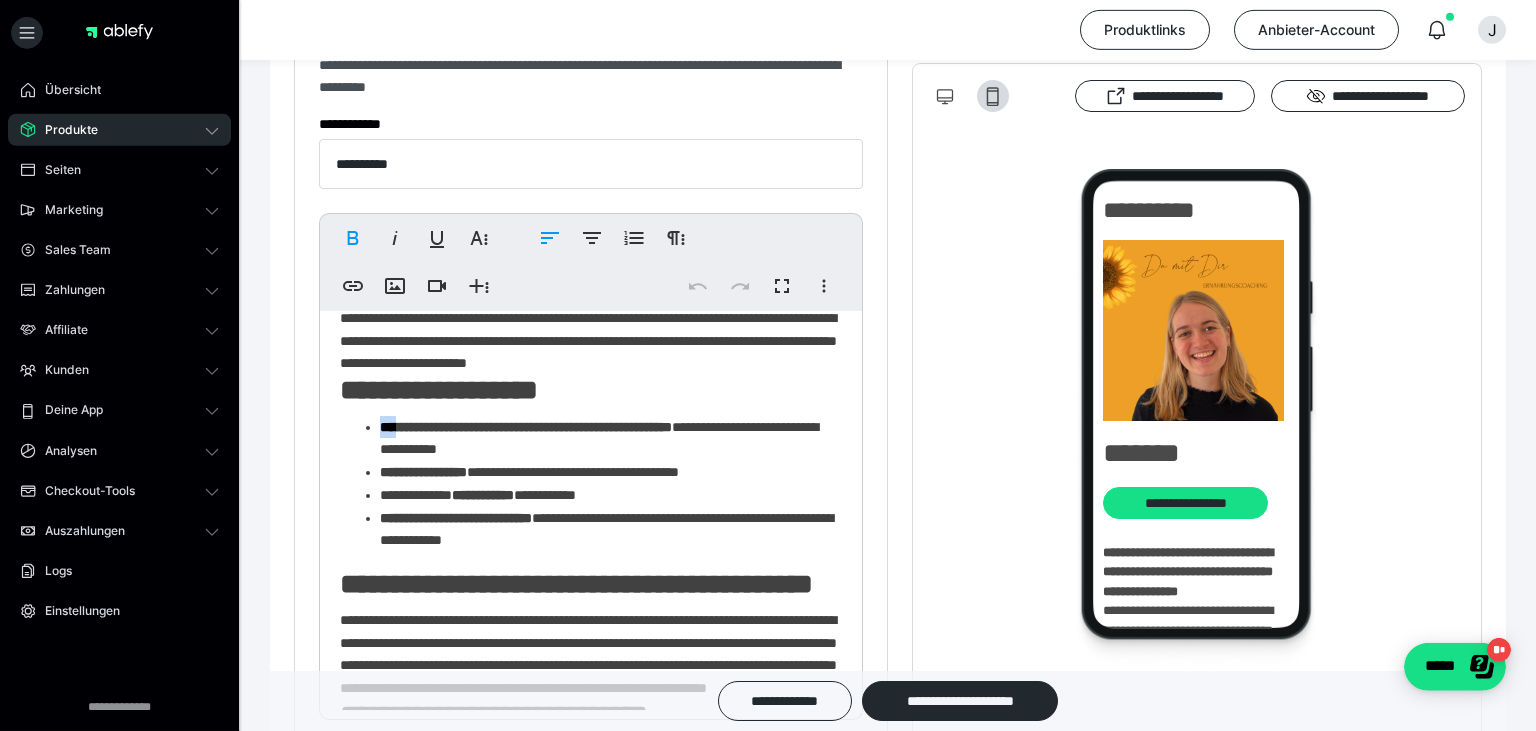 click on "**********" 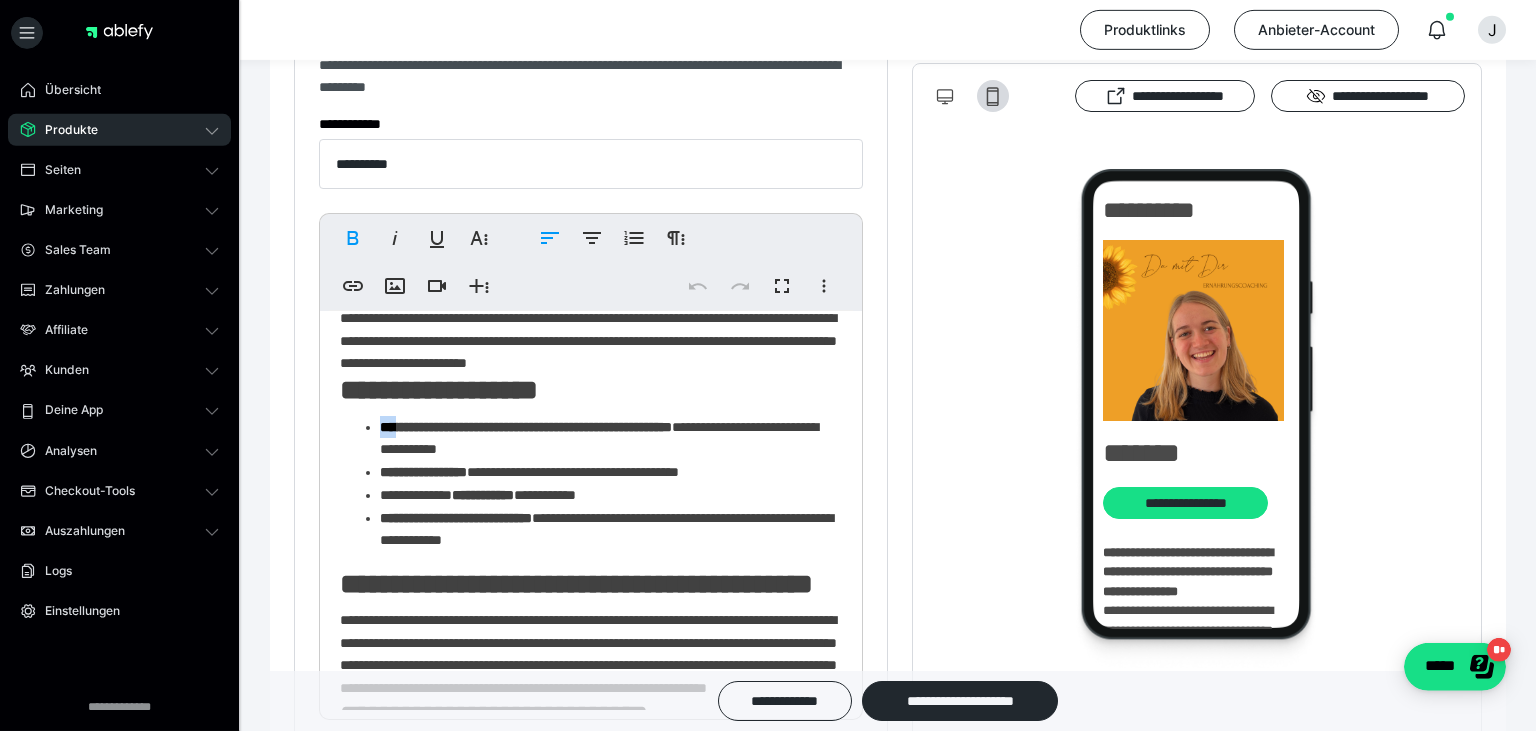 type 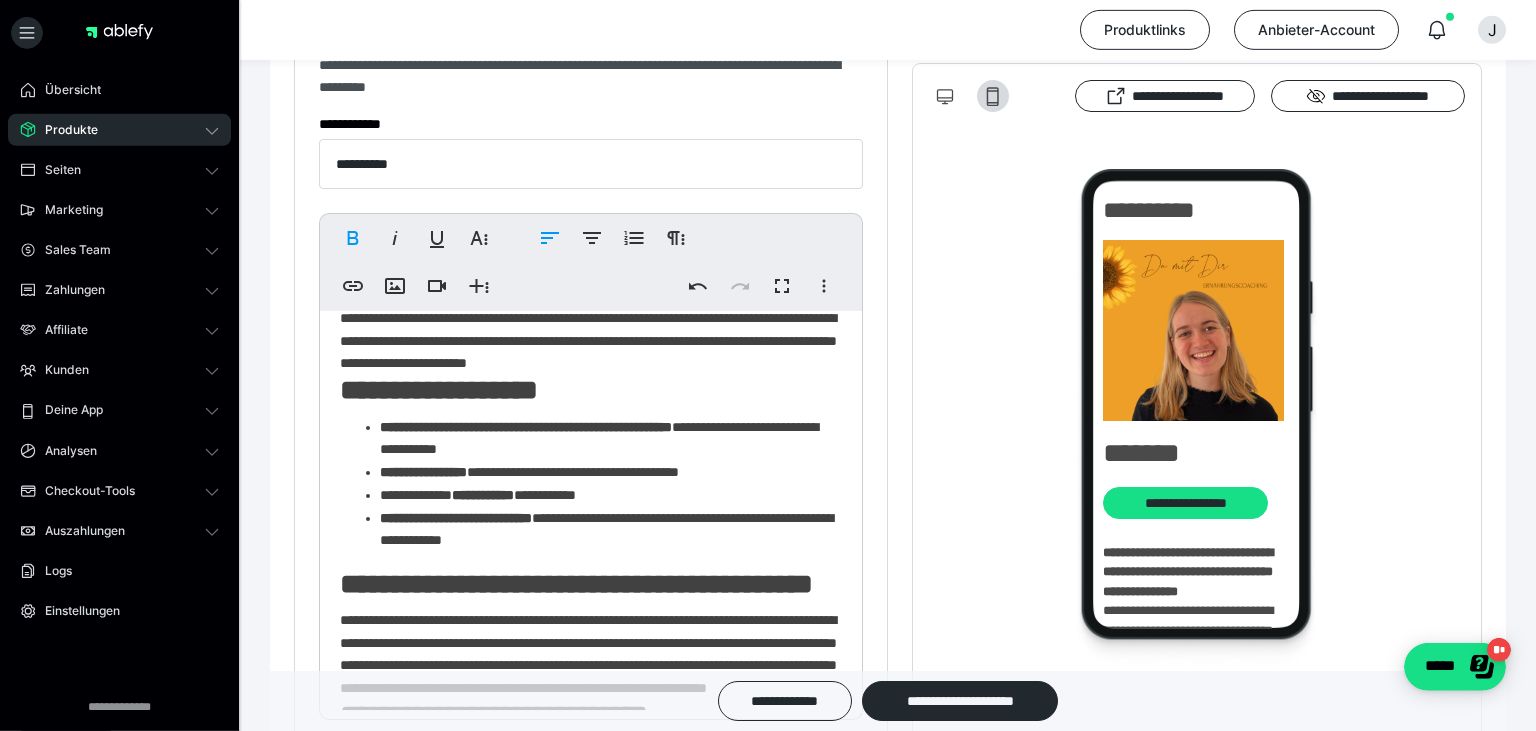 click on "**********" at bounding box center [611, 438] 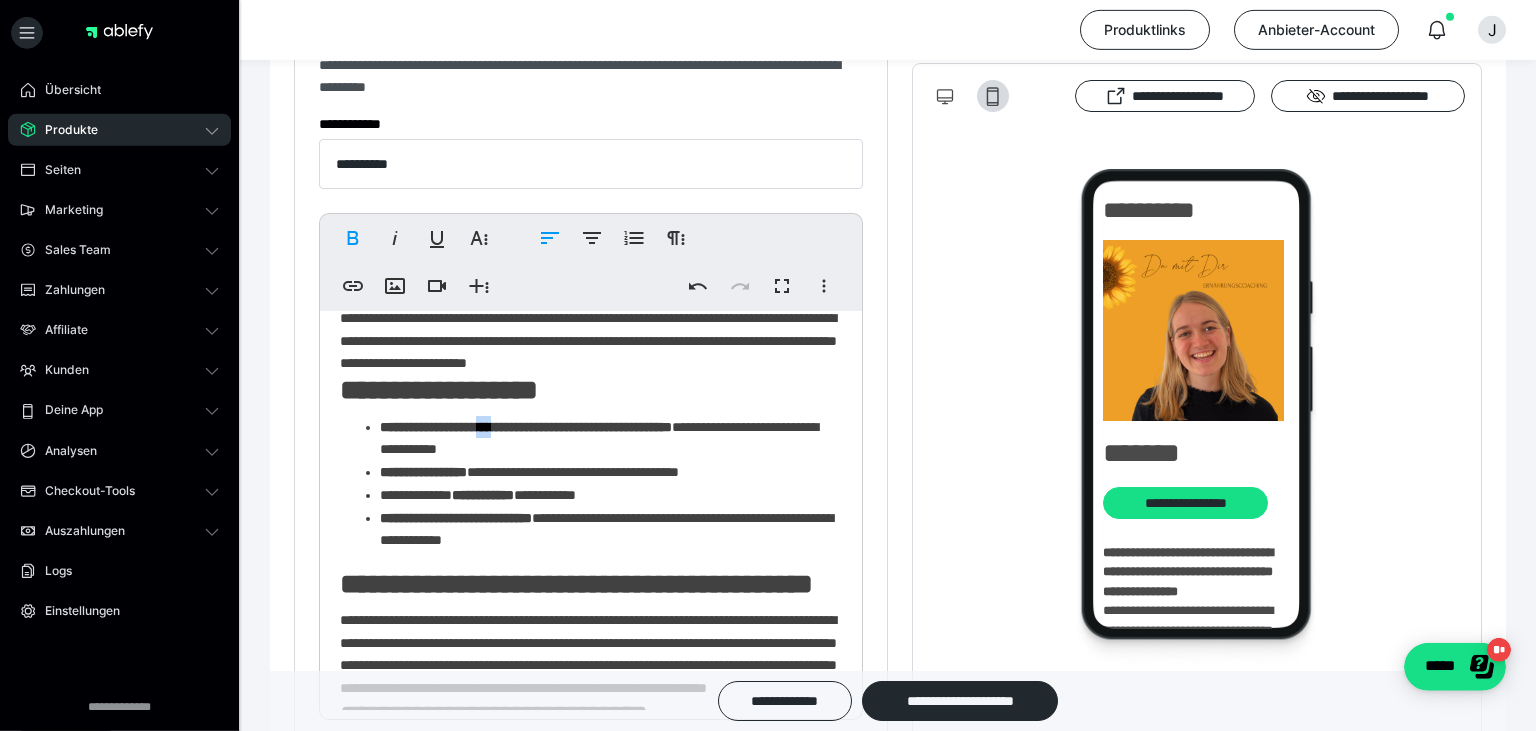 click on "**********" at bounding box center [526, 427] 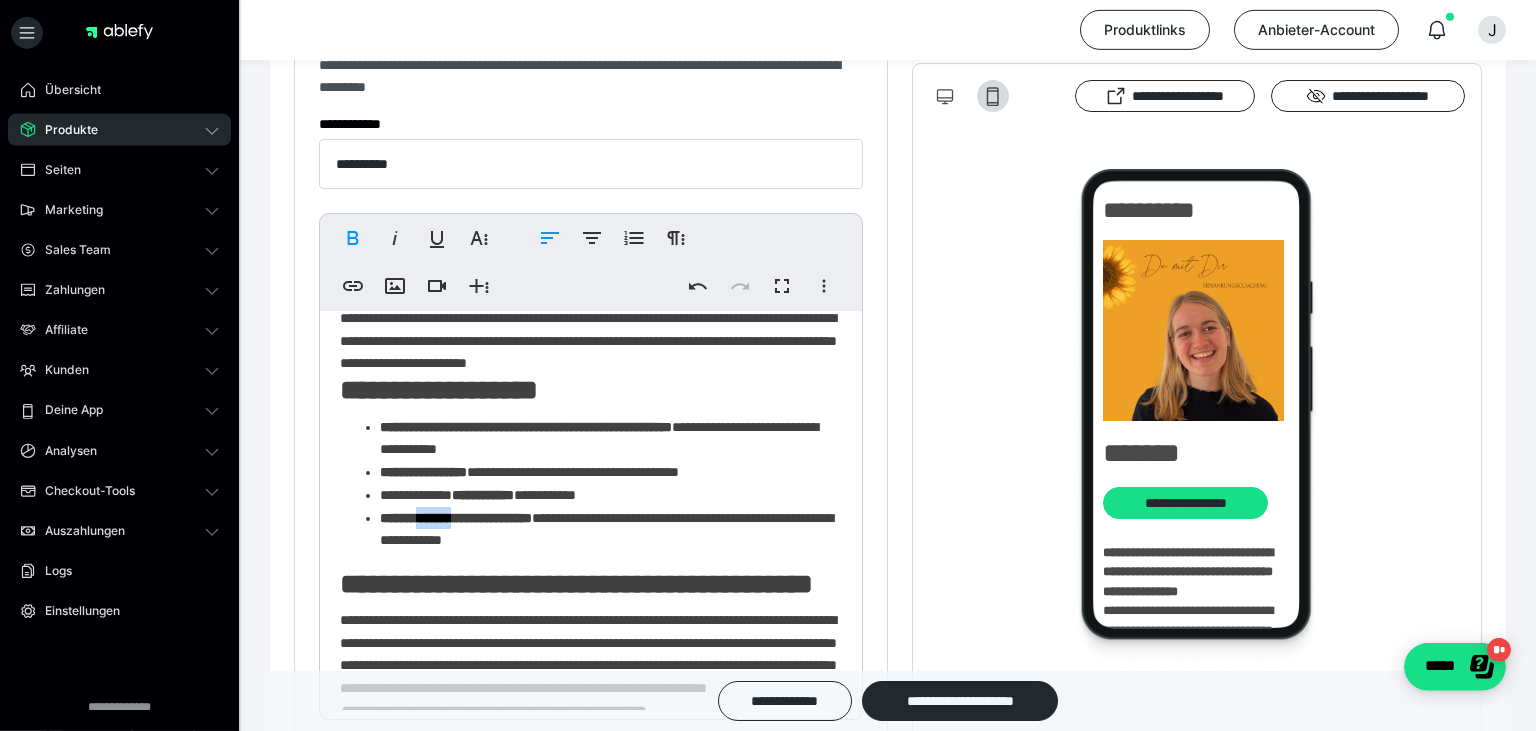 drag, startPoint x: 428, startPoint y: 587, endPoint x: 472, endPoint y: 586, distance: 44.011364 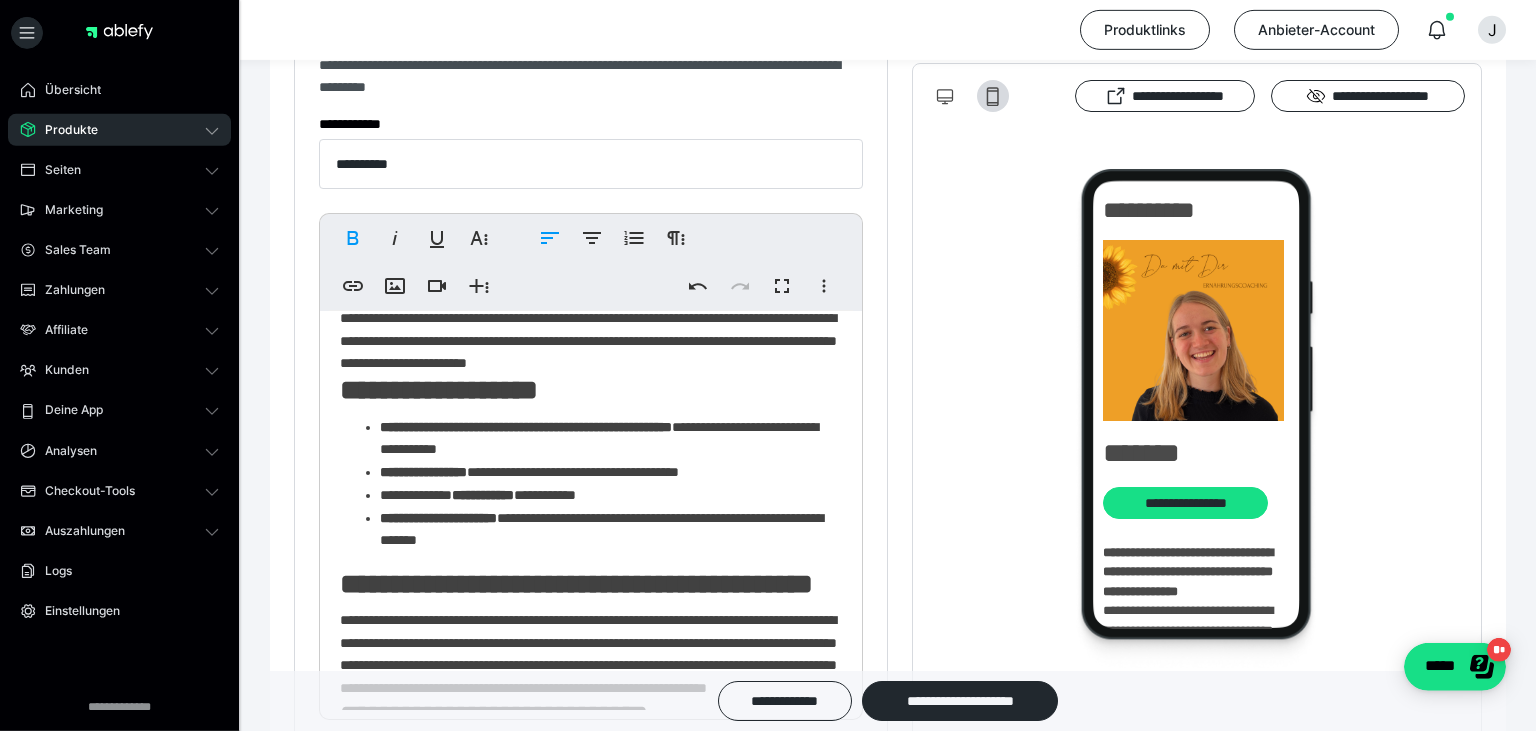 click on "**********" at bounding box center (611, 472) 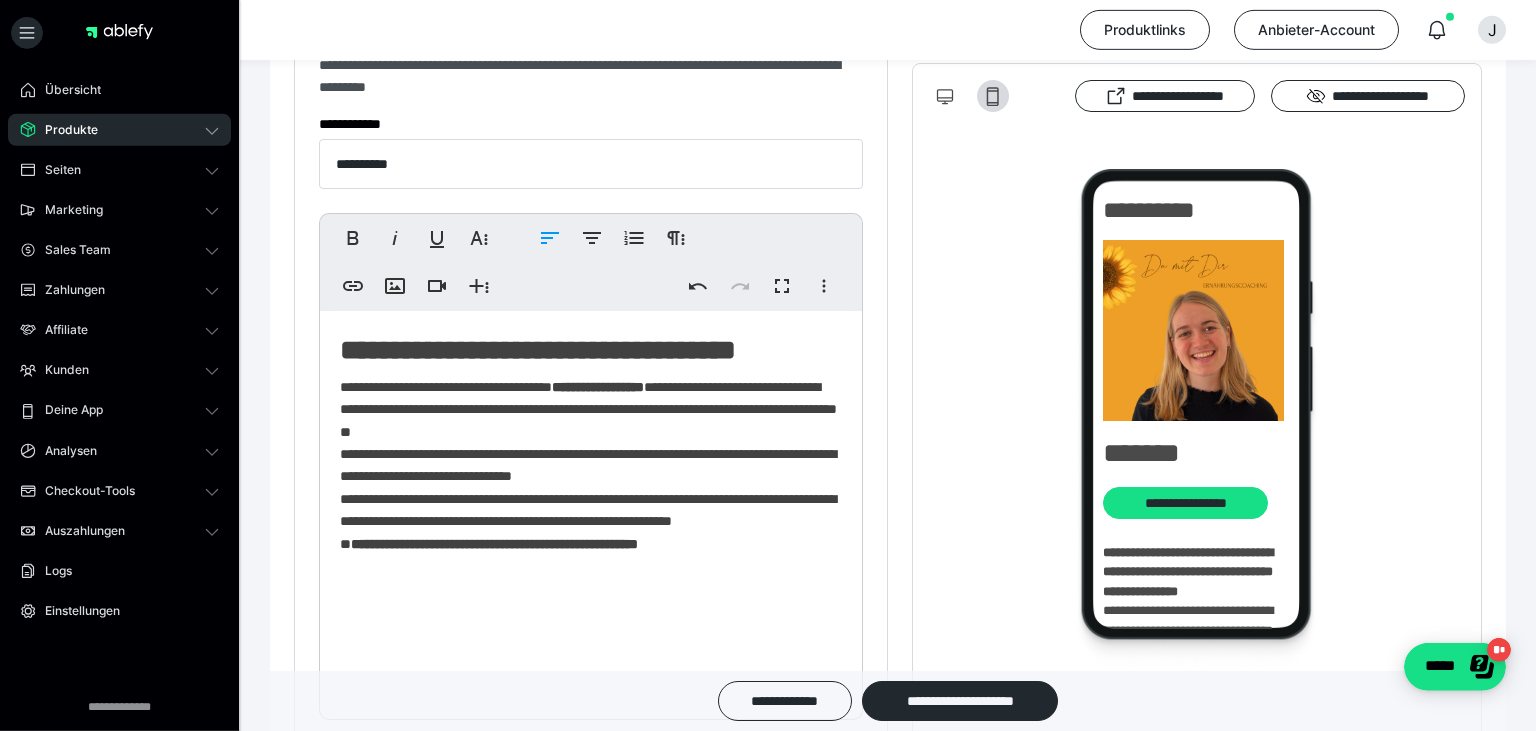 scroll, scrollTop: 799, scrollLeft: 0, axis: vertical 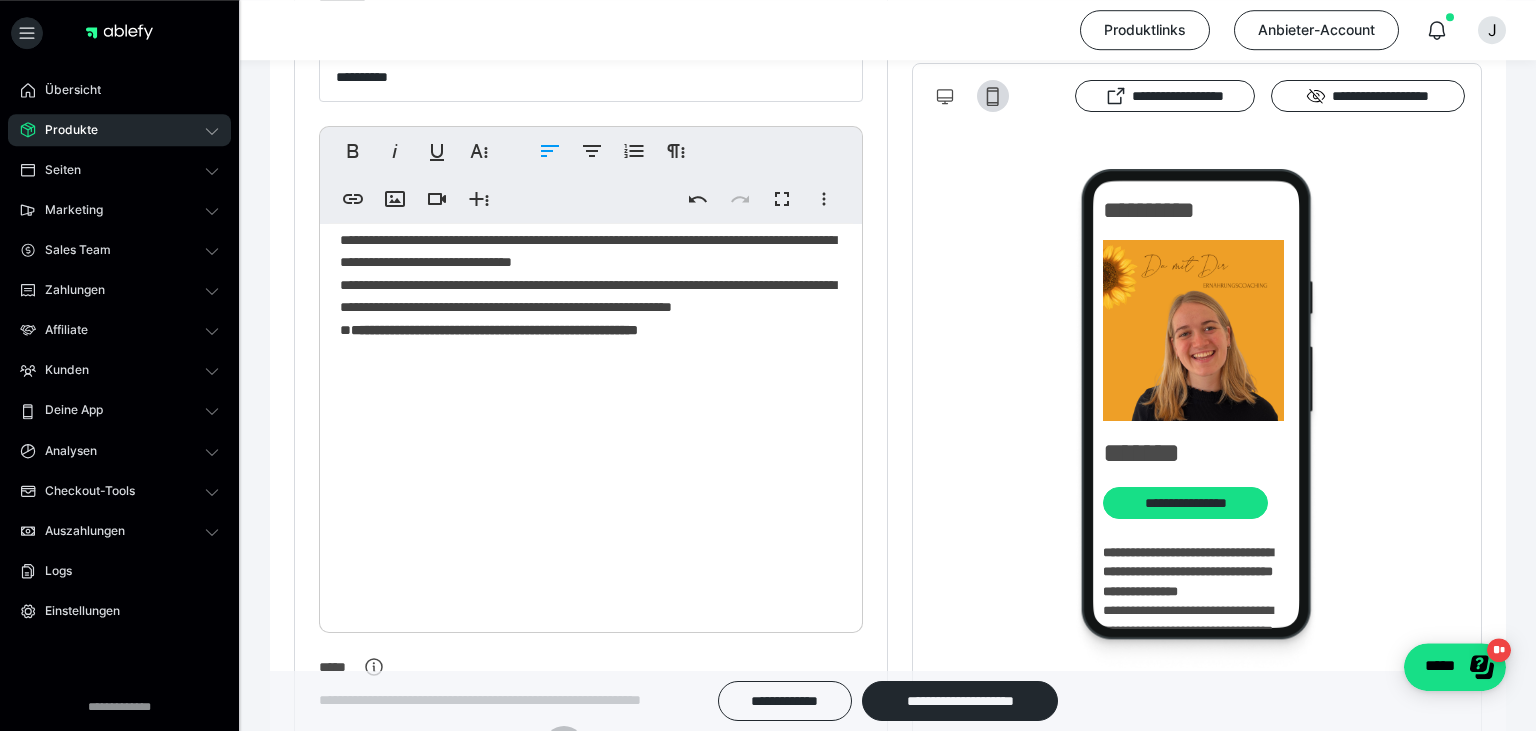 click on "**********" at bounding box center (494, 330) 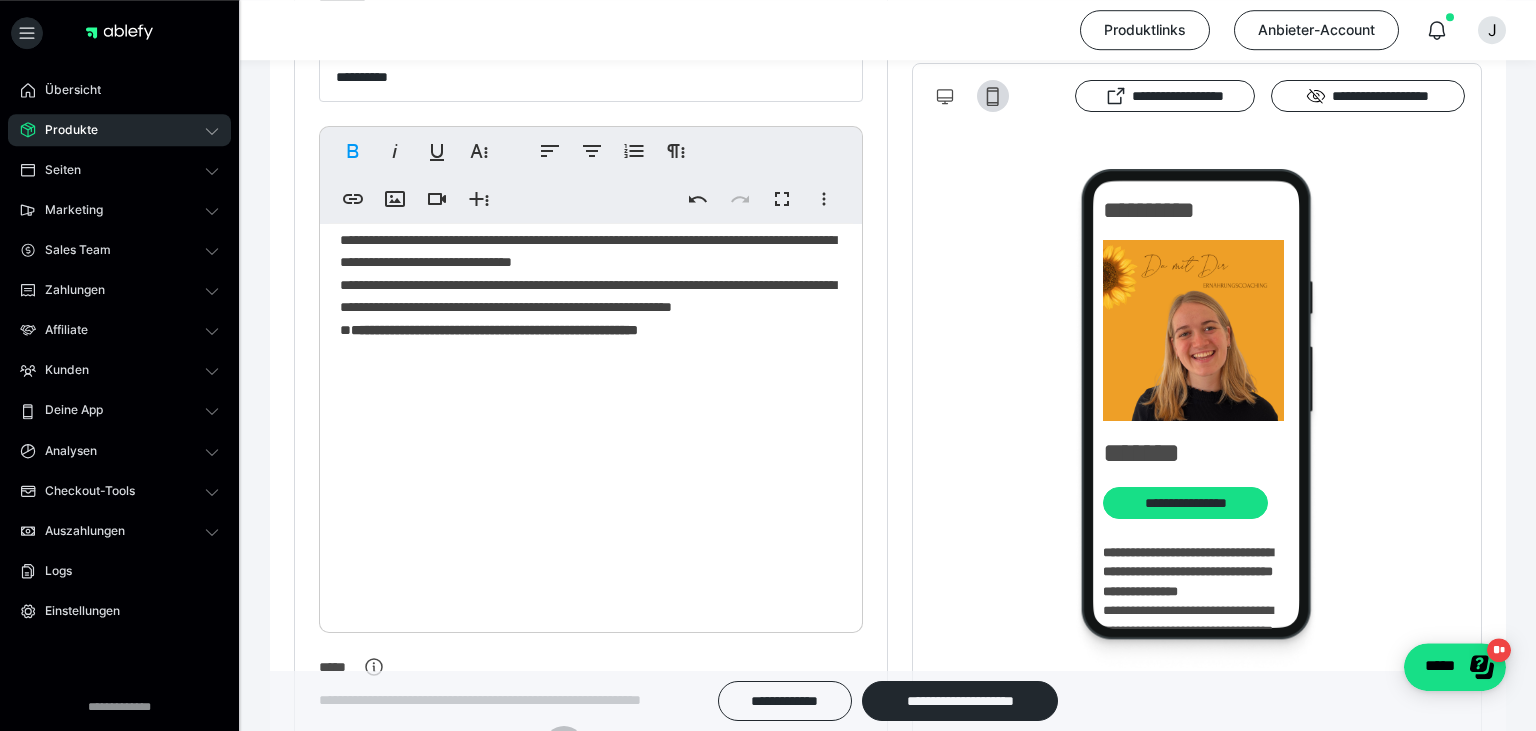 click on "**********" at bounding box center (494, 330) 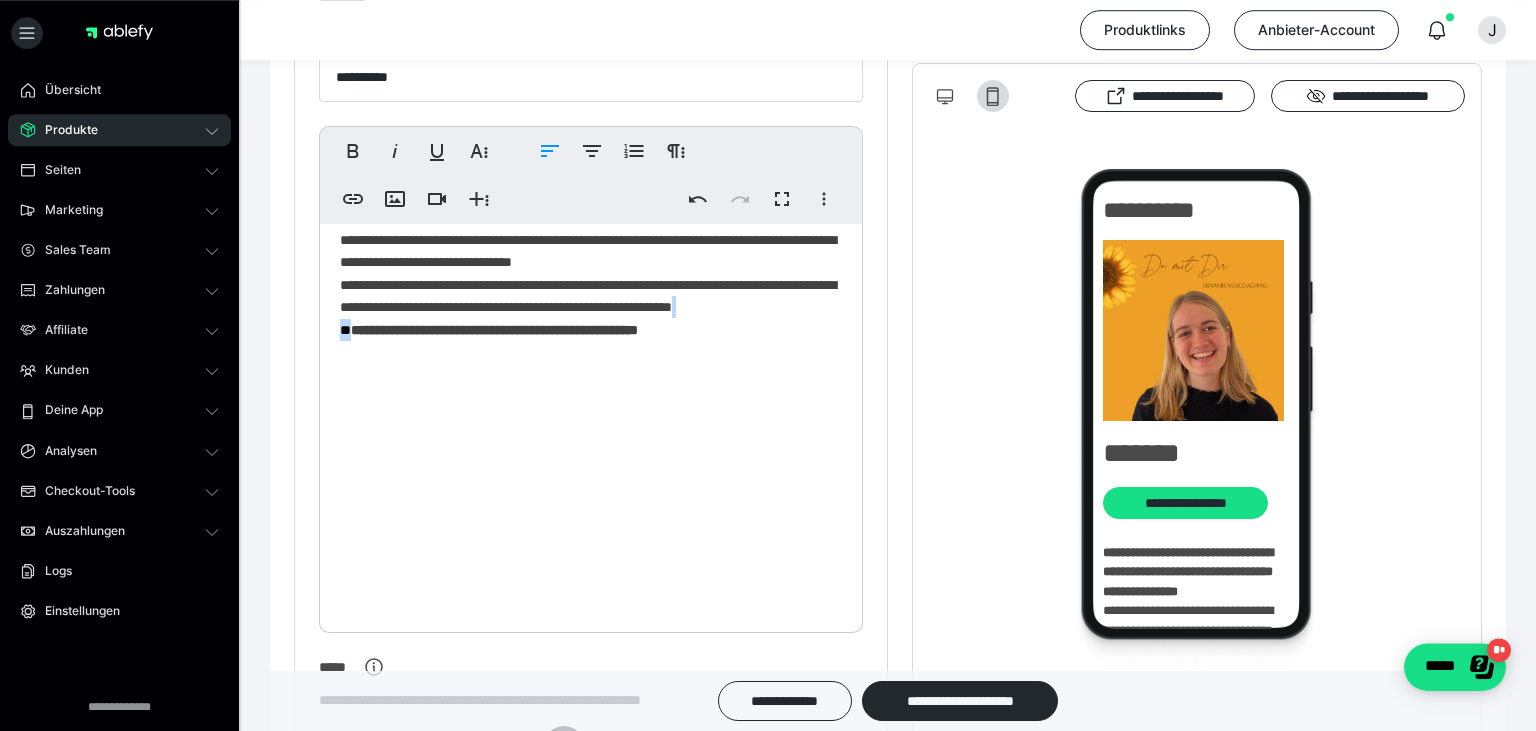 scroll, scrollTop: 777, scrollLeft: 0, axis: vertical 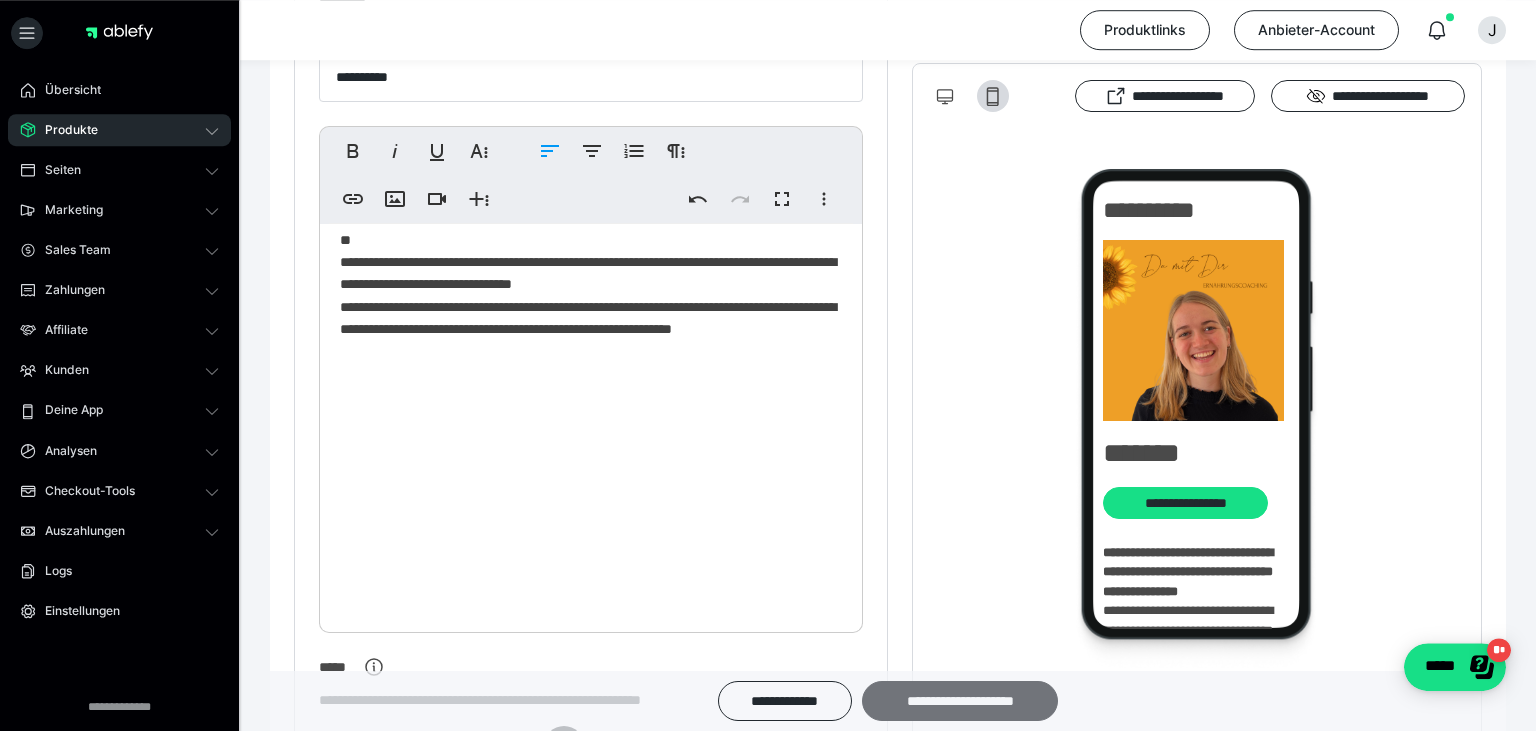 click on "**********" at bounding box center (960, 701) 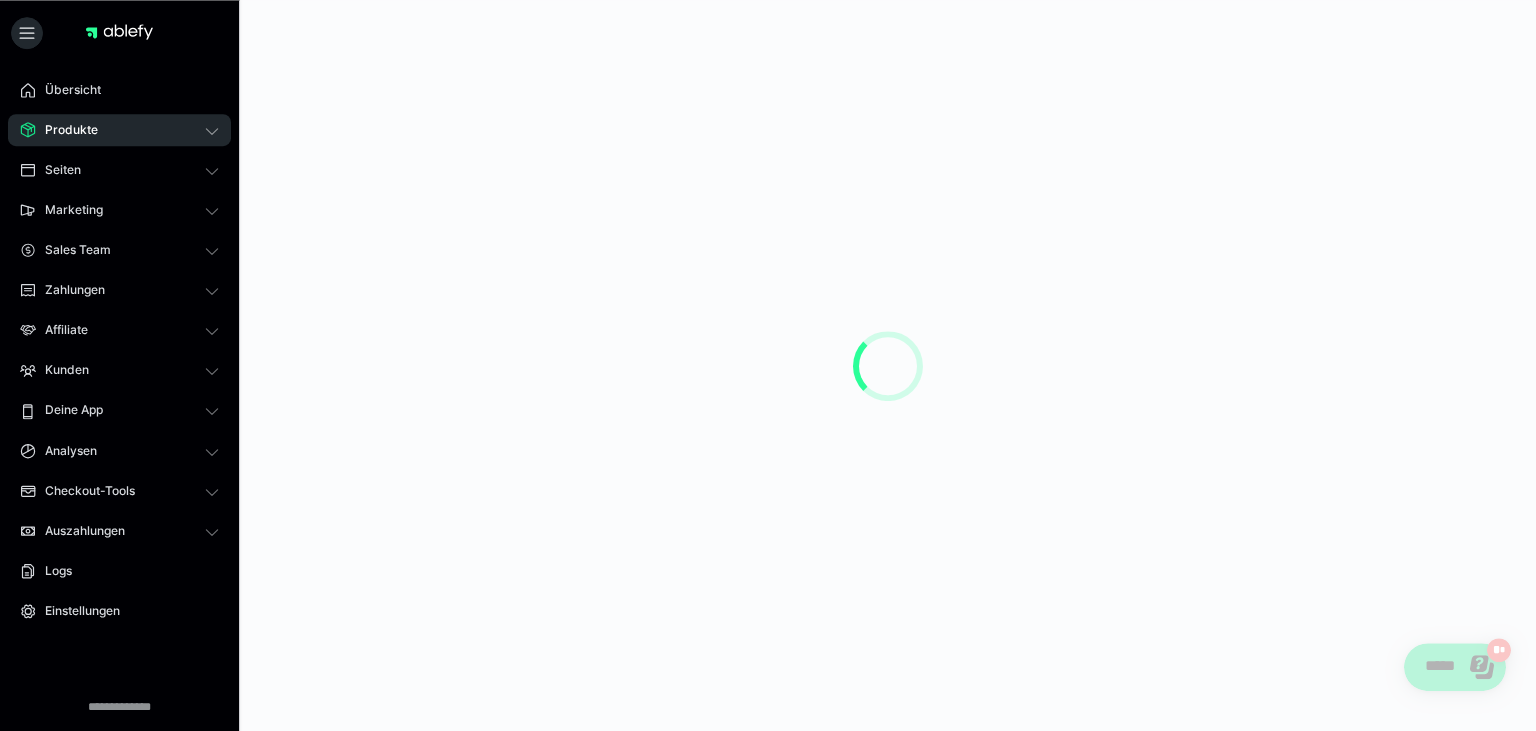scroll, scrollTop: 0, scrollLeft: 0, axis: both 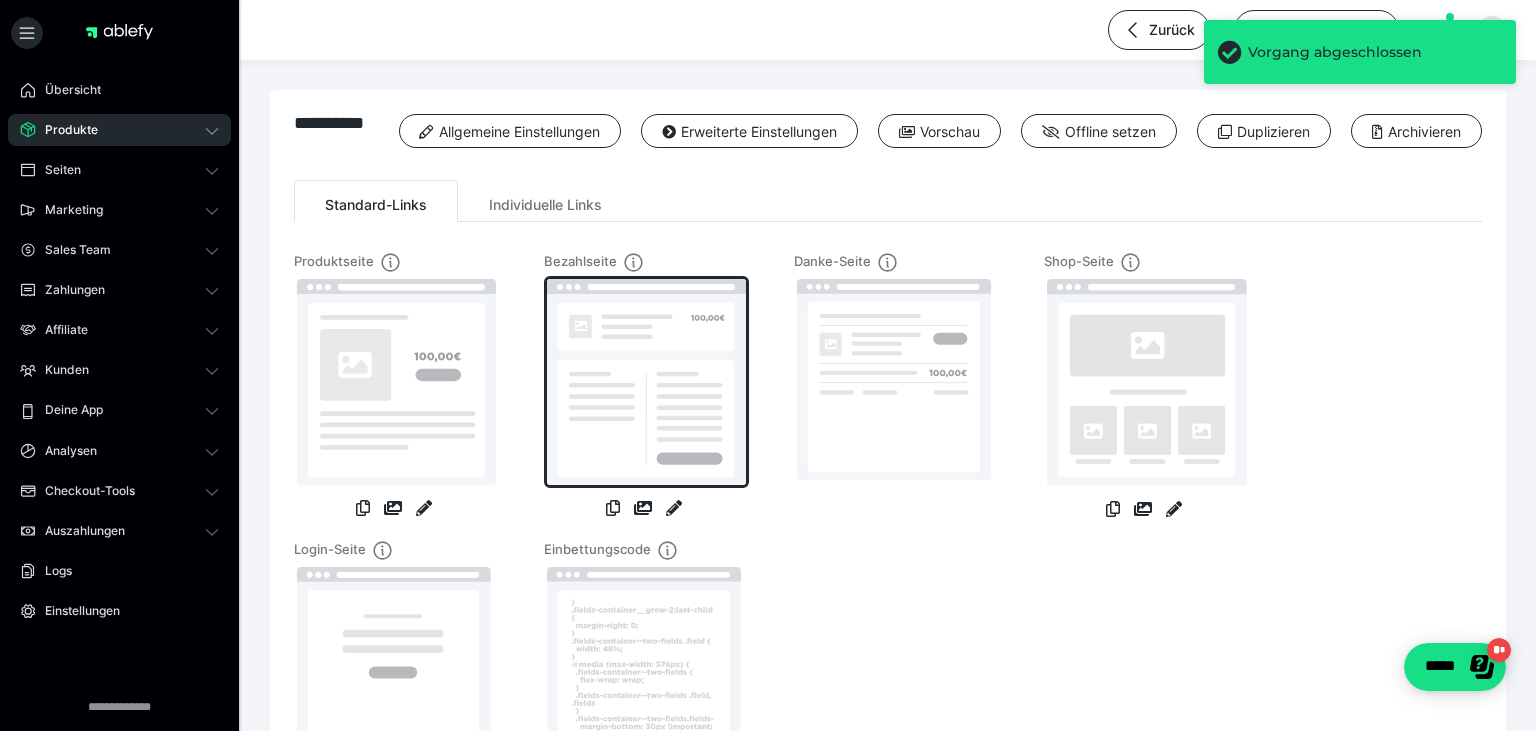 click at bounding box center [646, 382] 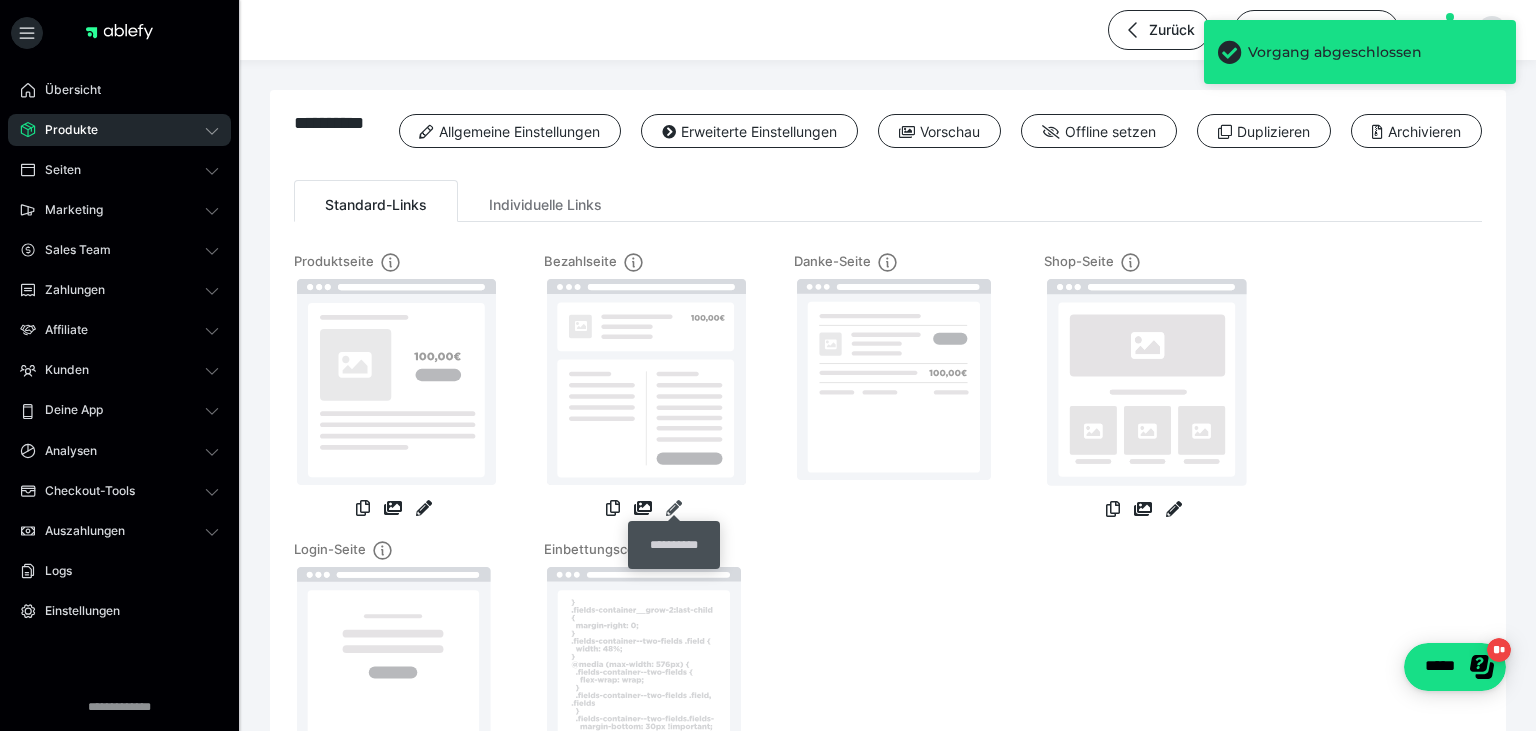 click at bounding box center [674, 508] 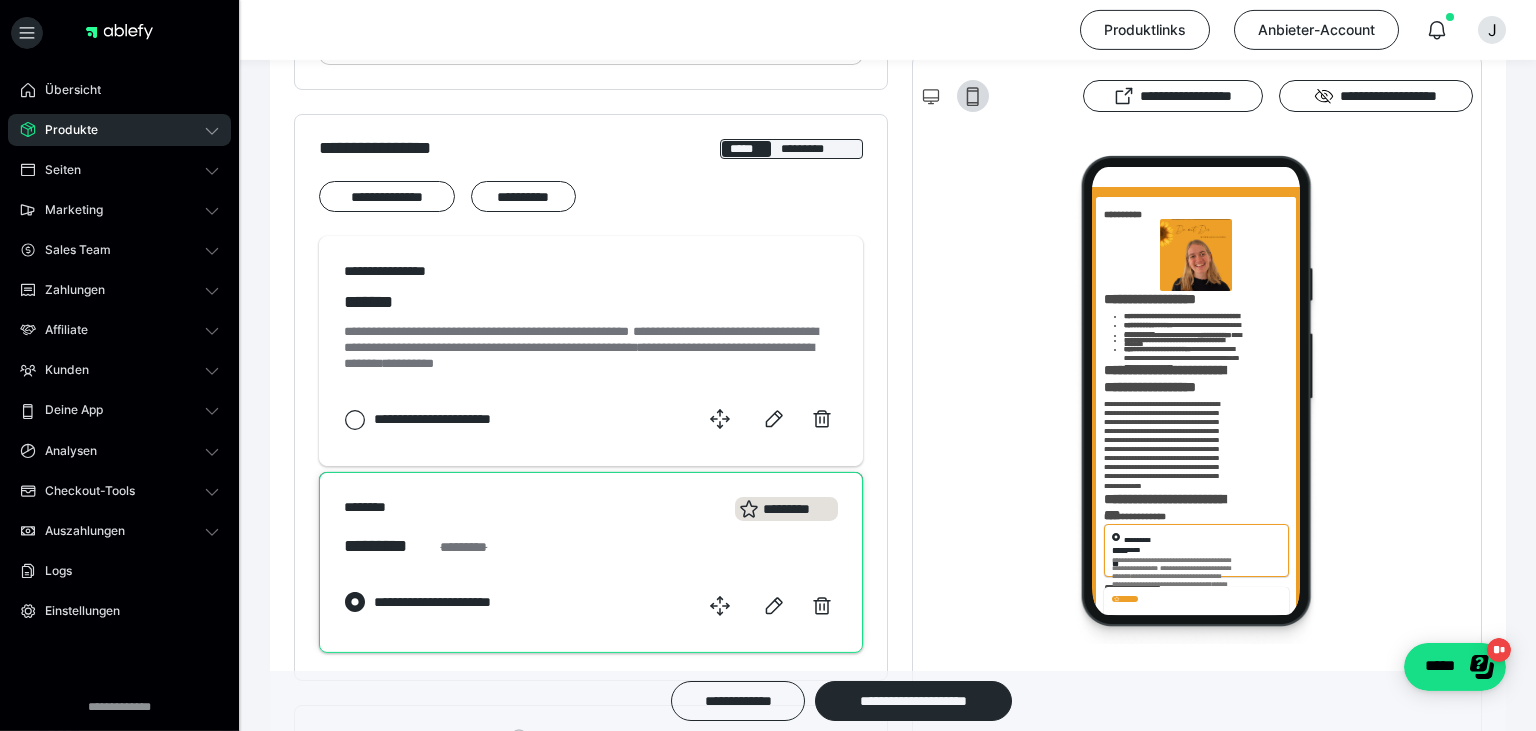 scroll, scrollTop: 0, scrollLeft: 0, axis: both 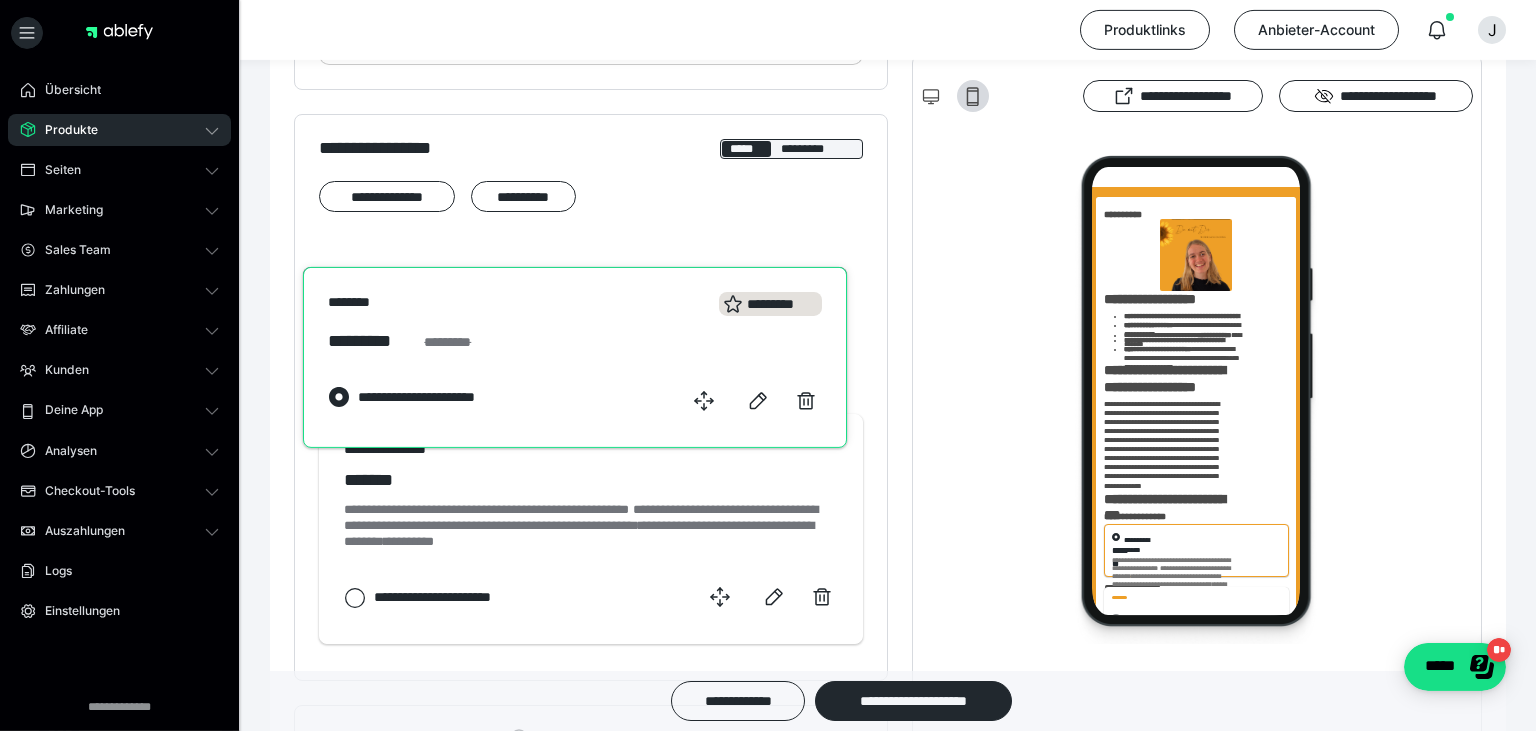 drag, startPoint x: 722, startPoint y: 612, endPoint x: 706, endPoint y: 407, distance: 205.62344 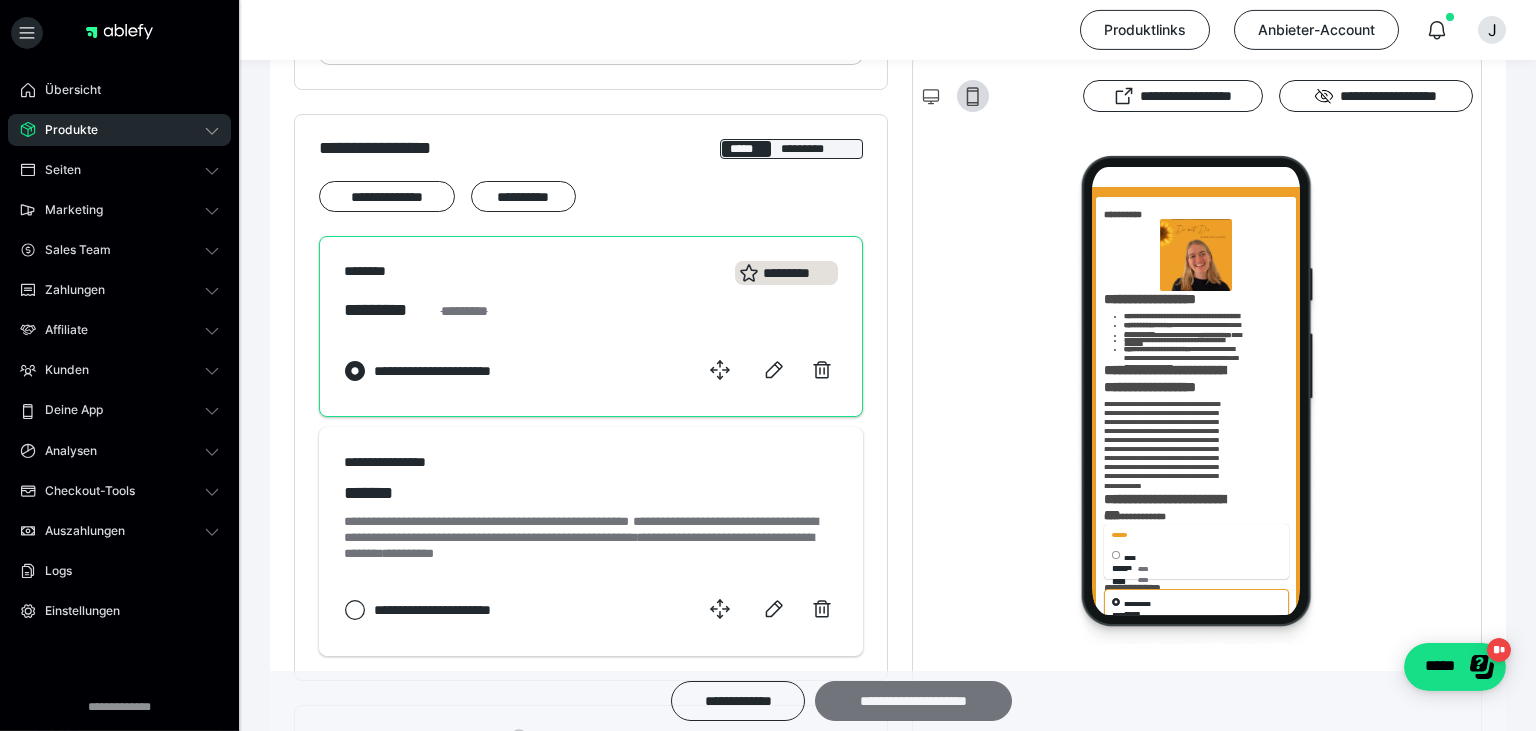 click on "**********" at bounding box center [913, 701] 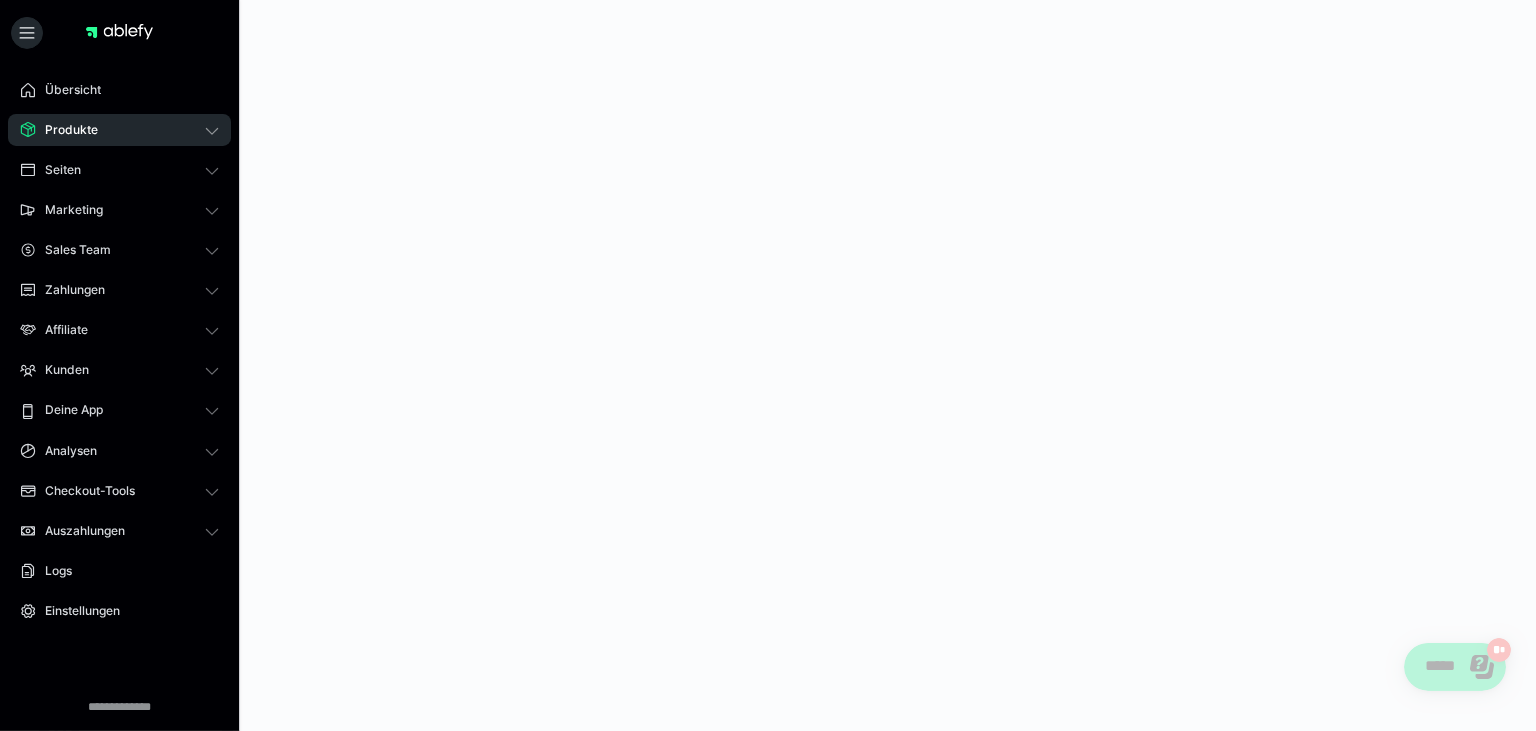 scroll, scrollTop: 0, scrollLeft: 0, axis: both 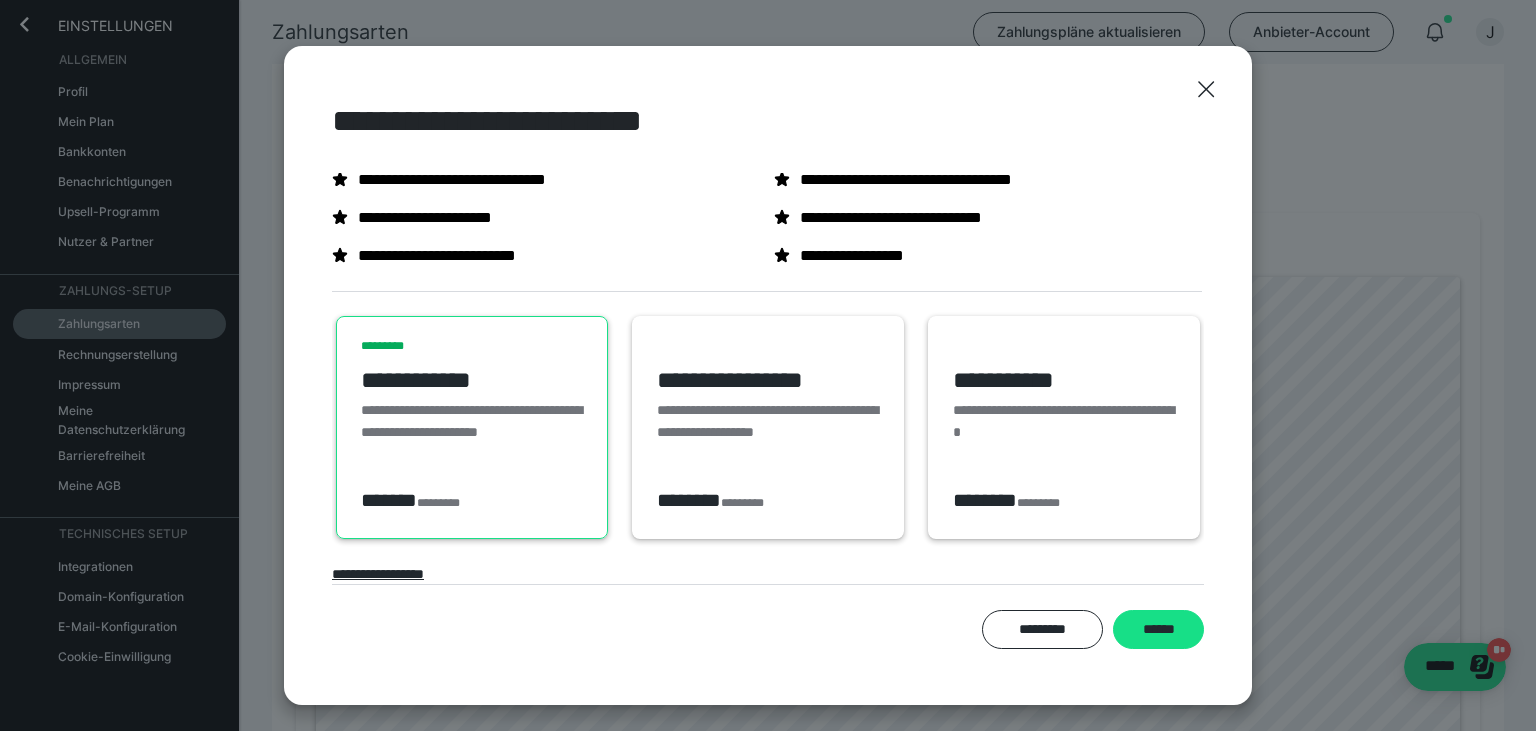 click on "**********" at bounding box center (472, 403) 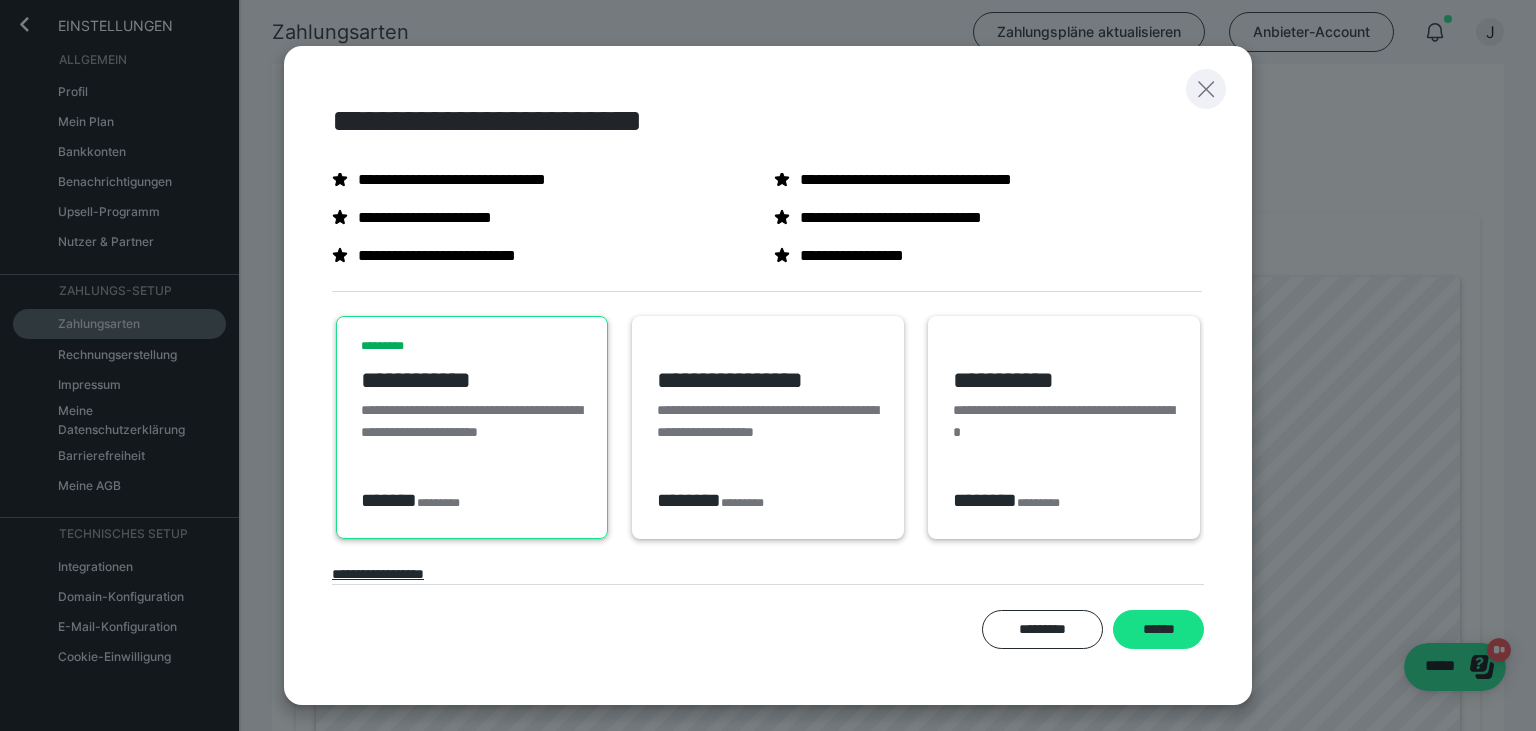 click at bounding box center [1206, 89] 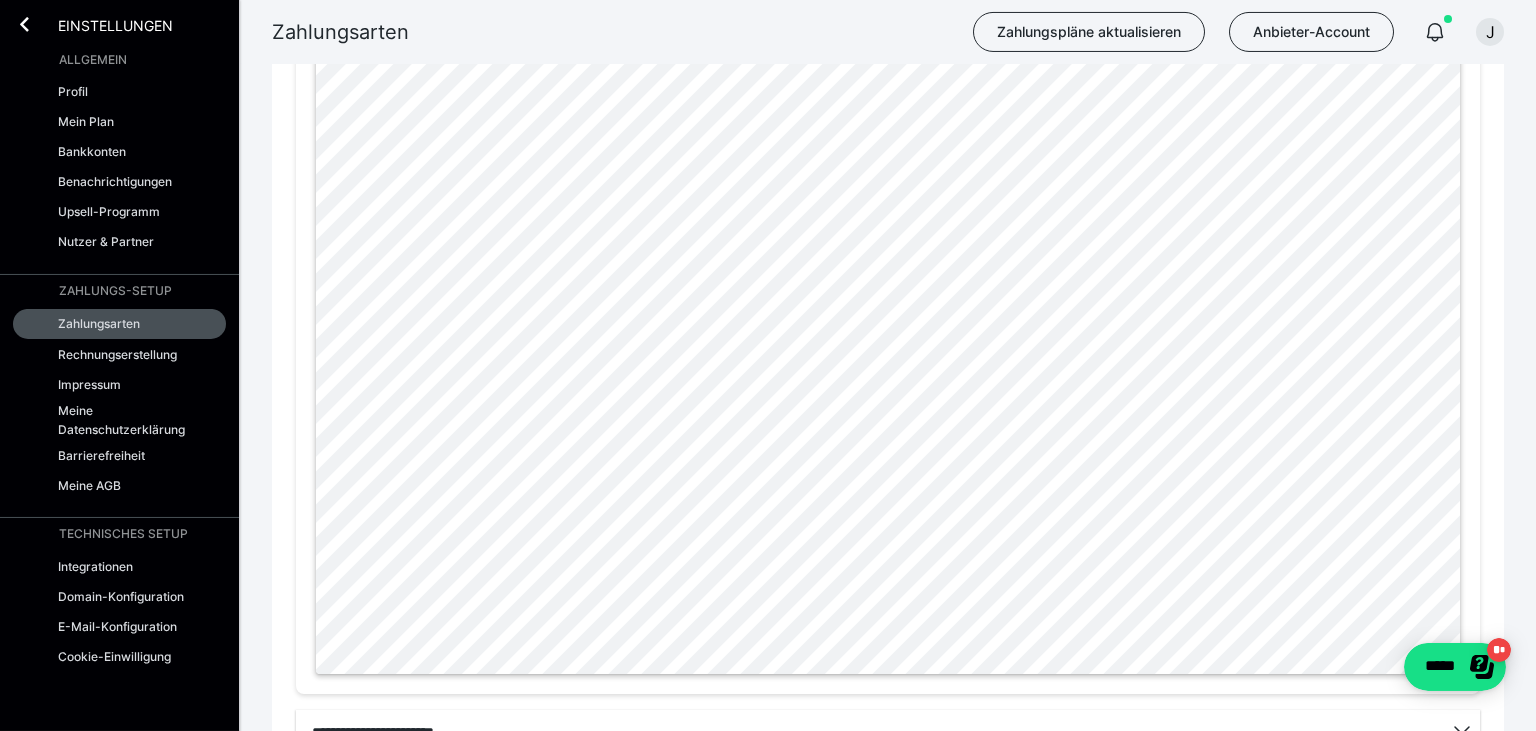scroll, scrollTop: 908, scrollLeft: 0, axis: vertical 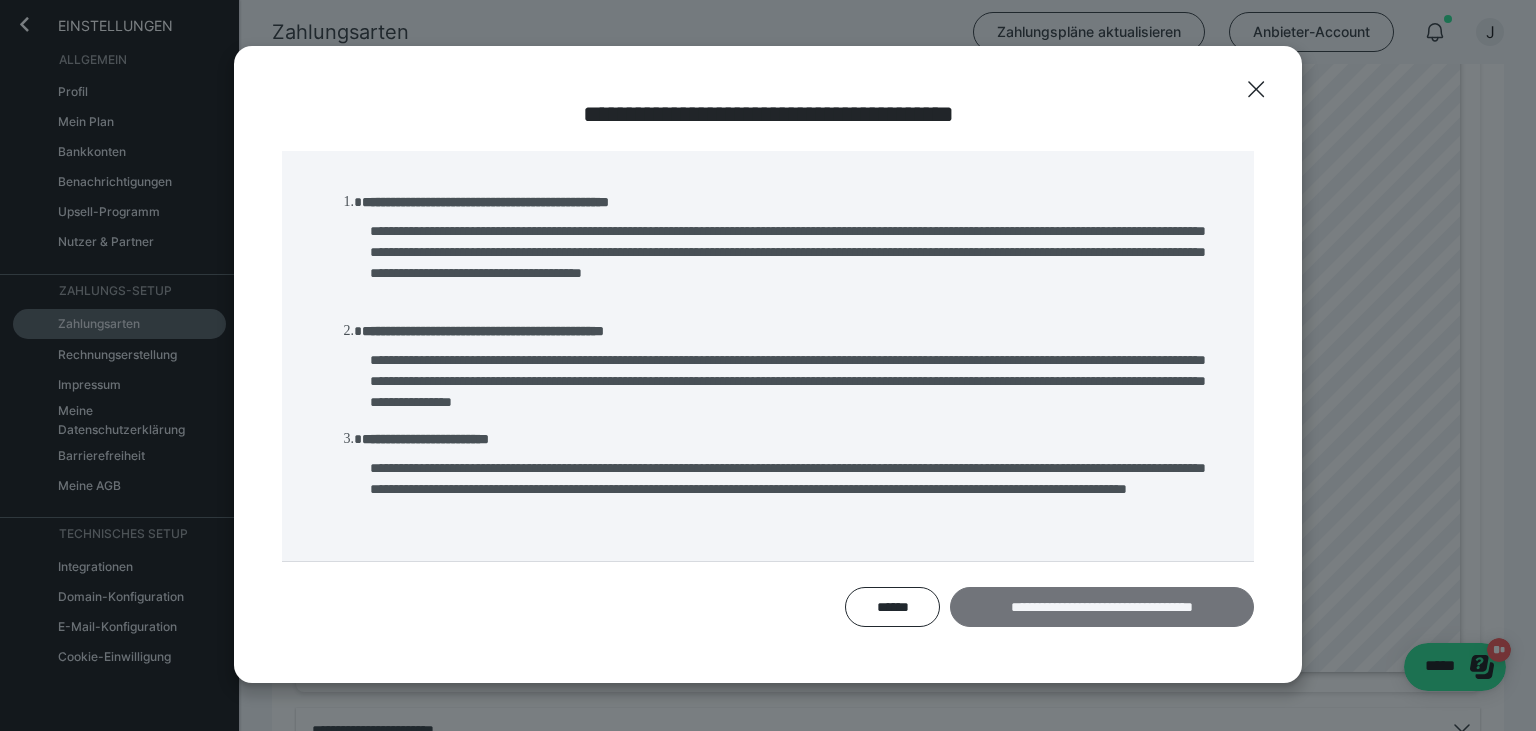 click on "**********" at bounding box center (1102, 607) 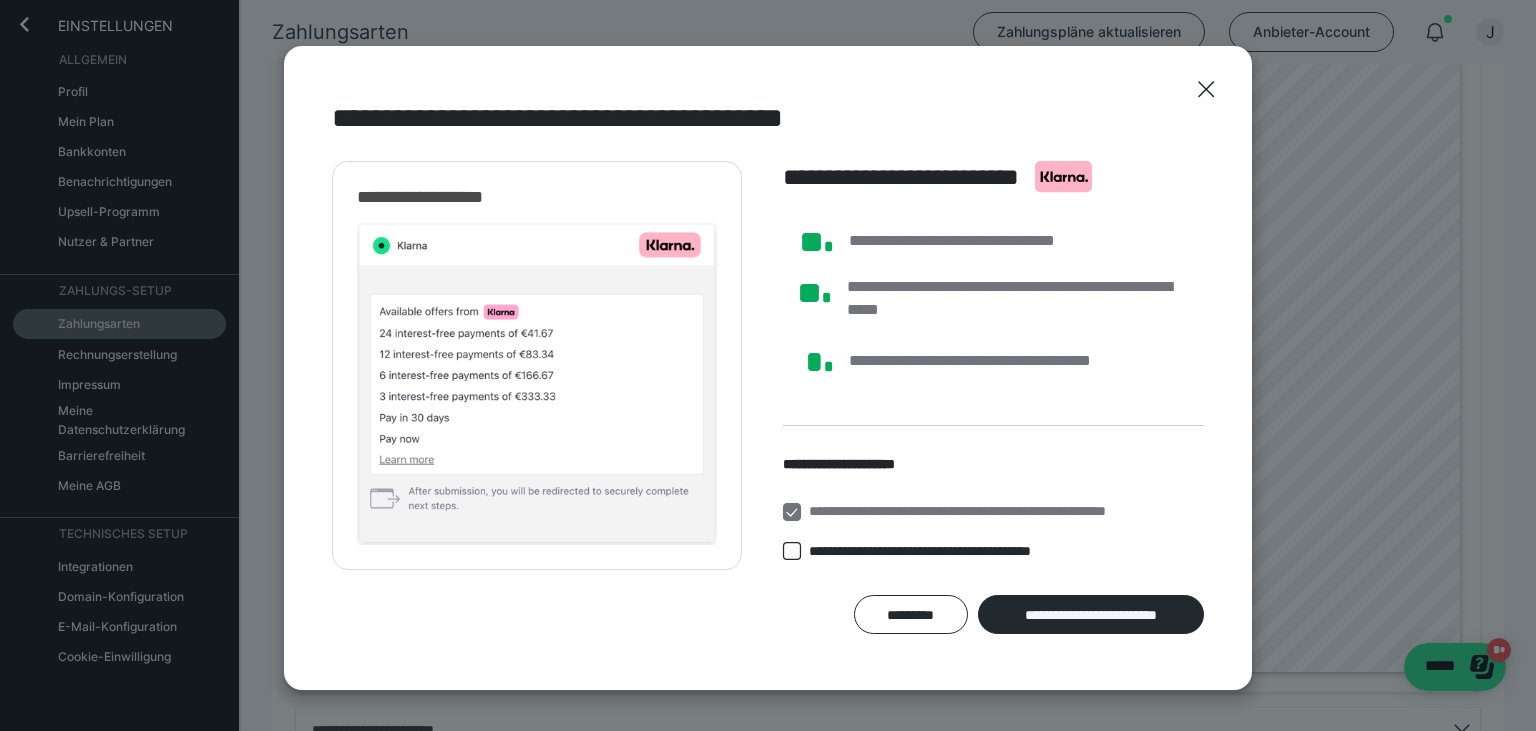 click on "**********" at bounding box center [947, 551] 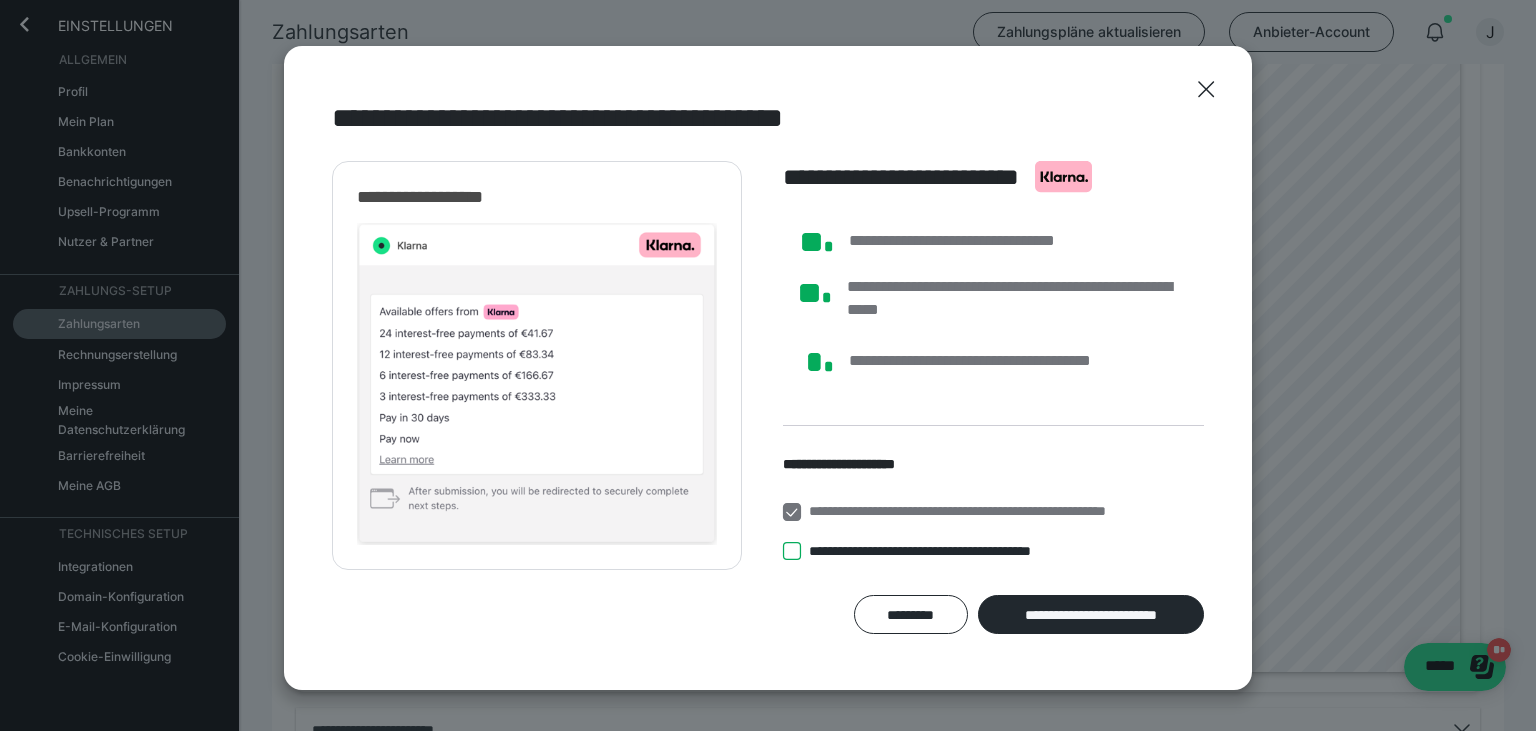 click on "**********" at bounding box center [783, 551] 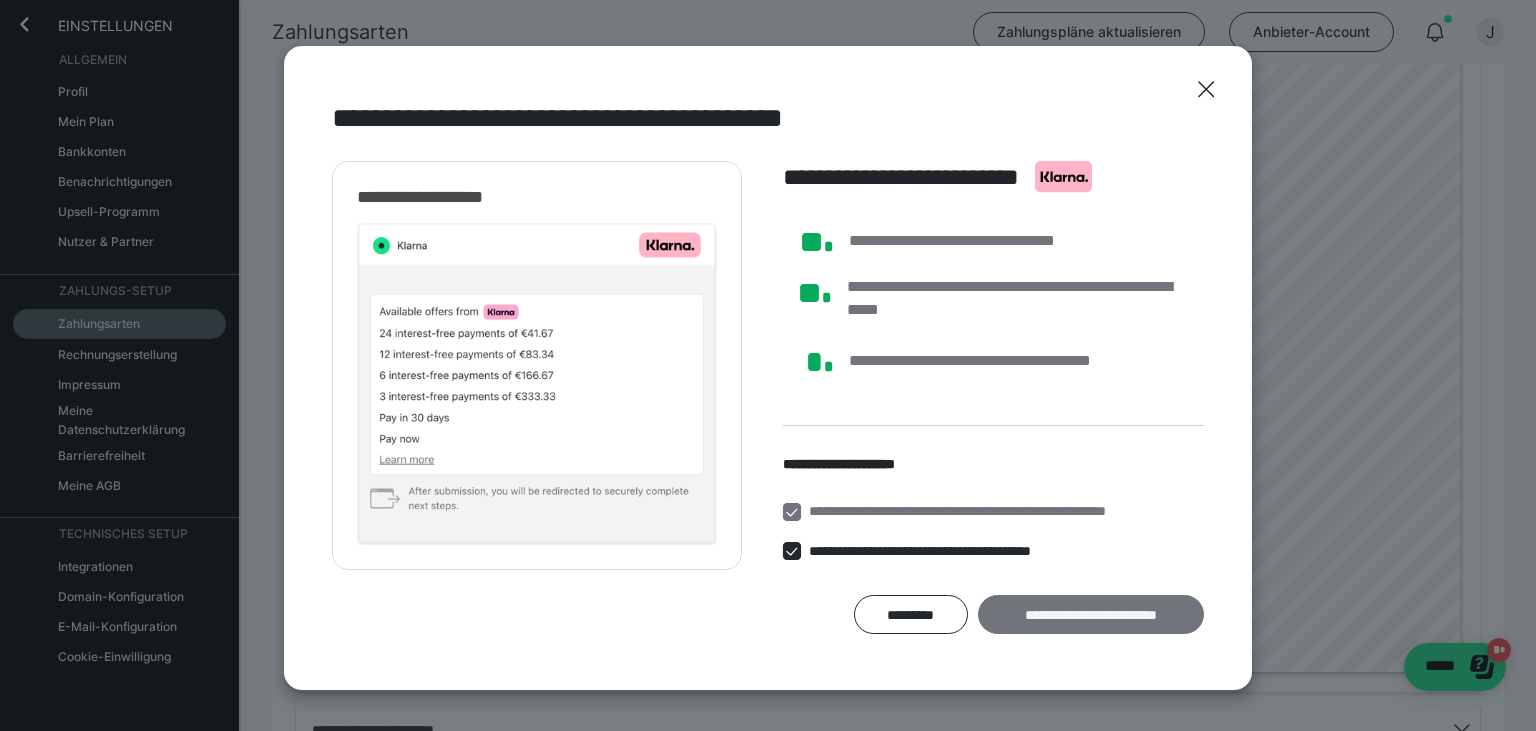 click on "**********" at bounding box center [1091, 615] 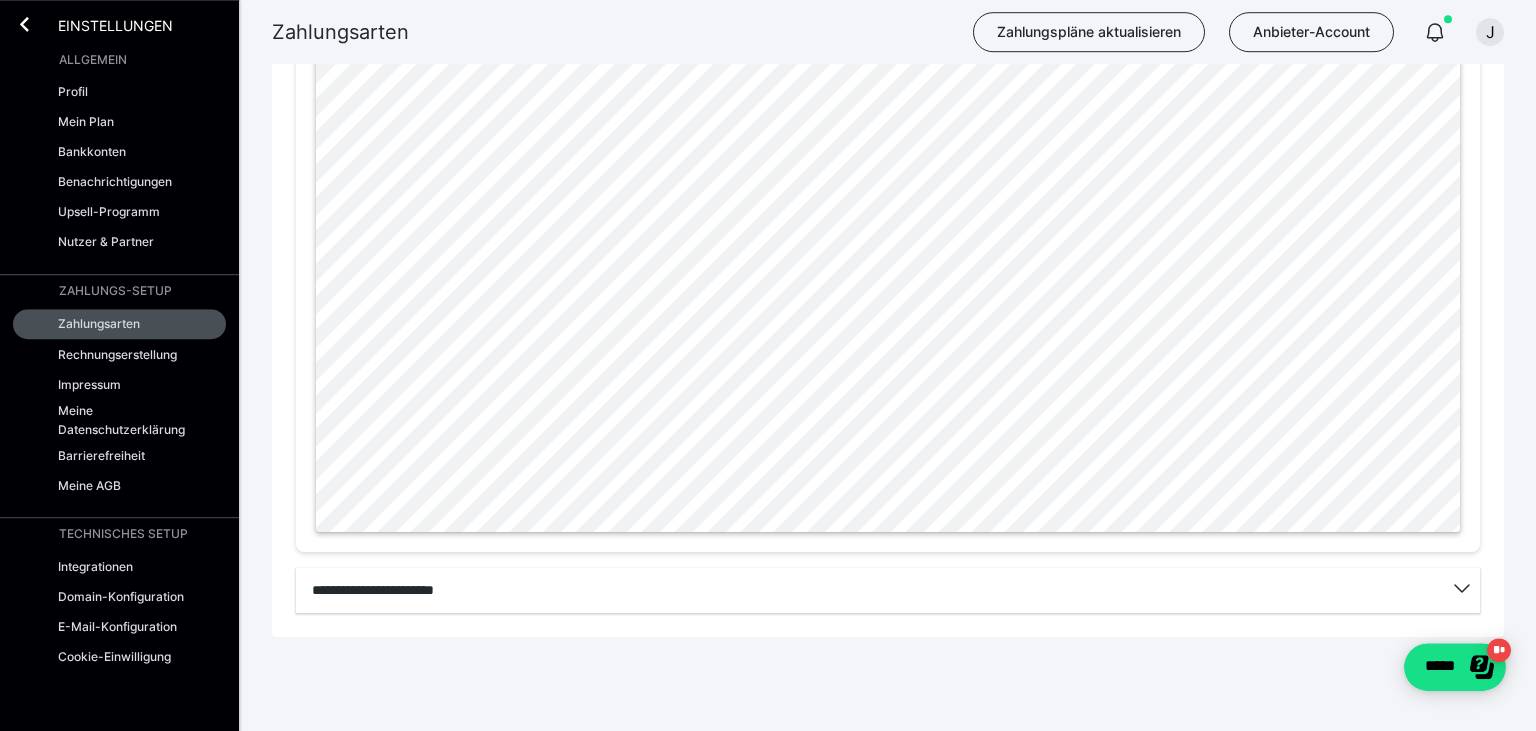scroll, scrollTop: 1043, scrollLeft: 0, axis: vertical 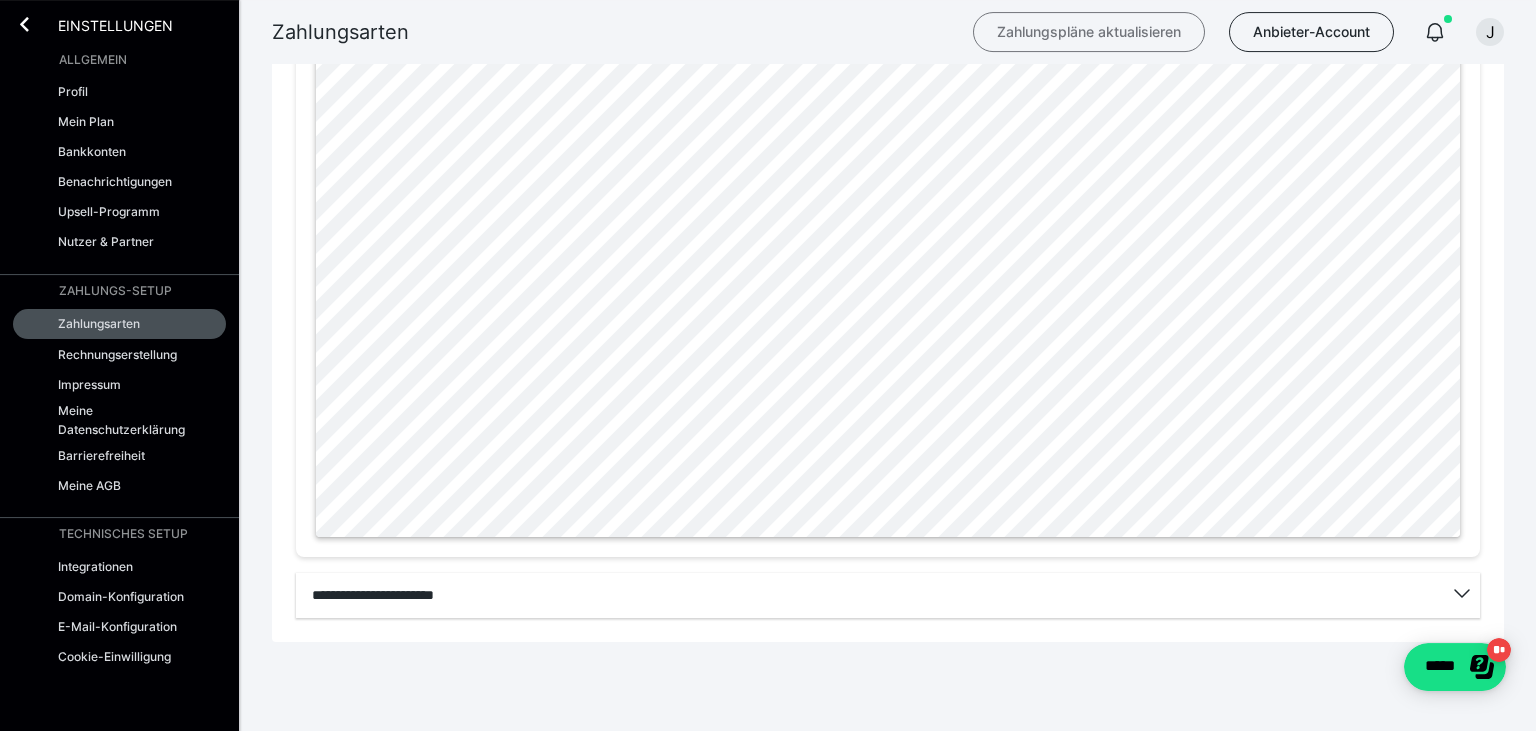 click on "Zahlungspläne aktualisieren" at bounding box center [1089, 32] 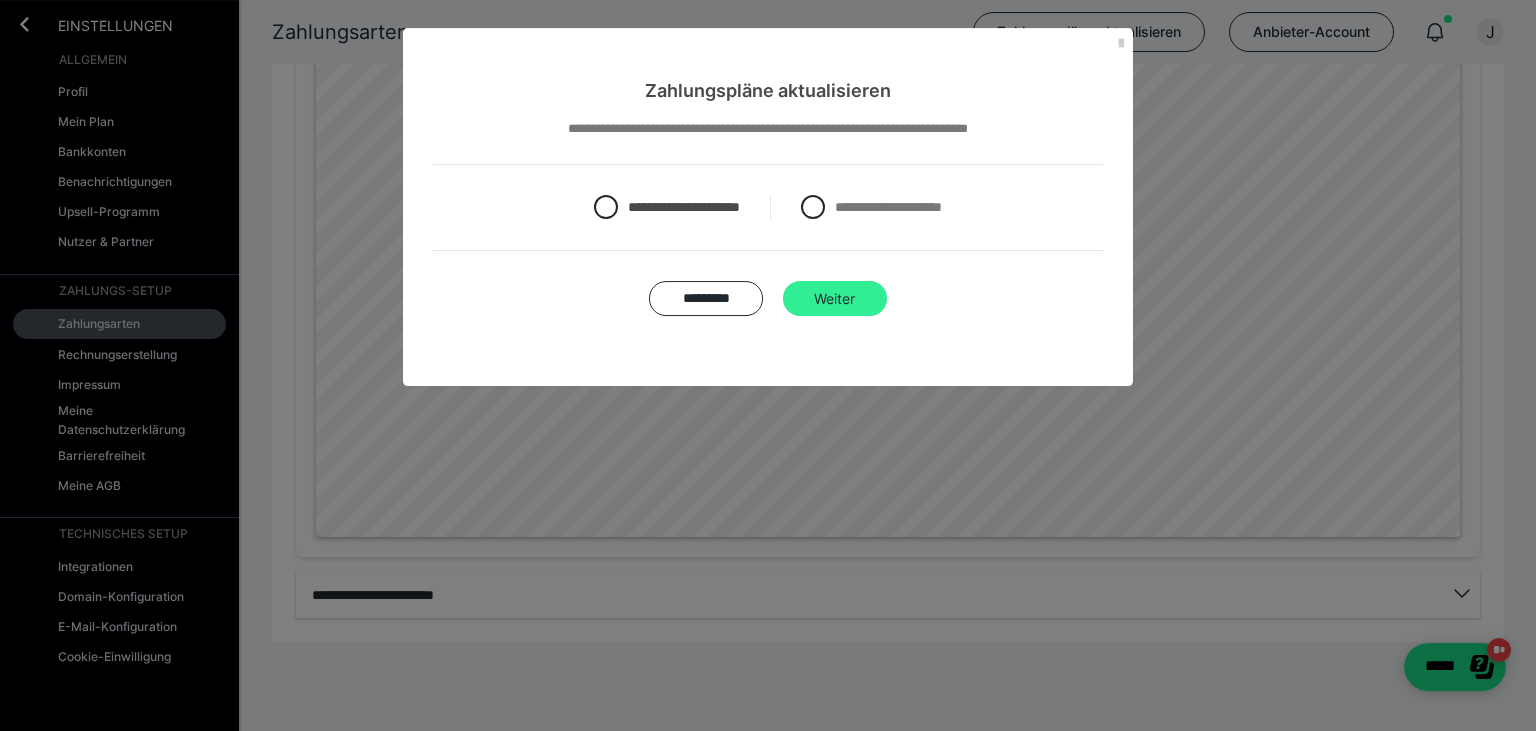 click on "Weiter" at bounding box center (835, 299) 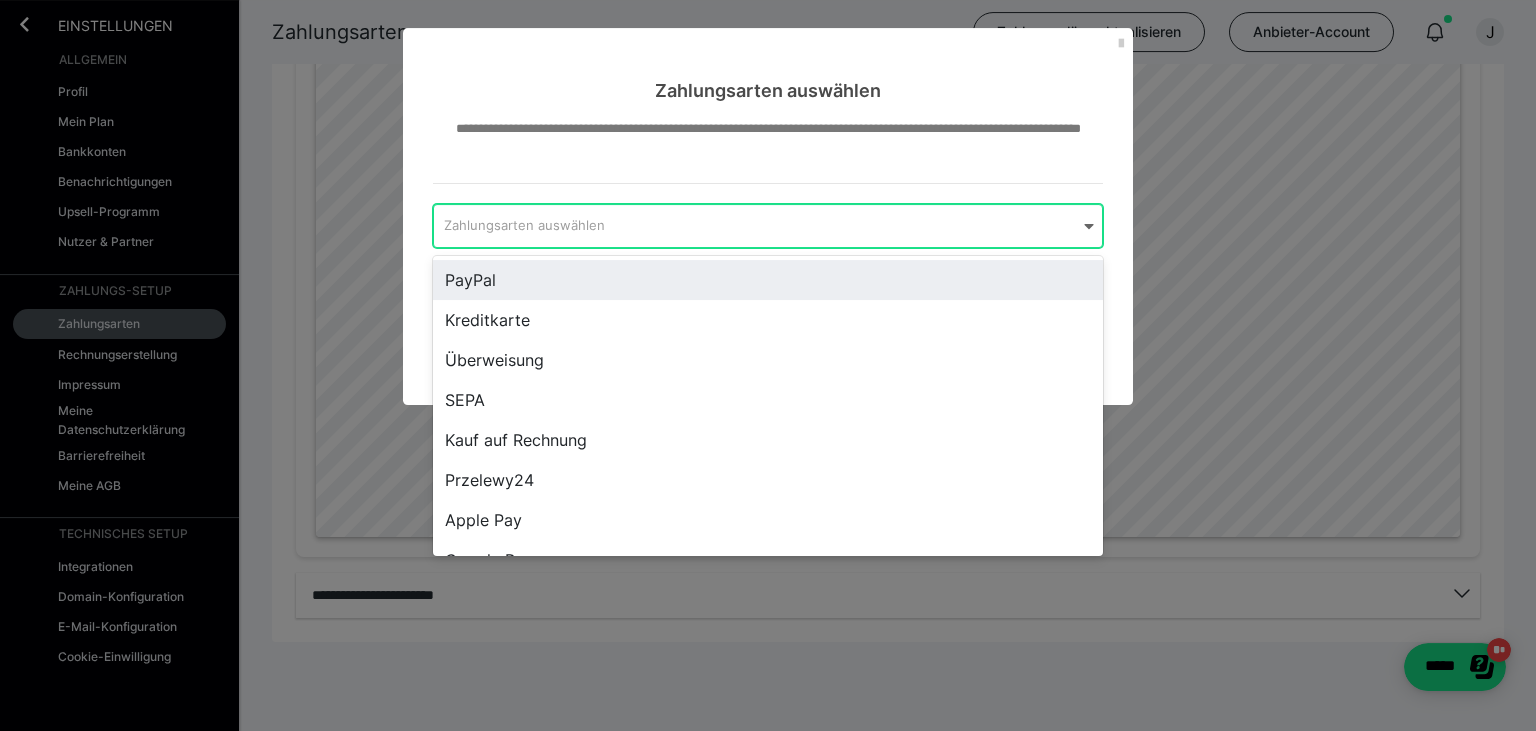 click on "Zahlungsarten auswählen" at bounding box center [755, 226] 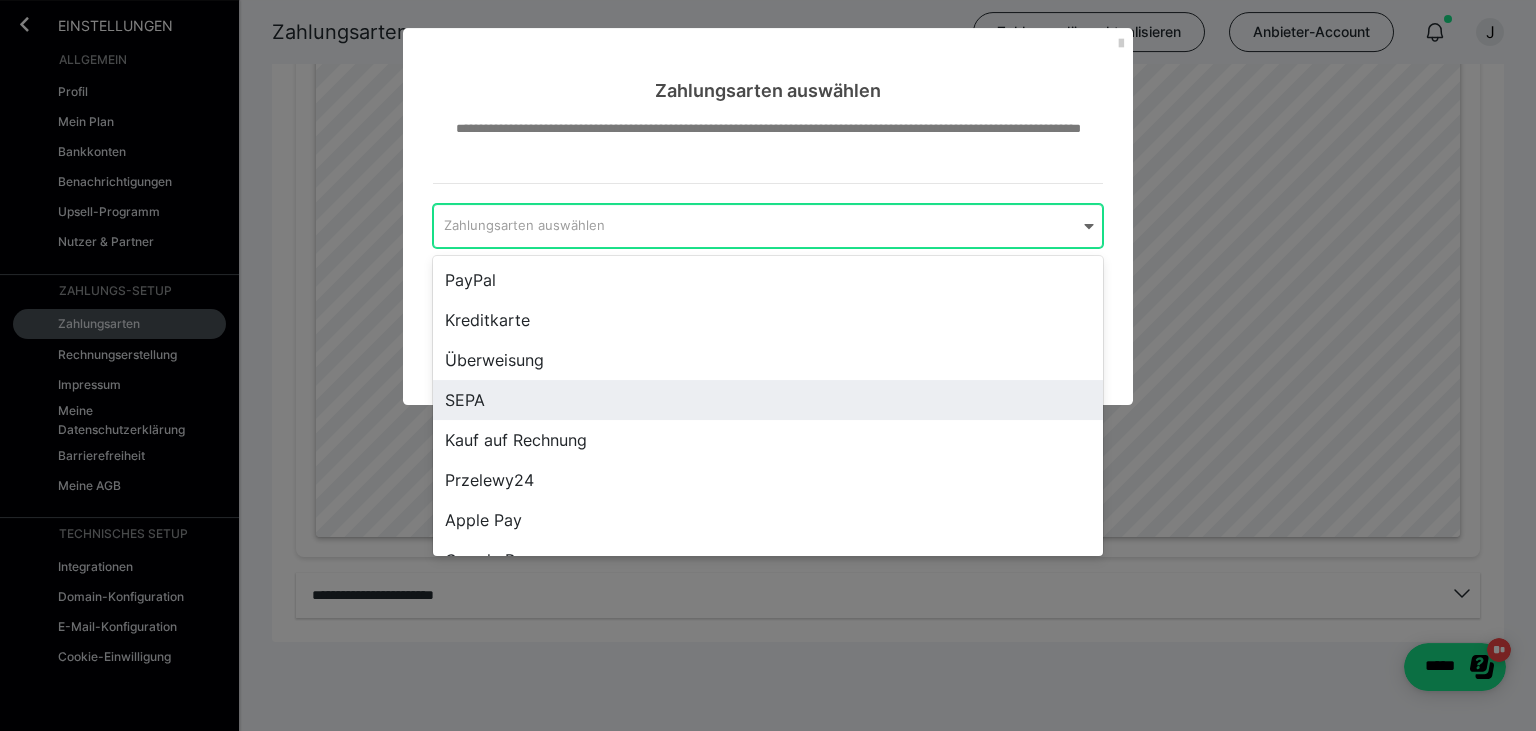 scroll, scrollTop: 108, scrollLeft: 0, axis: vertical 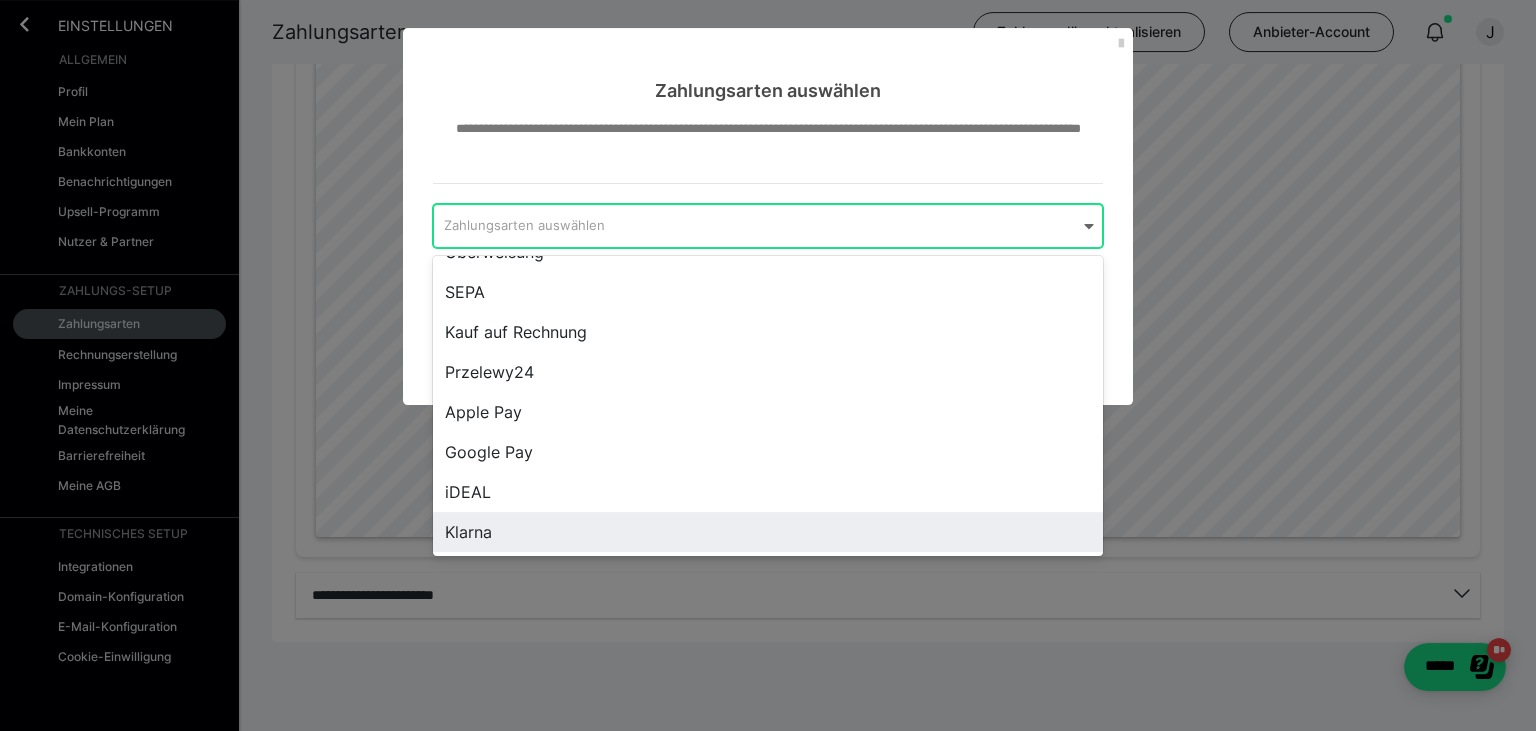 click on "Klarna" at bounding box center (768, 532) 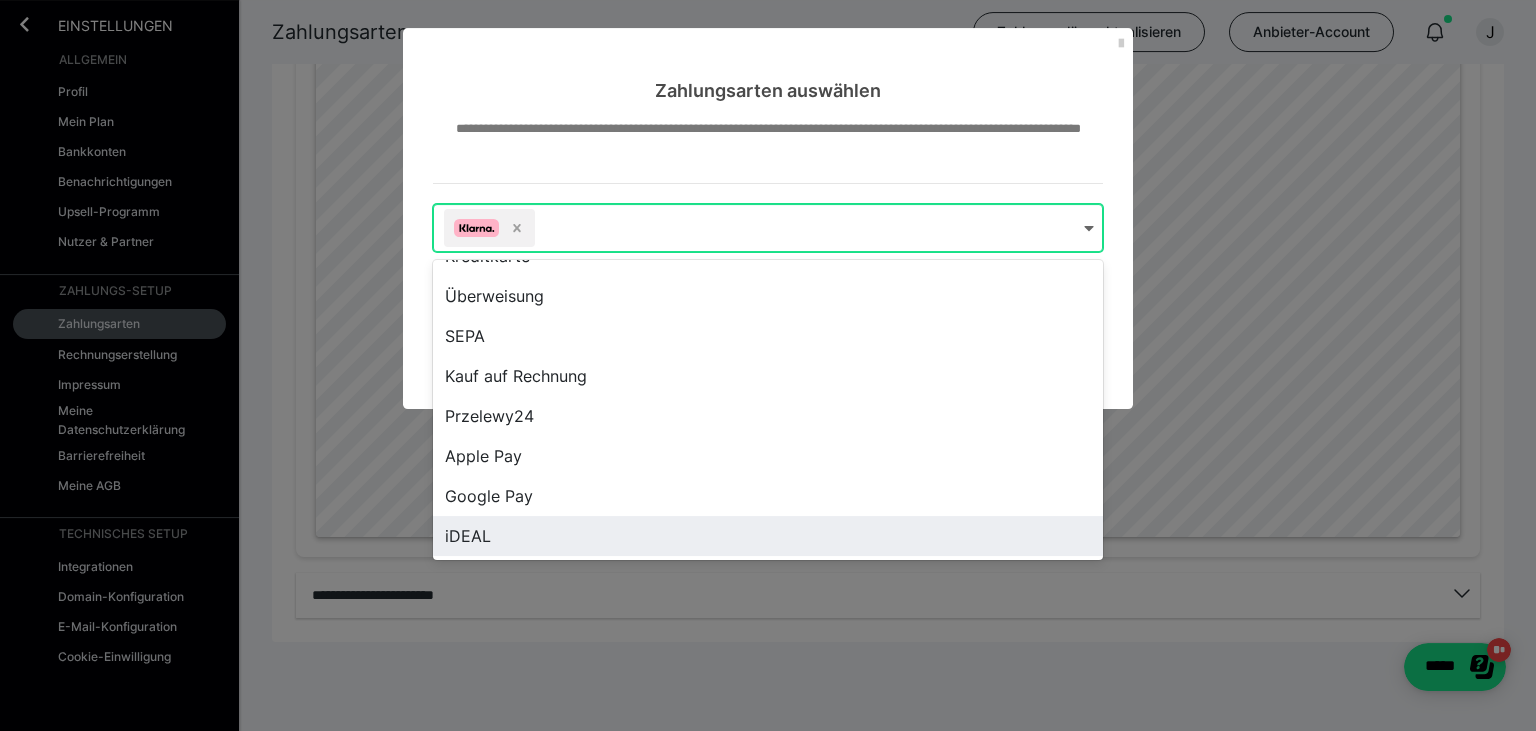 click on "**********" at bounding box center (768, 365) 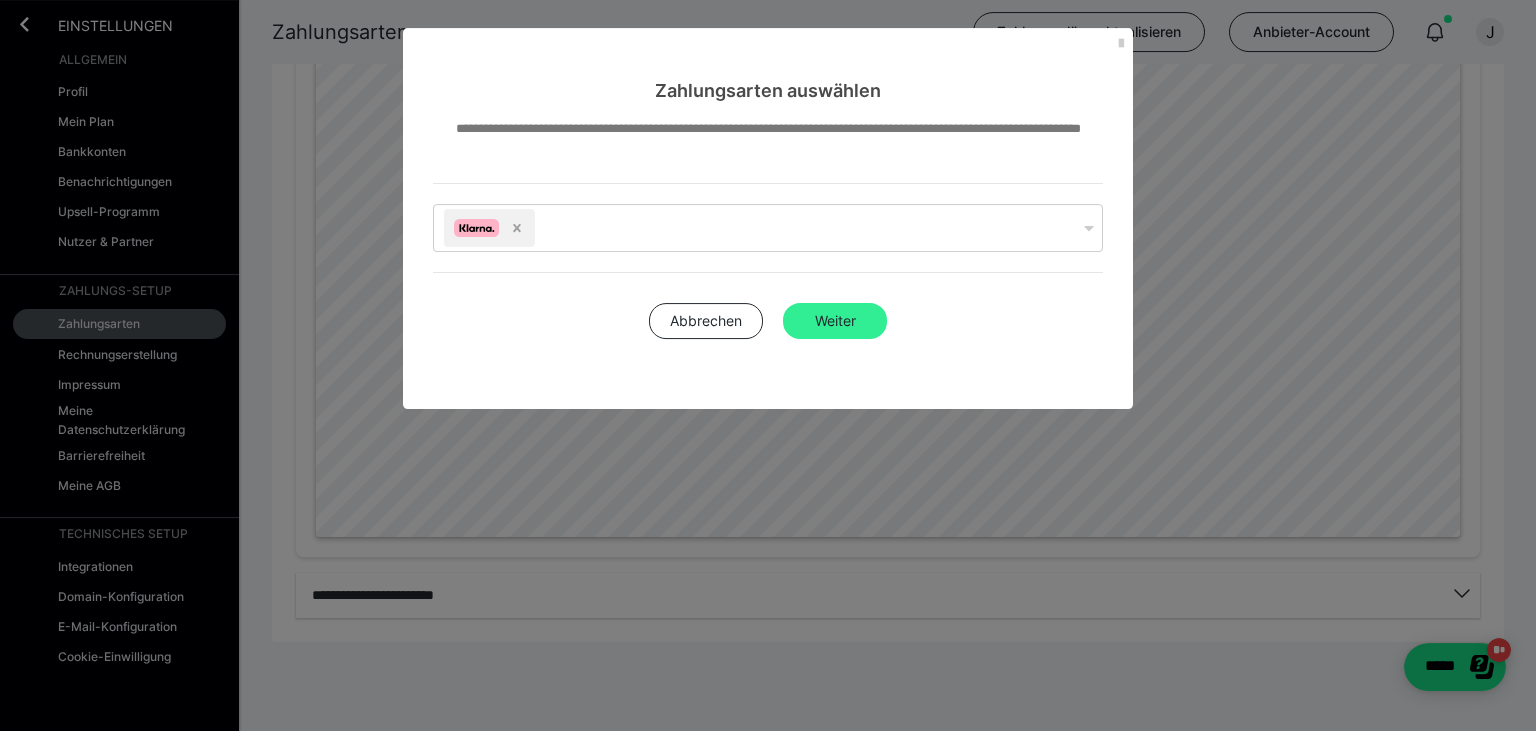 click on "Weiter" at bounding box center (835, 321) 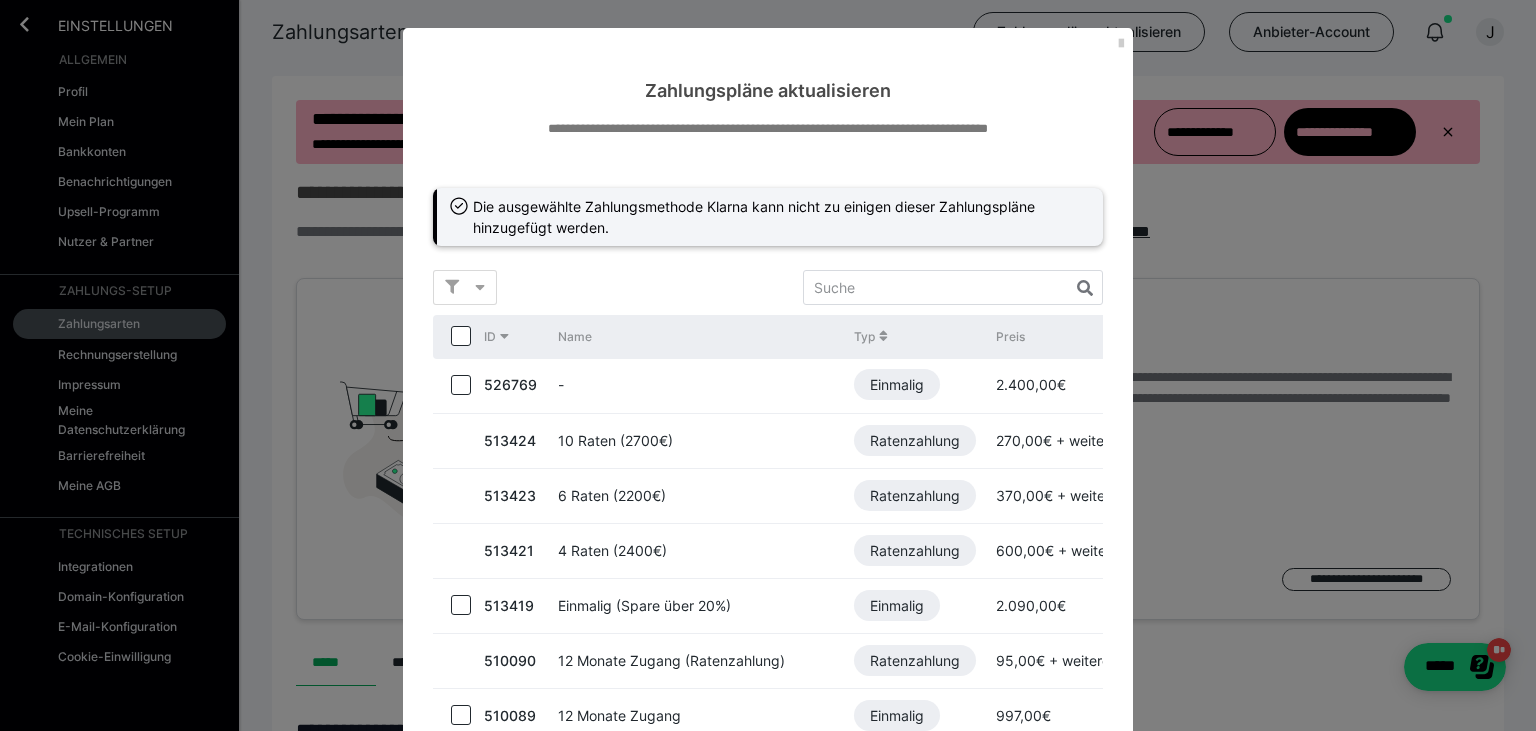 click at bounding box center (461, 385) 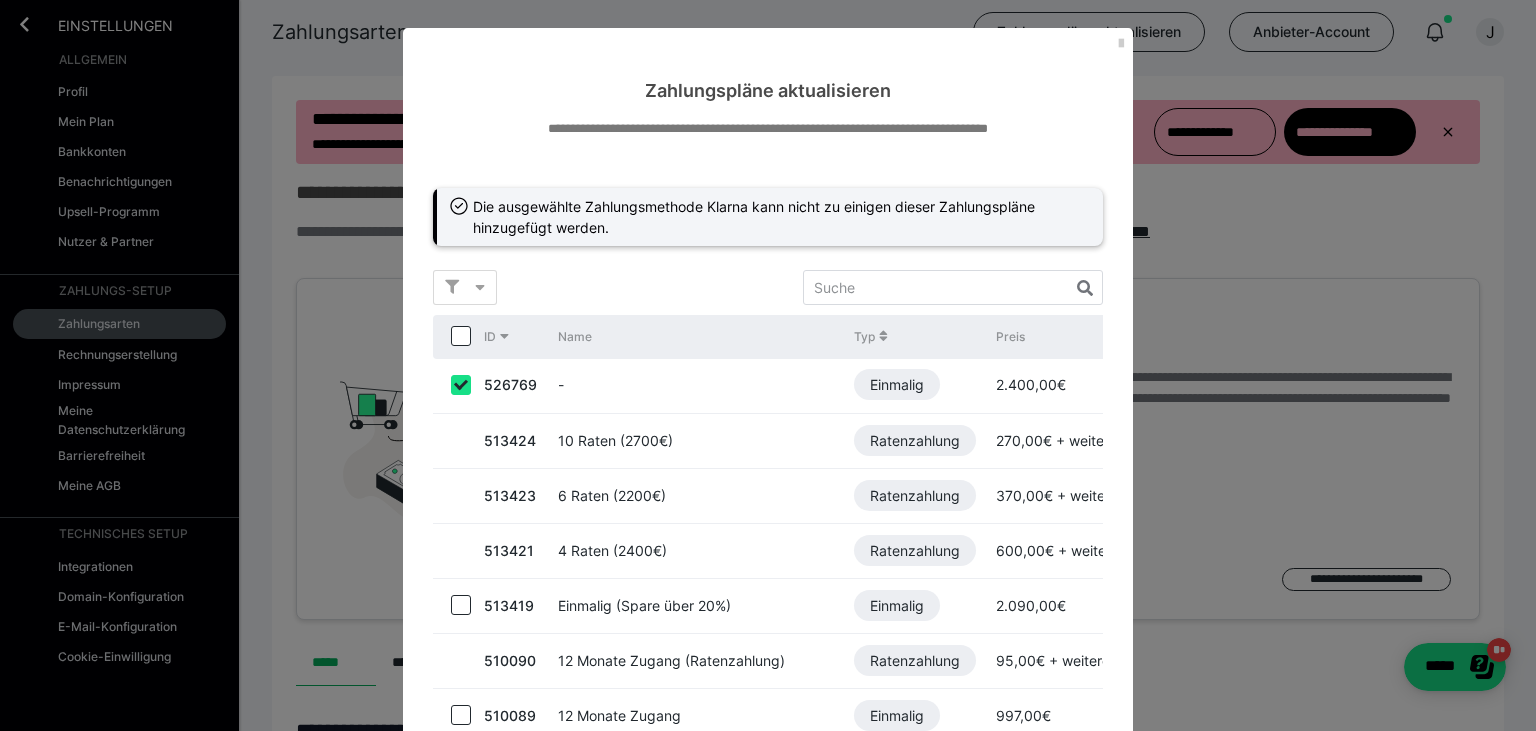 checkbox on "true" 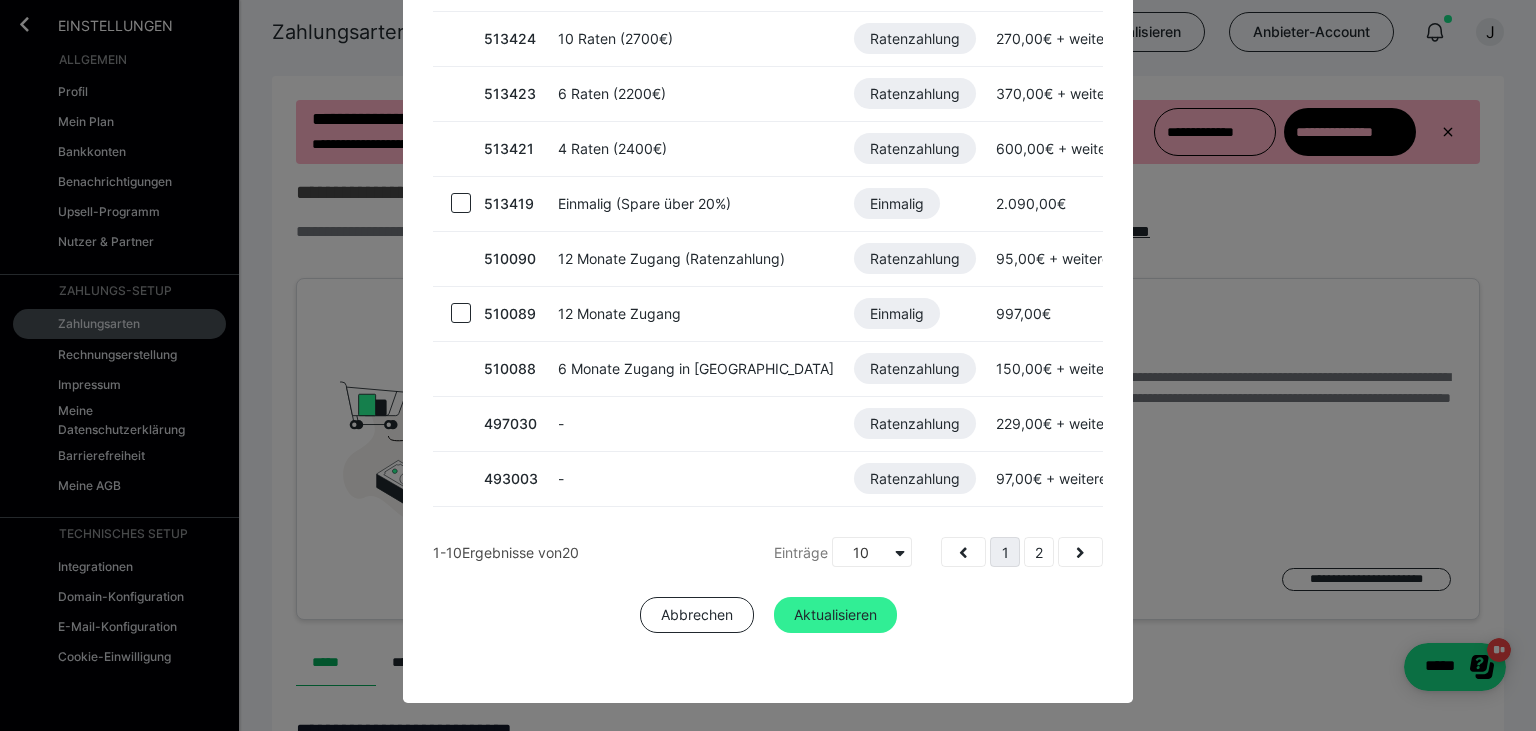 click on "Aktualisieren" at bounding box center (835, 615) 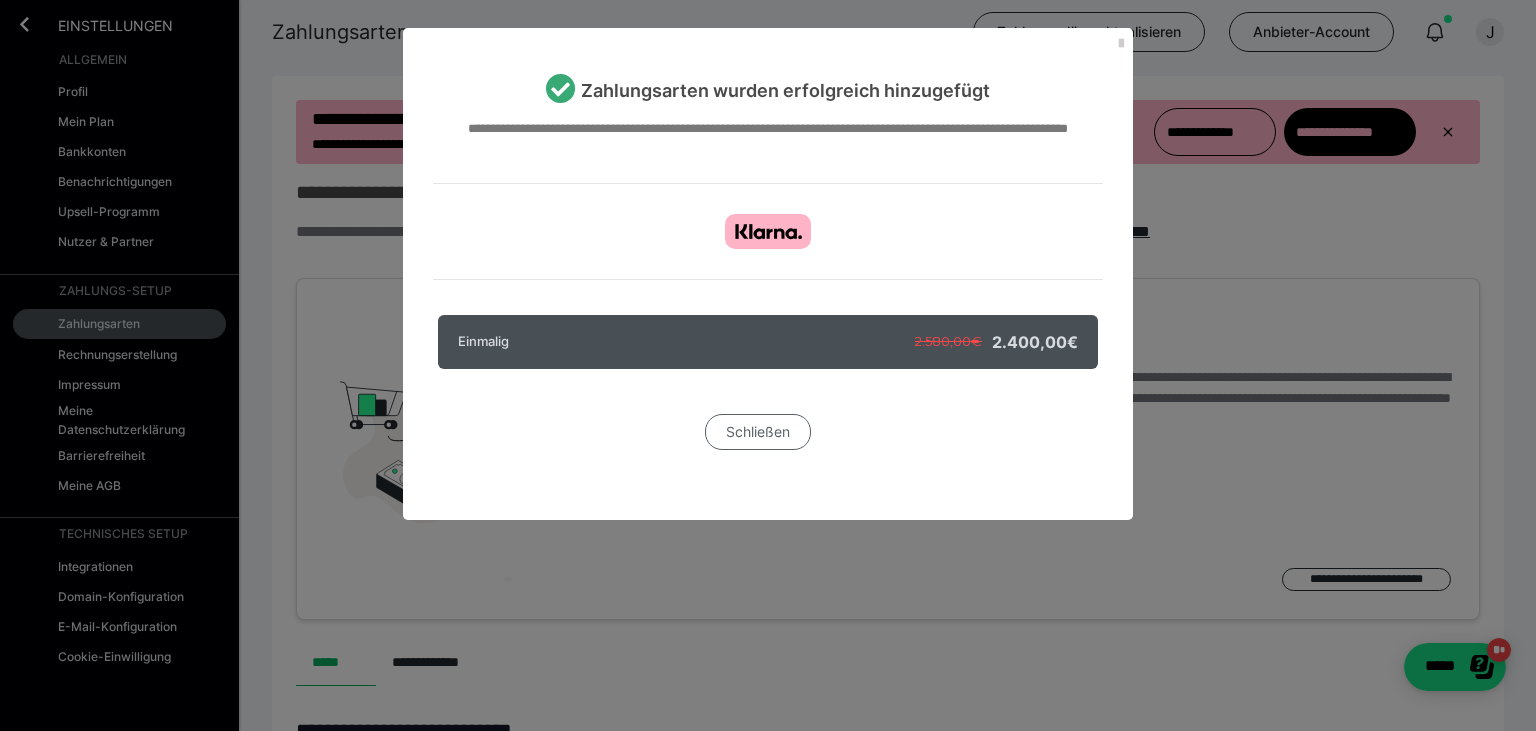 click on "Schließen" at bounding box center [758, 432] 